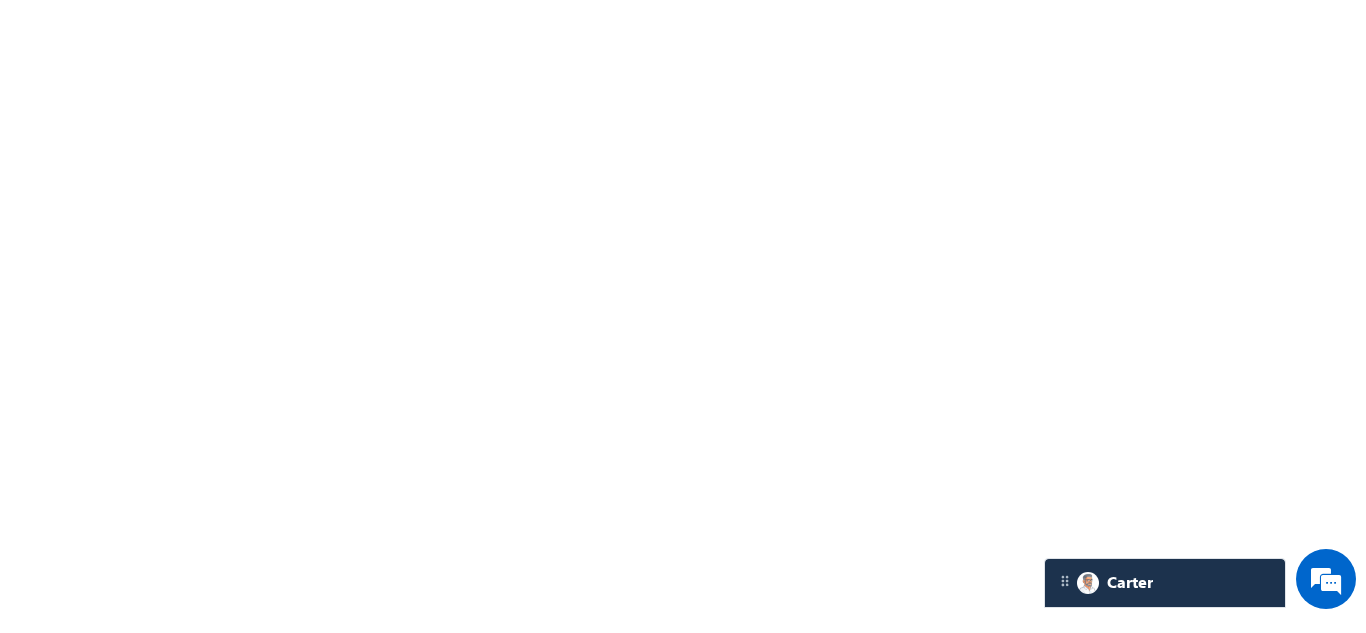 scroll, scrollTop: 0, scrollLeft: 0, axis: both 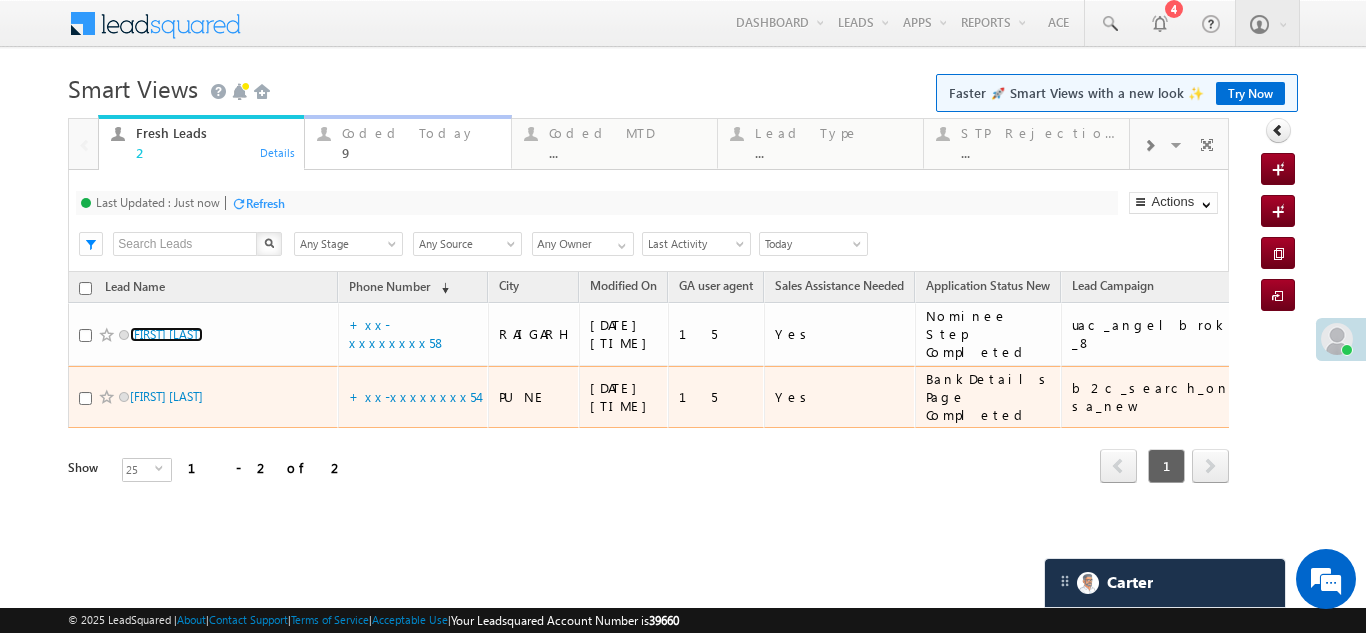 click on "Coded Today" at bounding box center (420, 133) 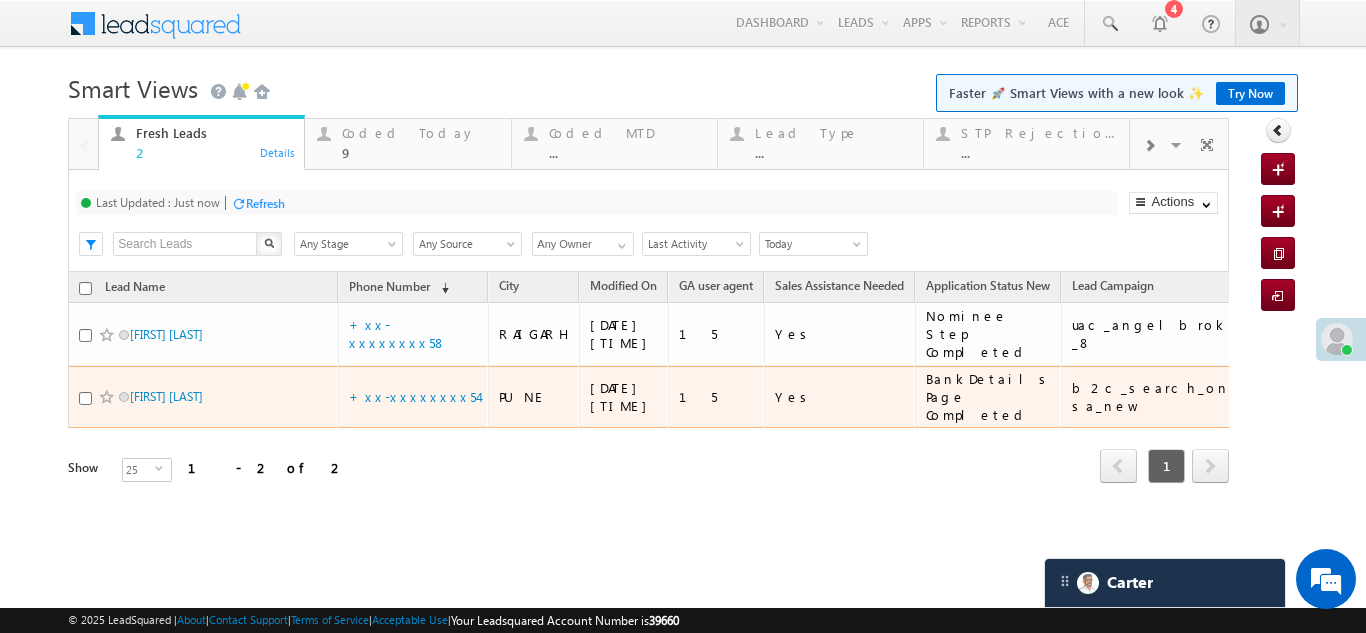 click on "Refresh" at bounding box center [-33554148, -33554227] 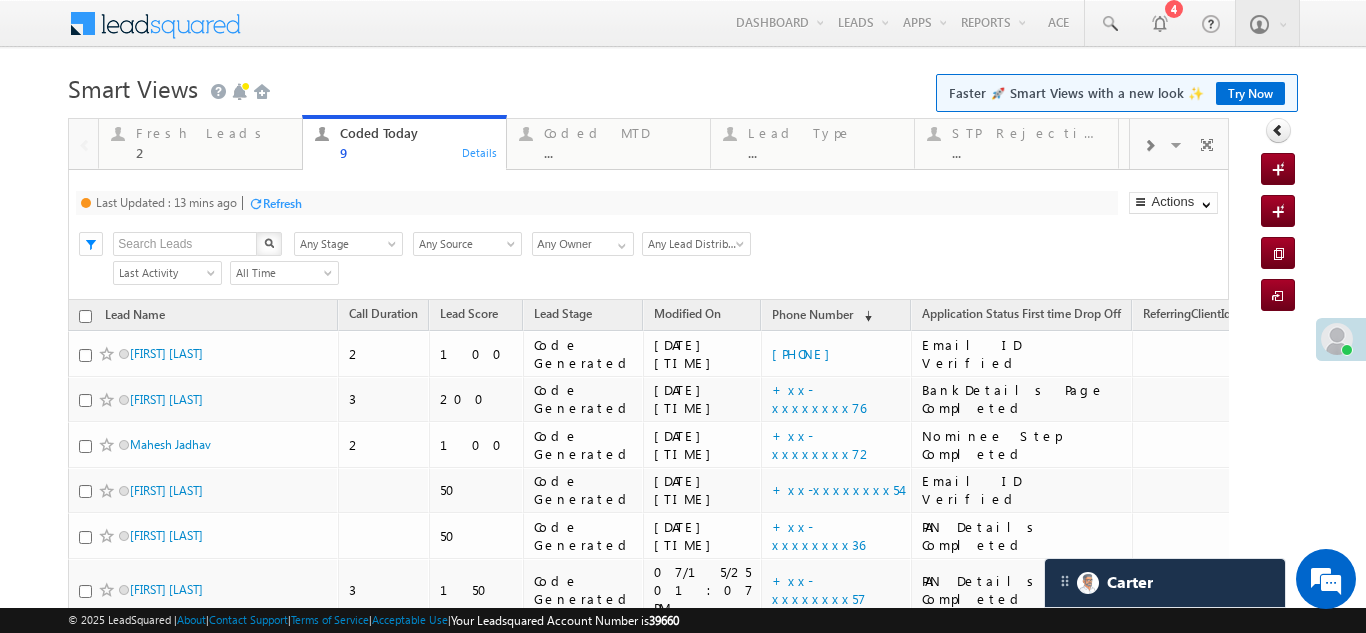 click on "Refresh" at bounding box center [282, 203] 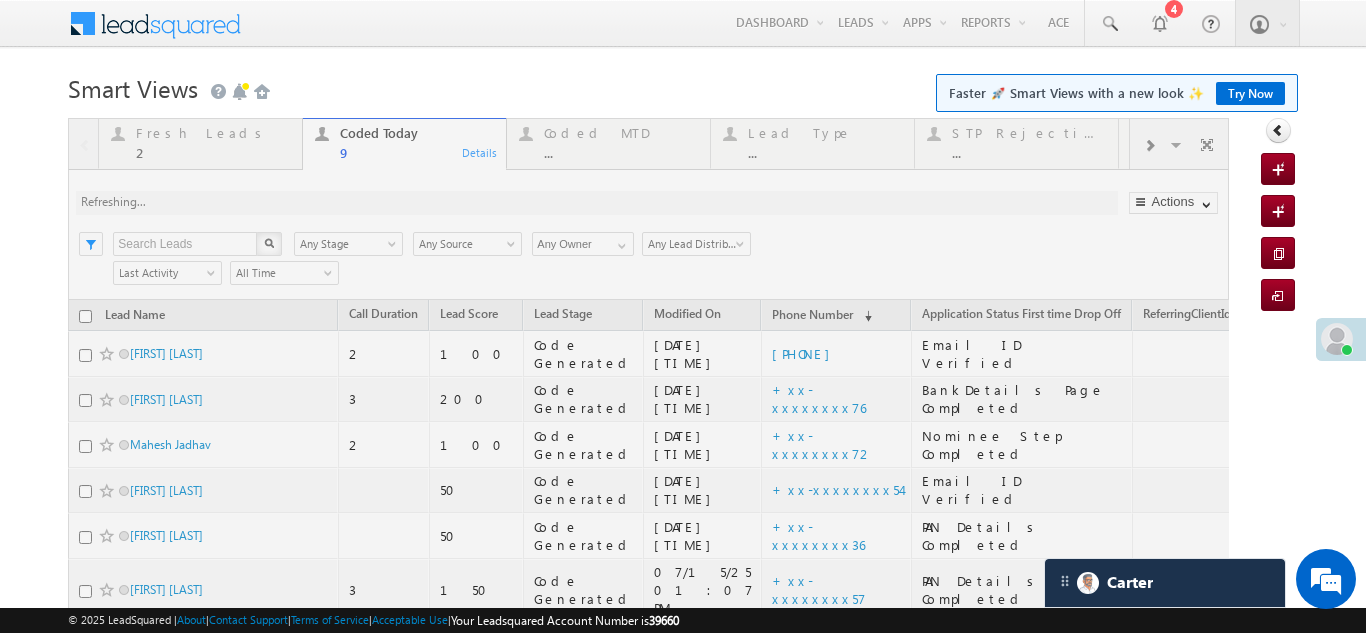 scroll, scrollTop: 0, scrollLeft: 0, axis: both 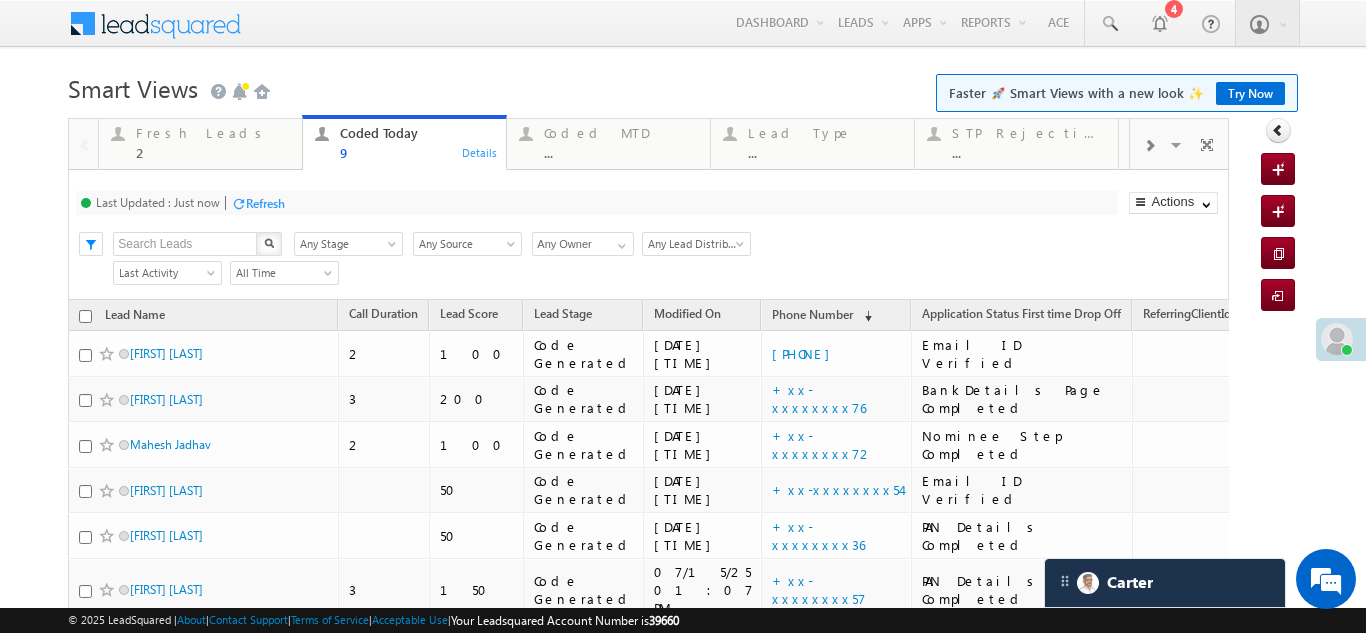 click on "Fresh Leads" at bounding box center (213, 133) 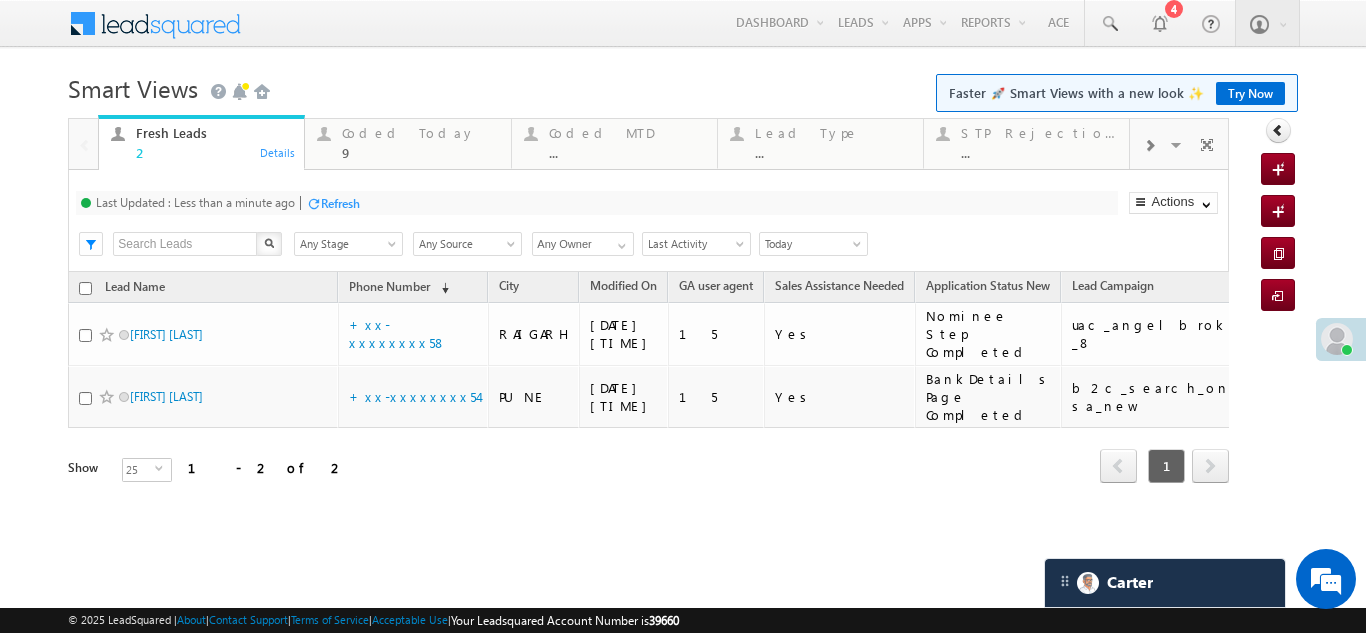 click on "Refresh" at bounding box center [340, 203] 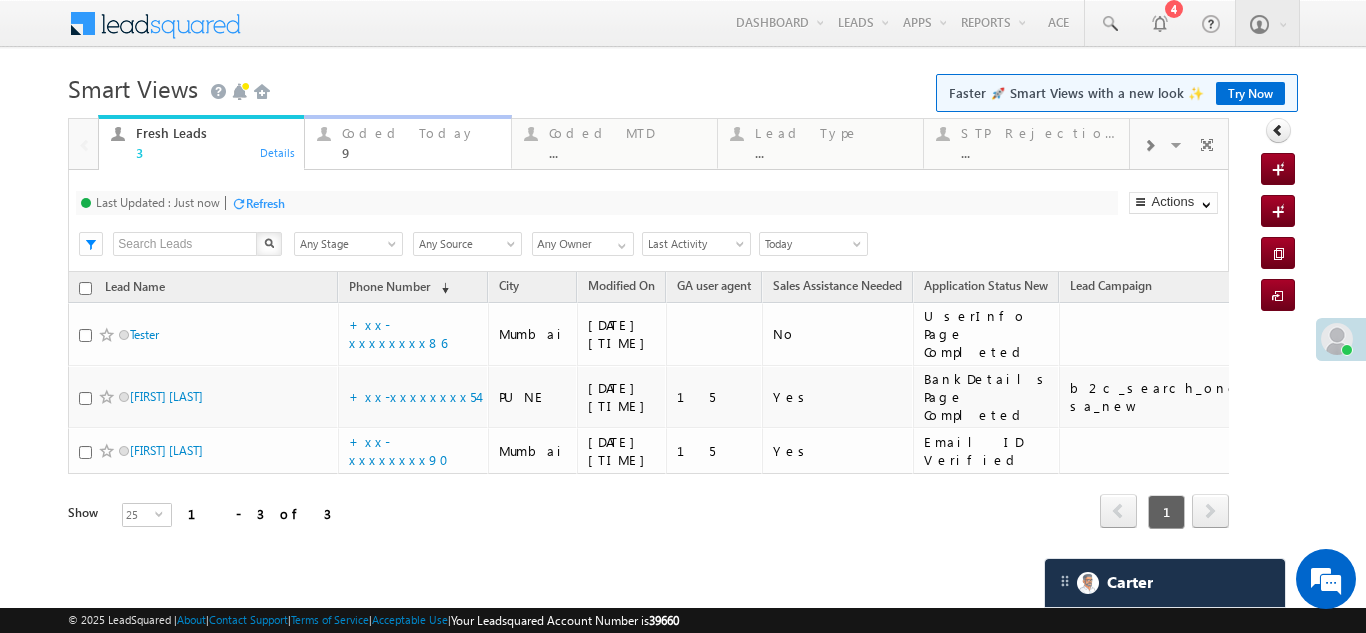 click on "Coded Today" at bounding box center [420, 133] 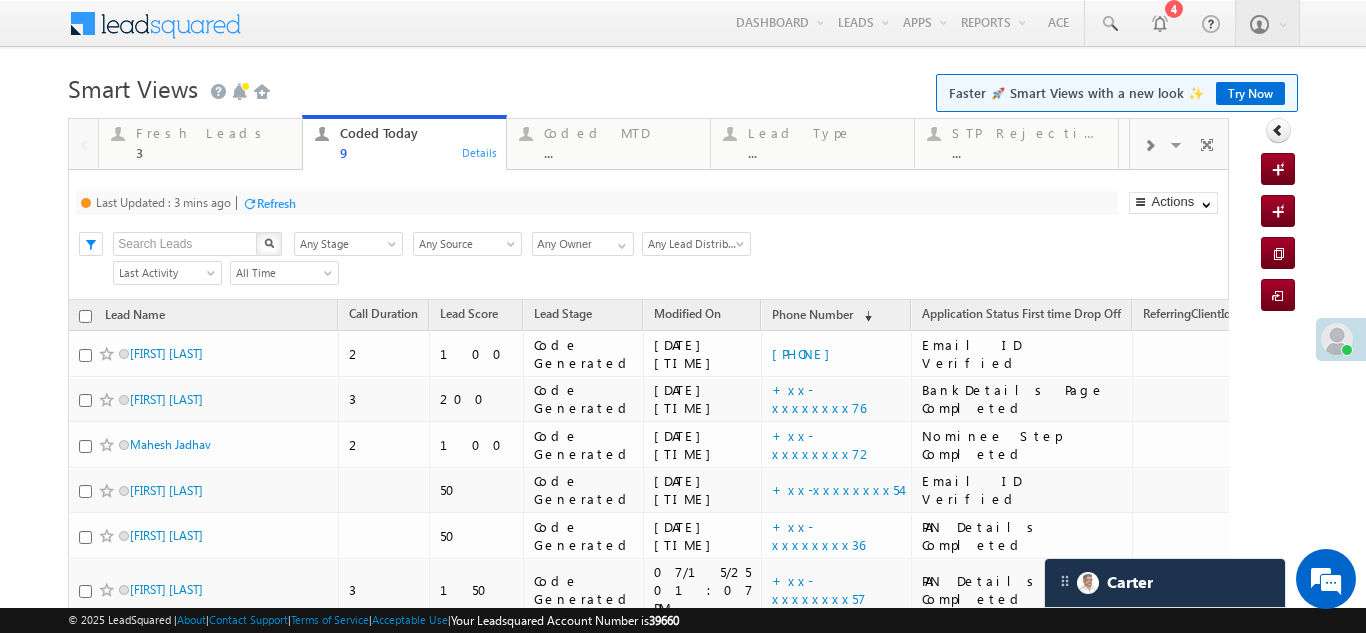 click on "Refresh" at bounding box center [276, 203] 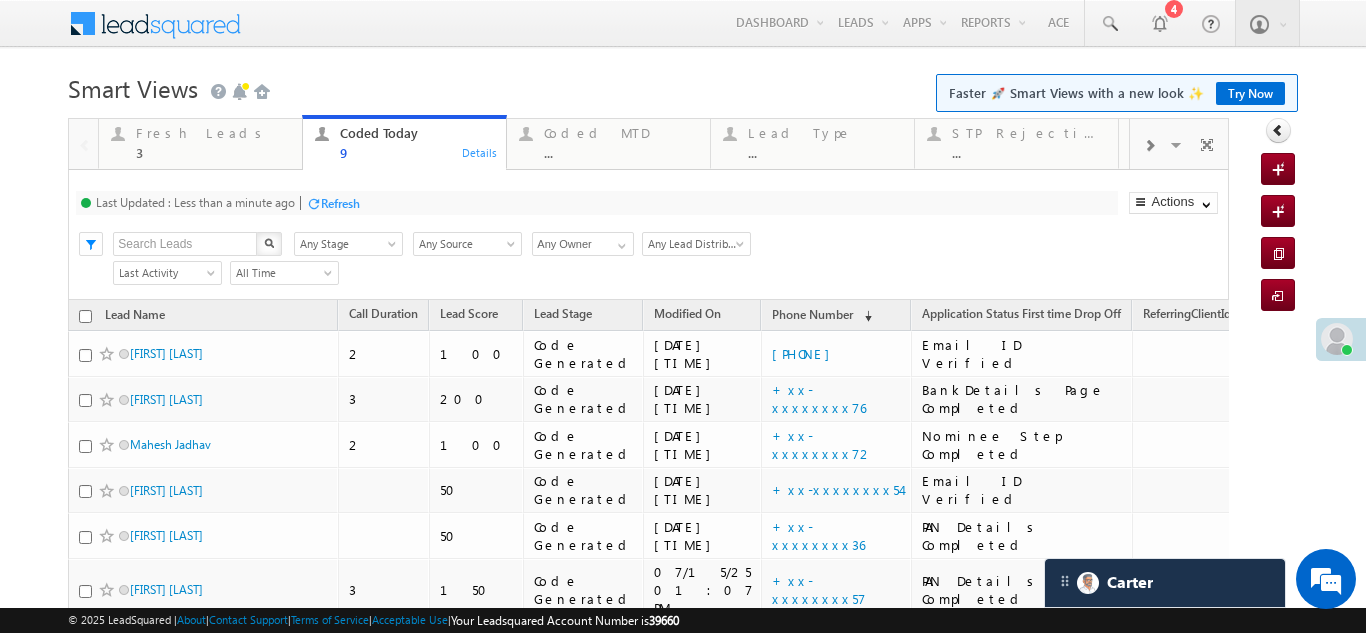 click on "Refresh" at bounding box center (340, 203) 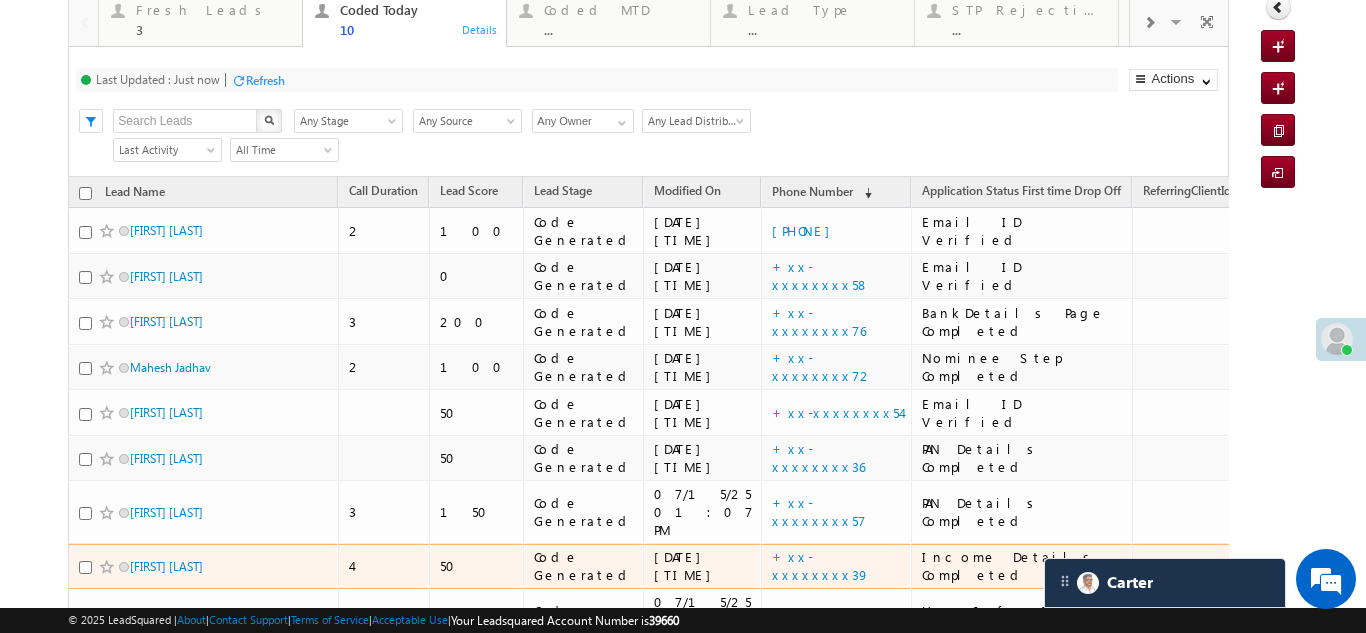 scroll, scrollTop: 0, scrollLeft: 0, axis: both 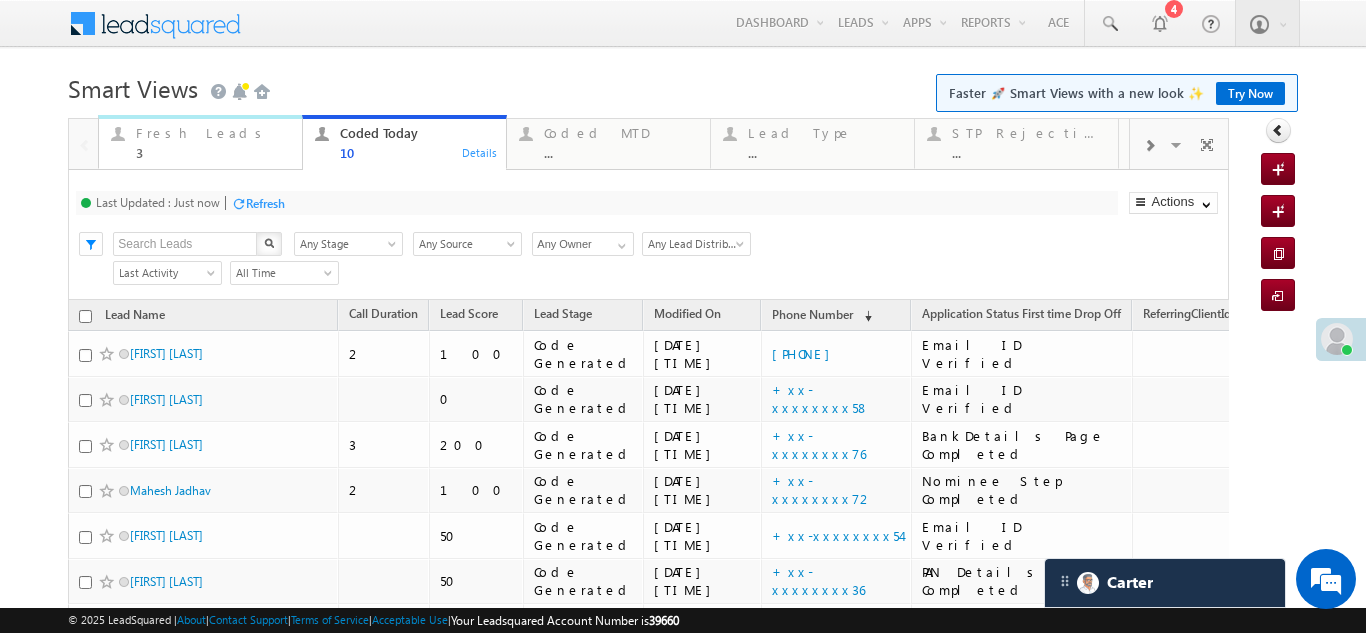 click on "Fresh Leads 3" at bounding box center (213, 140) 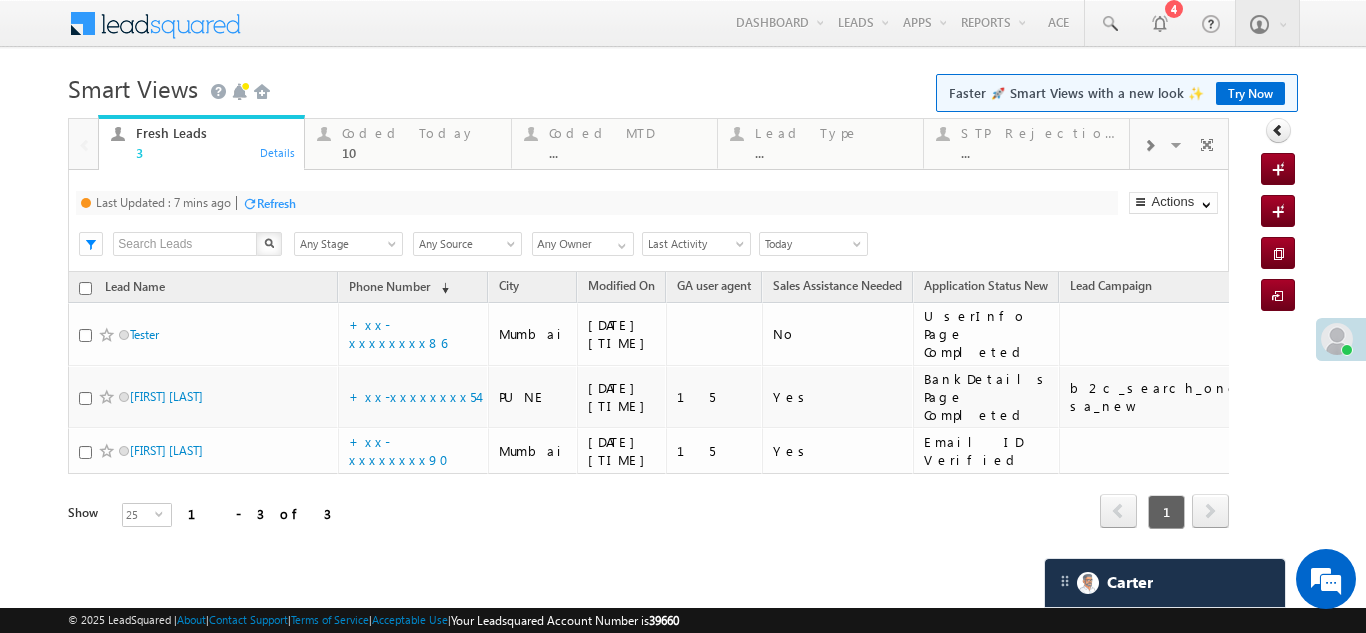 click on "Refresh" at bounding box center (276, 203) 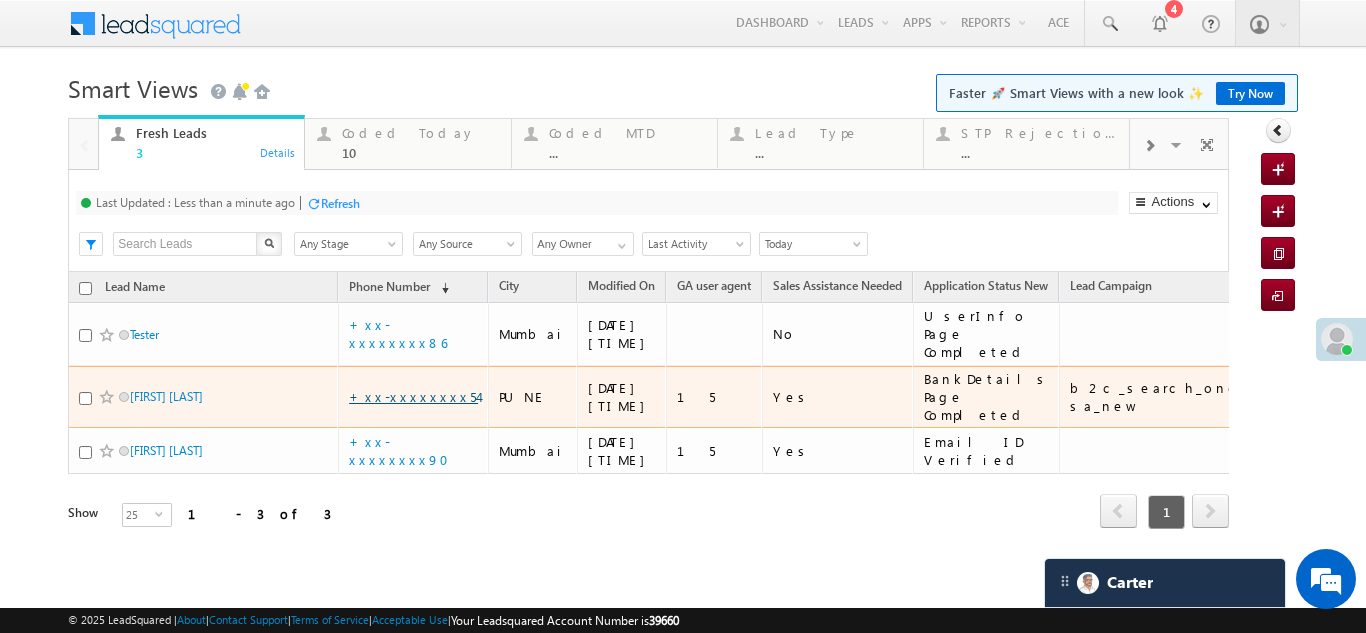 click on "+xx-xxxxxxxx54" at bounding box center (413, 396) 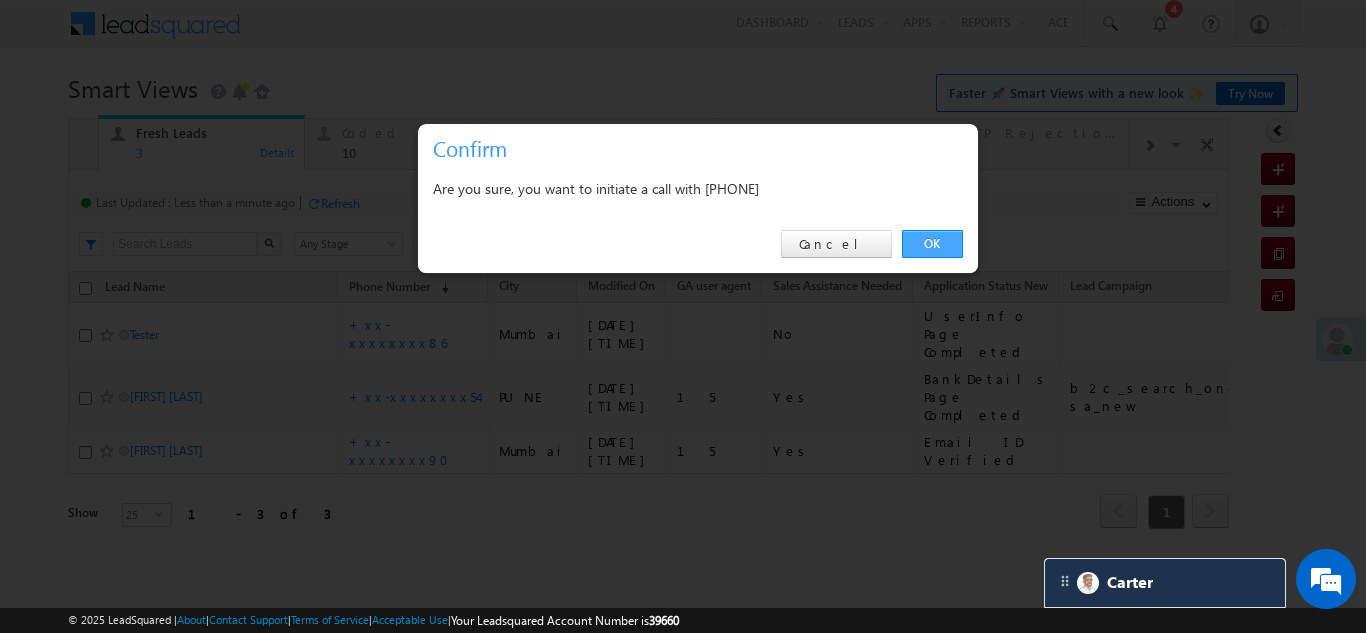 click on "OK" at bounding box center (932, 244) 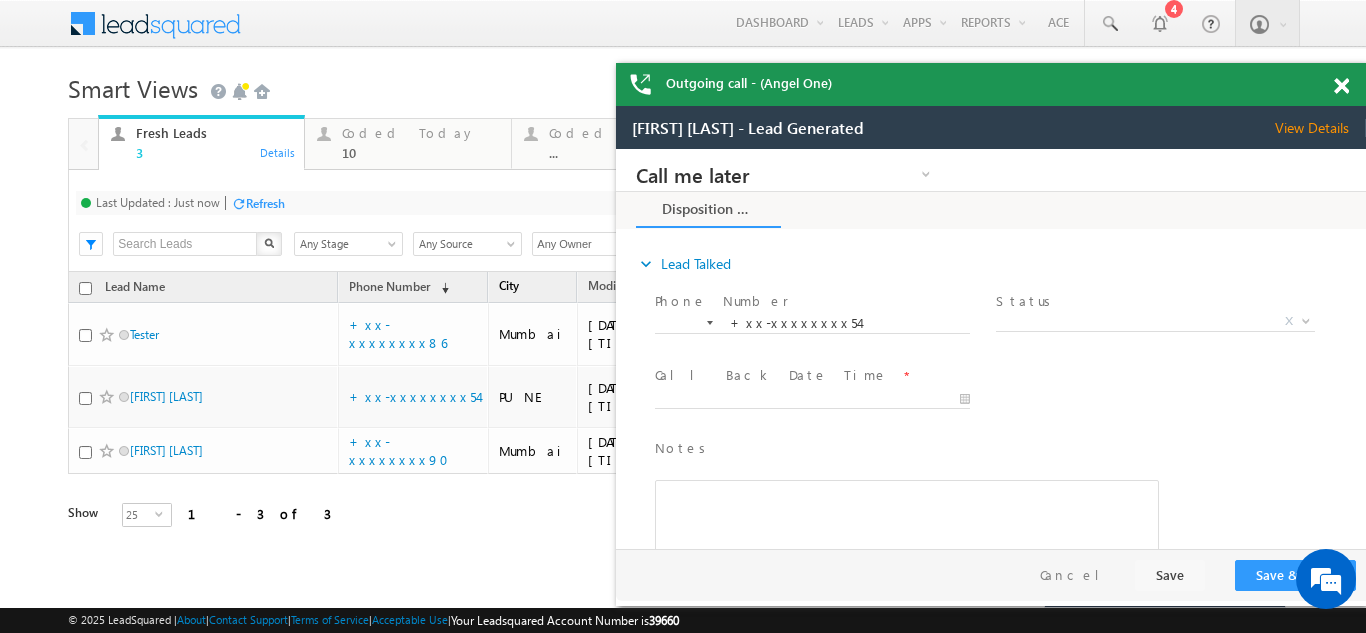 scroll, scrollTop: 0, scrollLeft: 0, axis: both 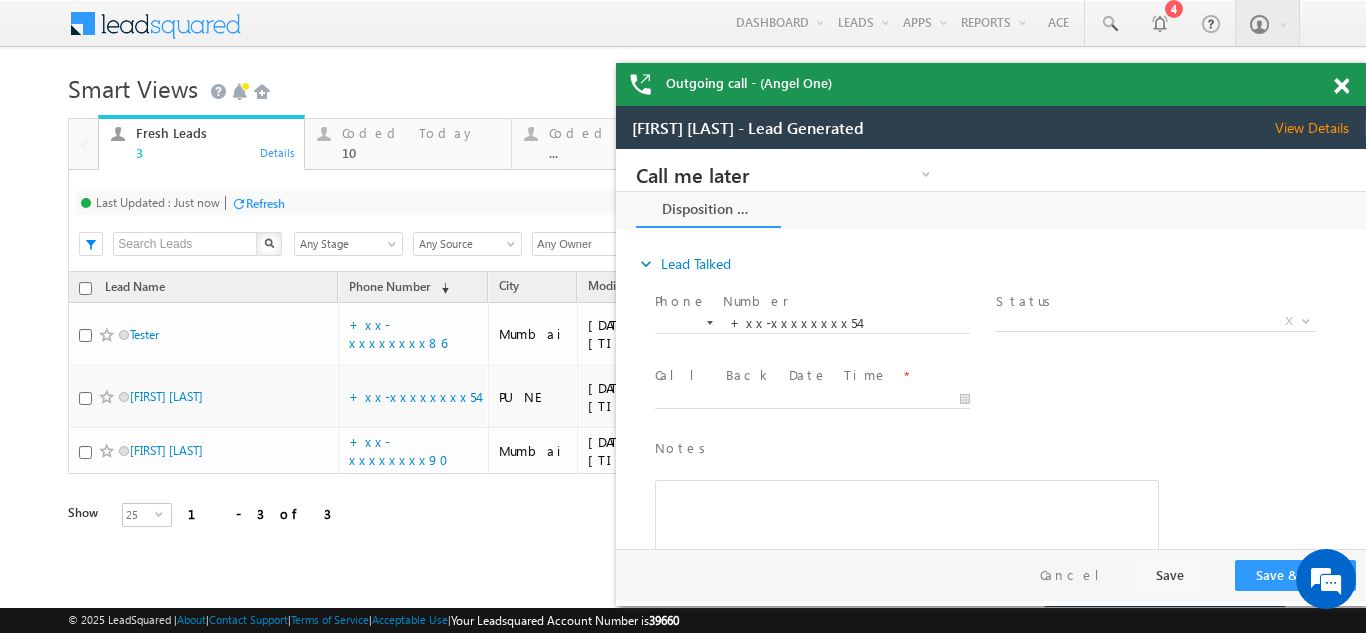 click on "View Details" at bounding box center (1320, 128) 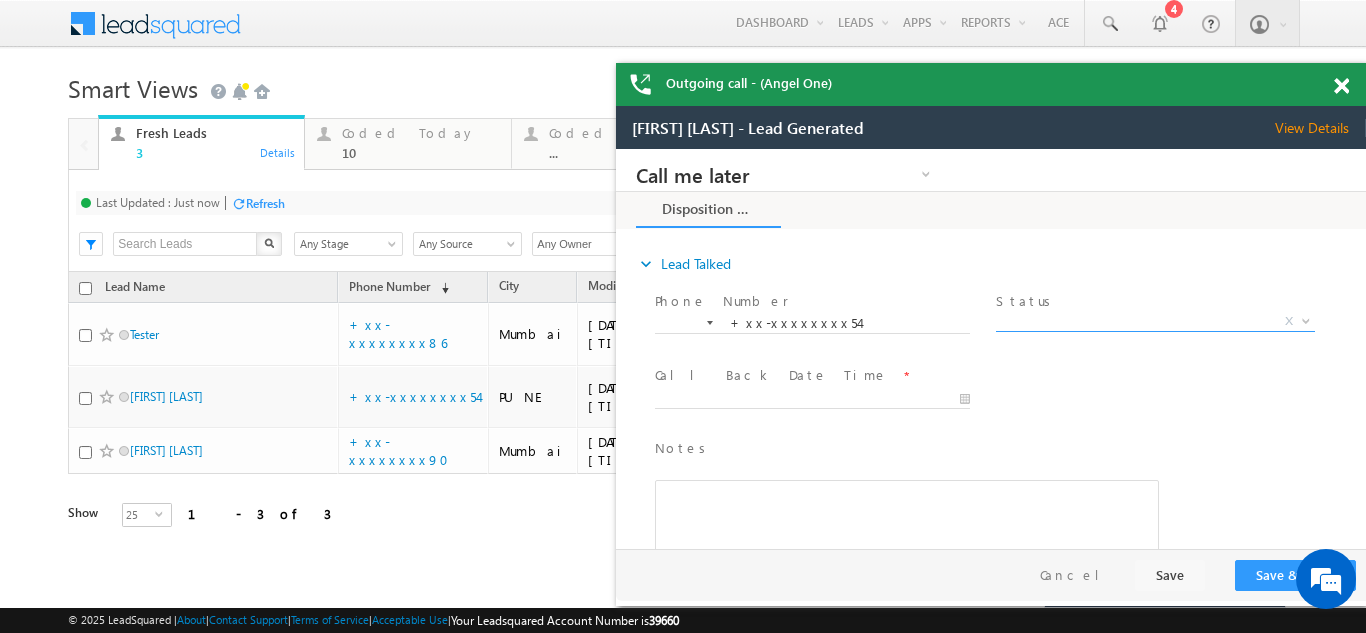 click on "X" at bounding box center (1155, 322) 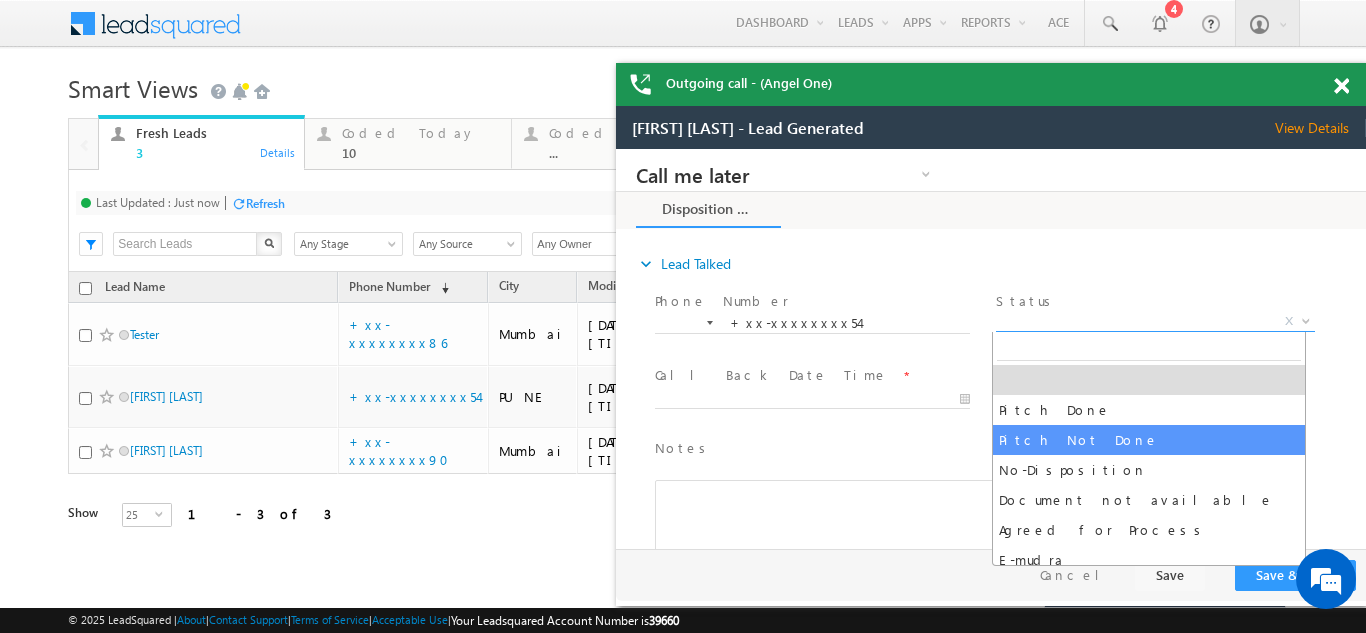 select on "Pitch Not Done" 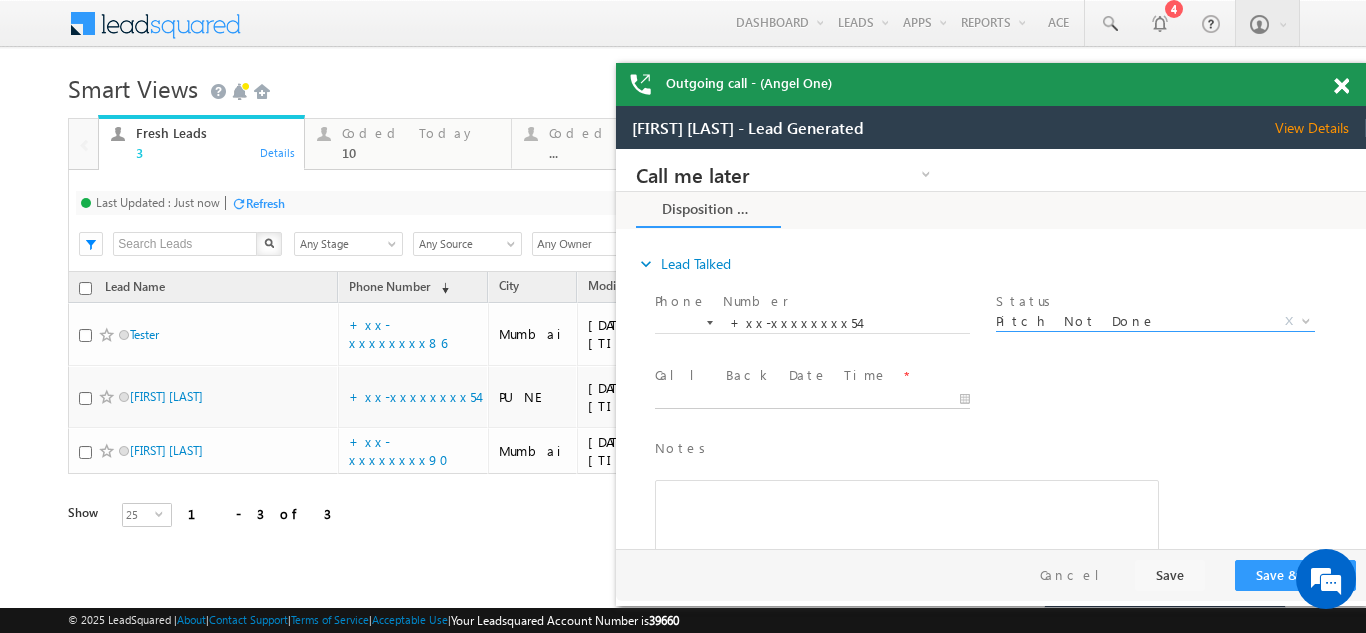 click on "Call me later Campaign Success Commitment Cross Sell Customer Drop-off reasons Language Barrier Not Interested Ringing Call me later
Call me later
× Disposition Form *" at bounding box center [991, 349] 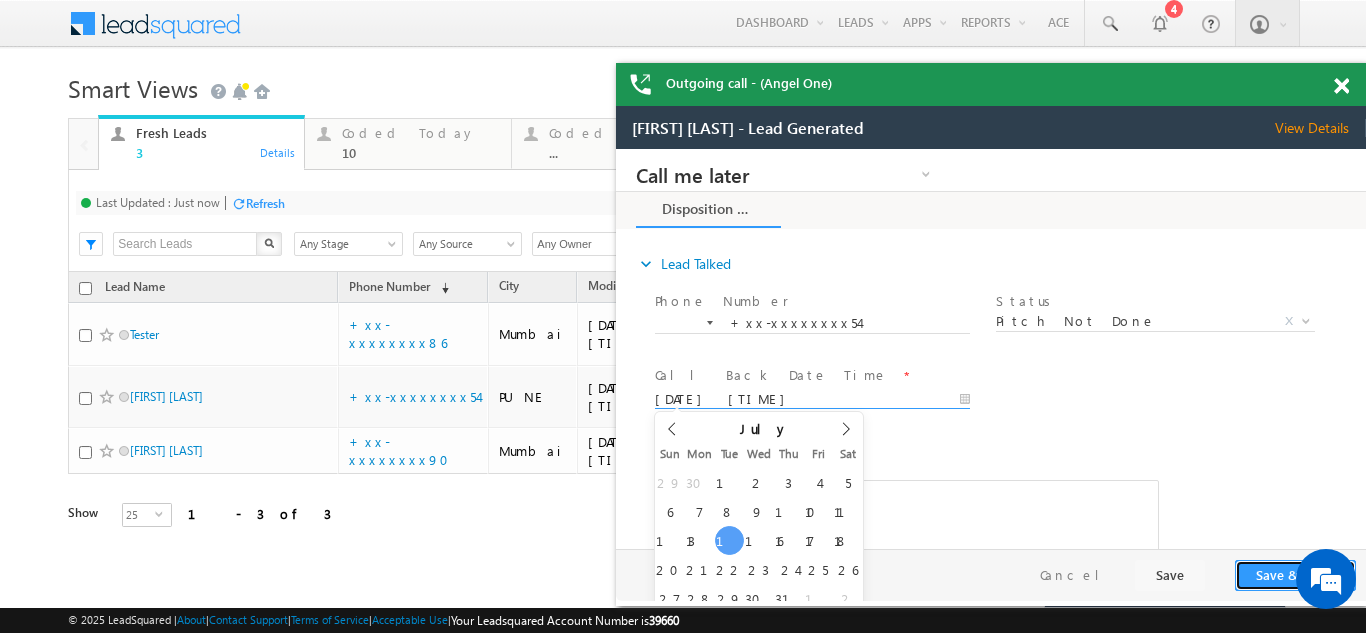 click on "Save & Close" at bounding box center [1295, 575] 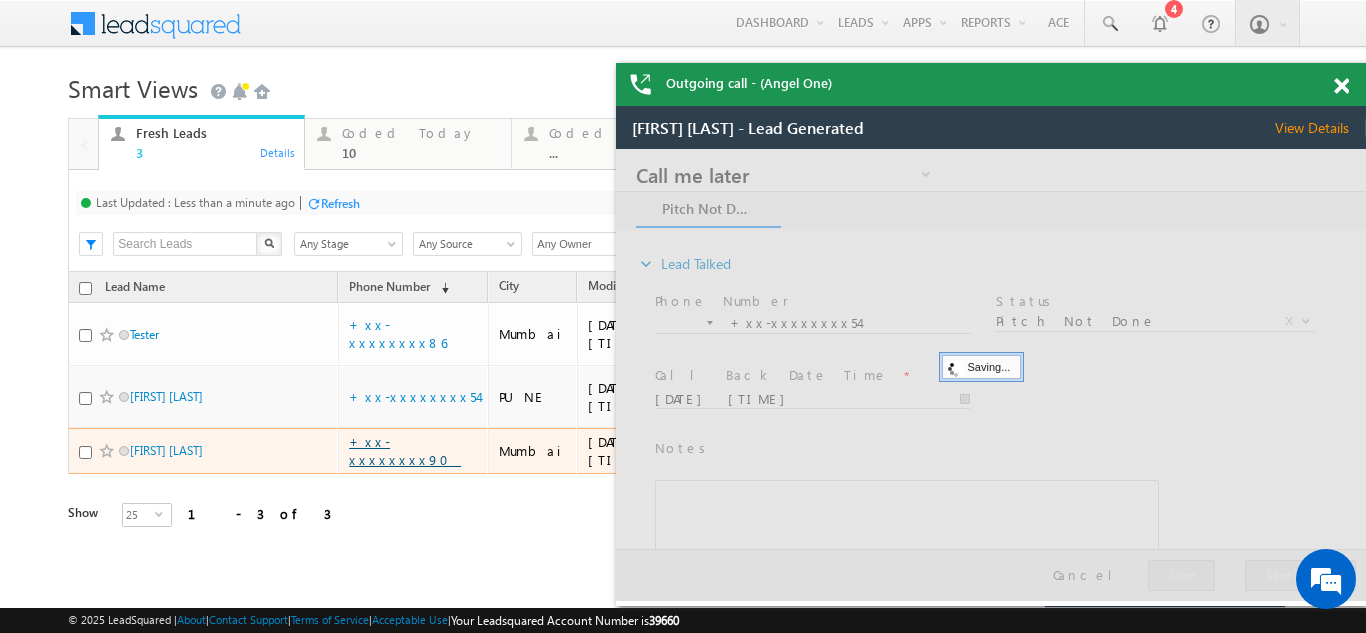 click on "+xx-xxxxxxxx90" at bounding box center [405, 450] 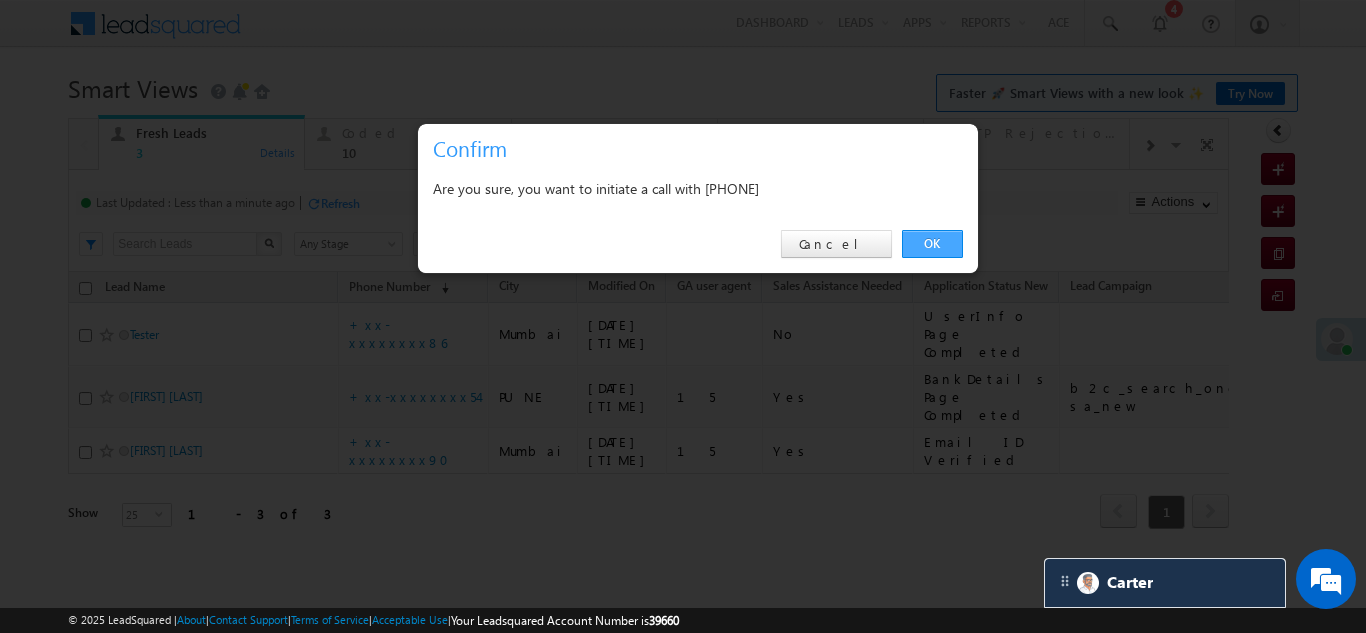 click on "OK" at bounding box center [932, 244] 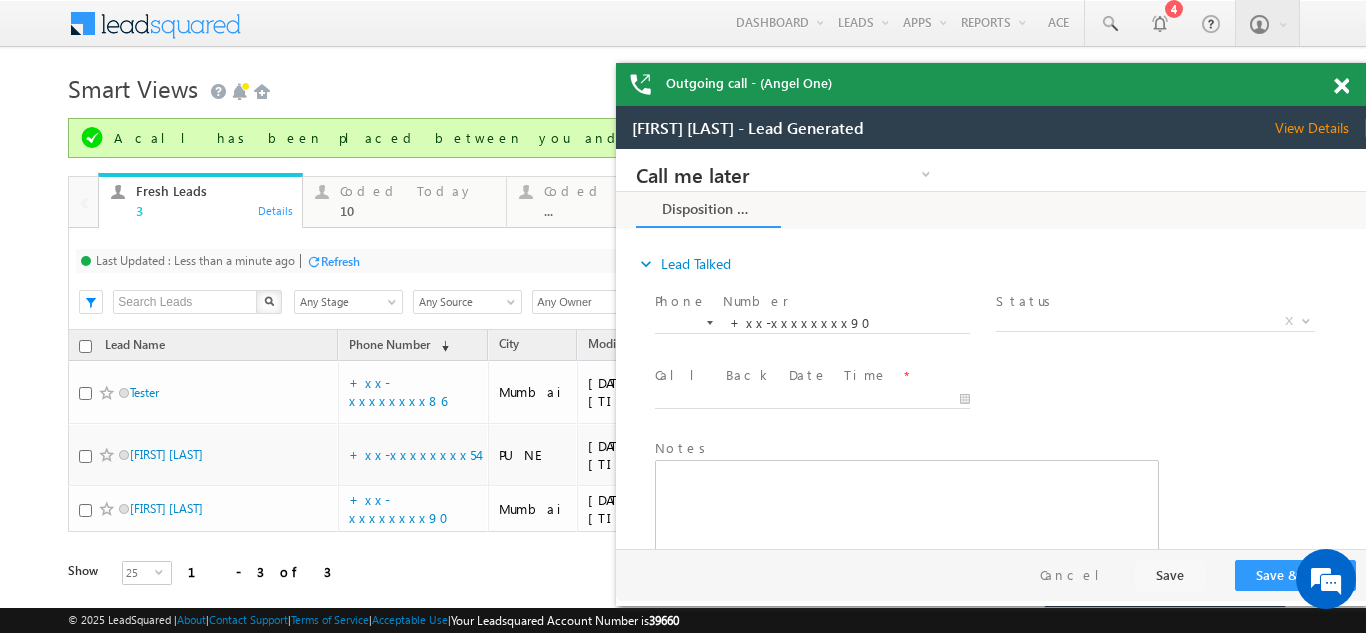 scroll, scrollTop: 0, scrollLeft: 0, axis: both 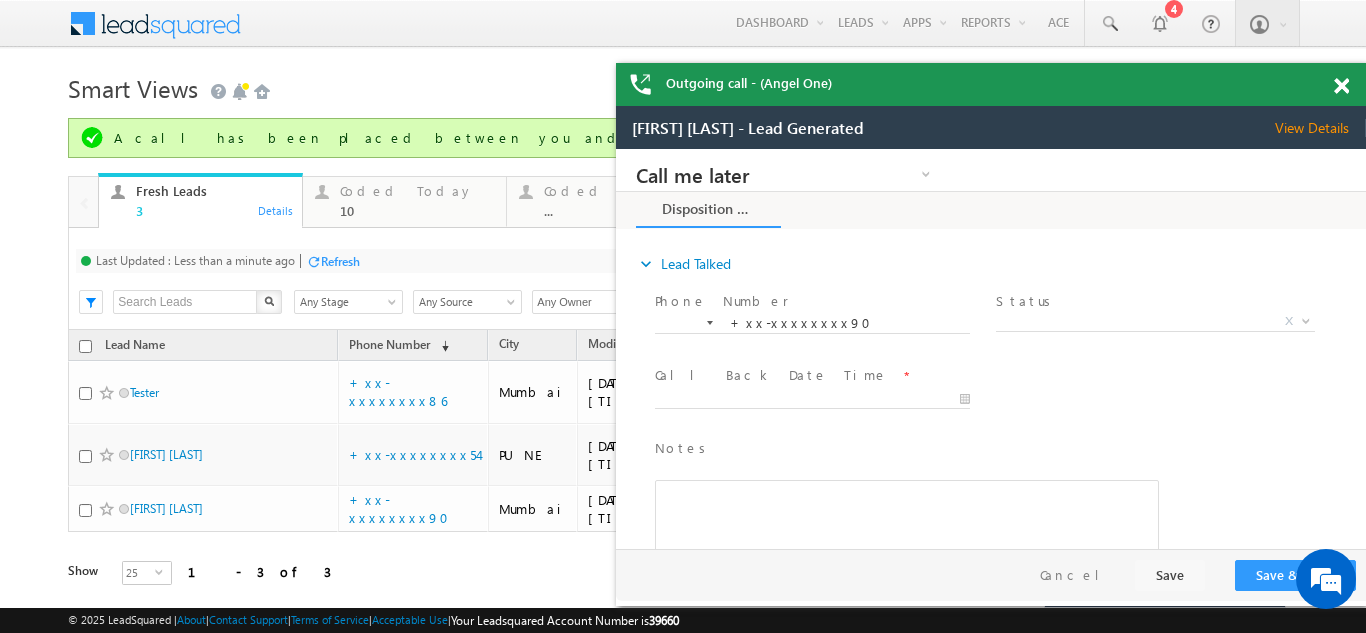 click on "Call Back Date Time
*" at bounding box center [1008, 398] 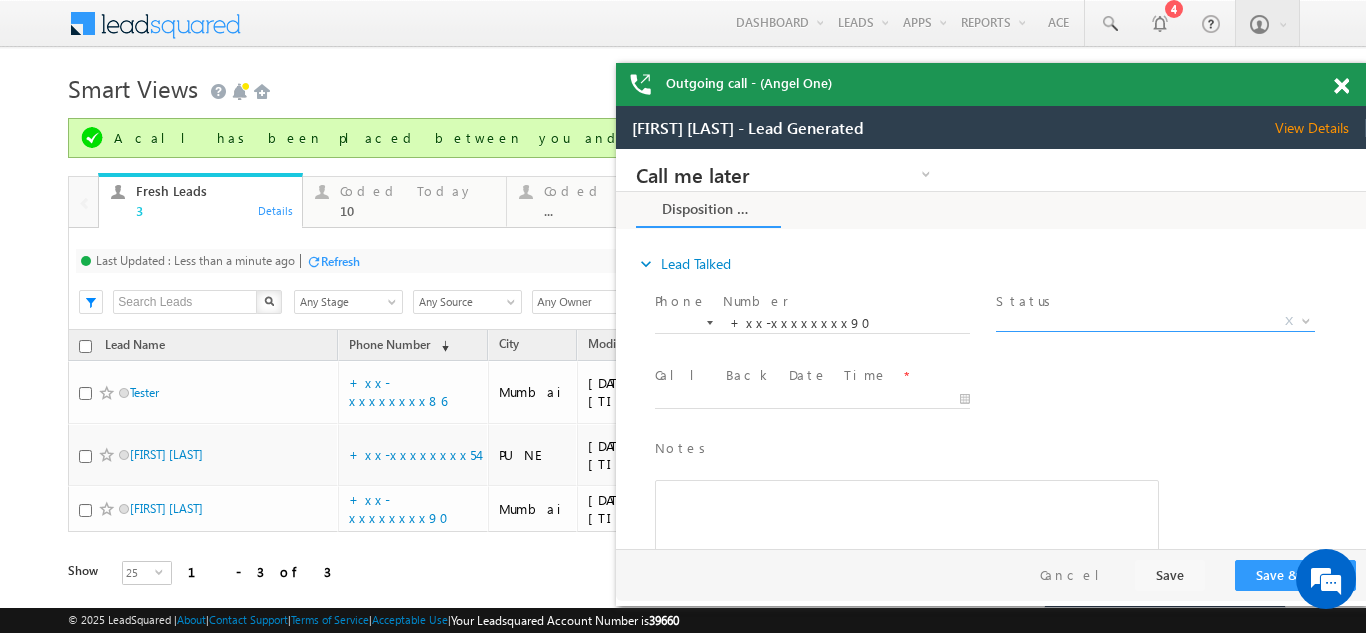 click on "X" at bounding box center [1155, 322] 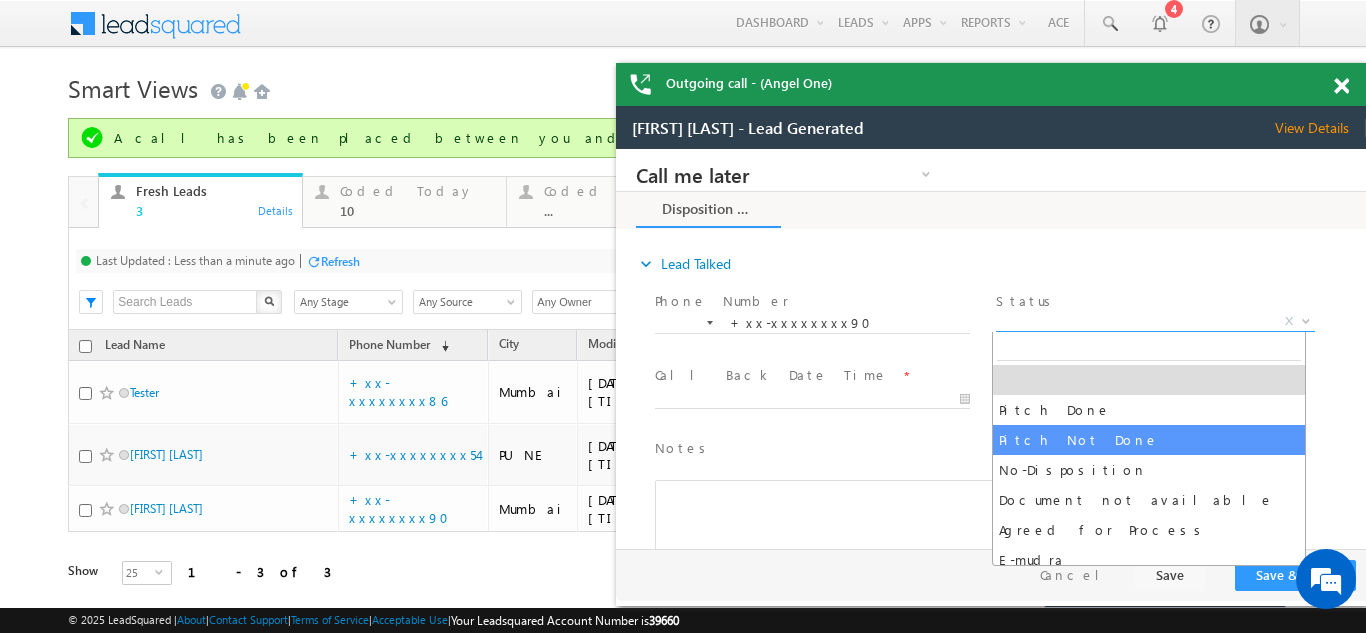 select on "Pitch Not Done" 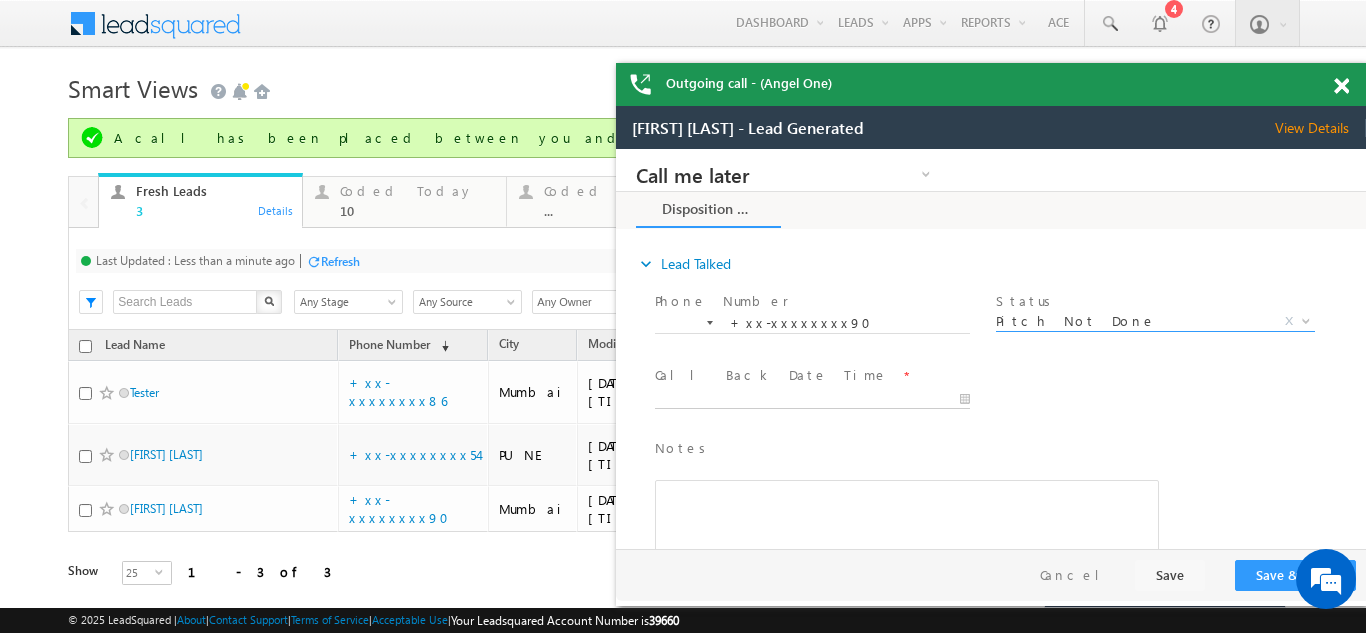 click on "Call me later Campaign Success Commitment Cross Sell Customer Drop-off reasons Language Barrier Not Interested Ringing Call me later
Call me later
× Disposition Form *" at bounding box center (991, 349) 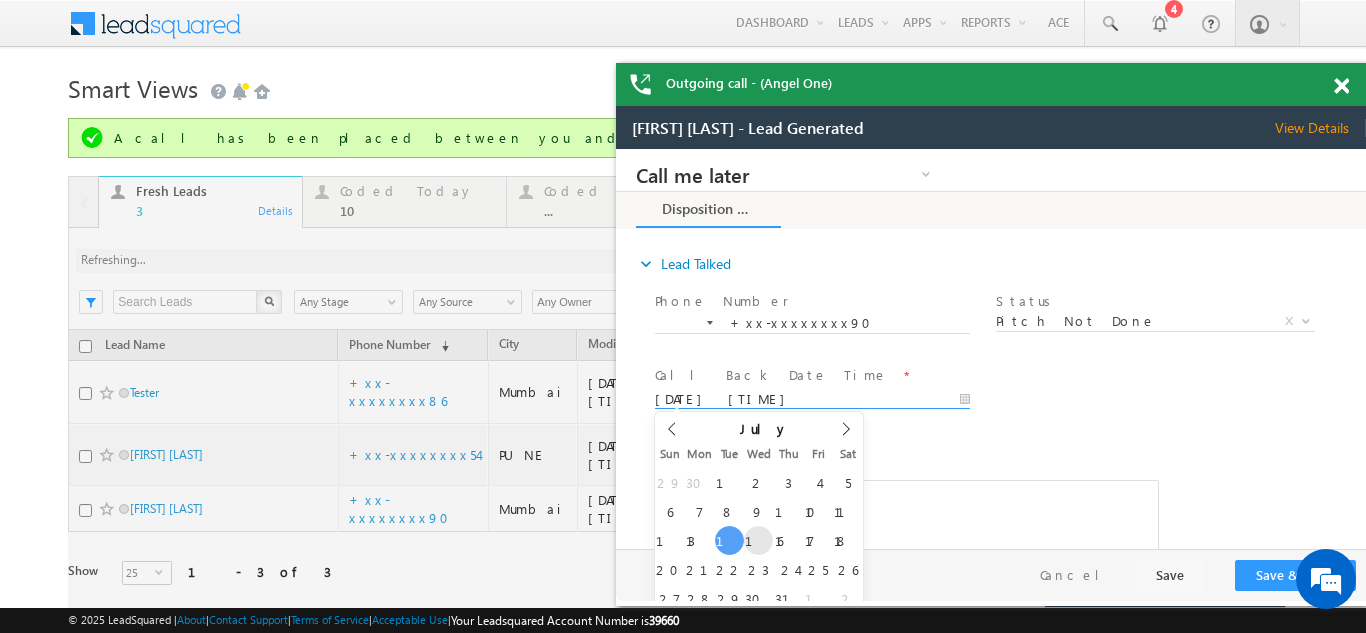 type on "07/16/25 4:02 PM" 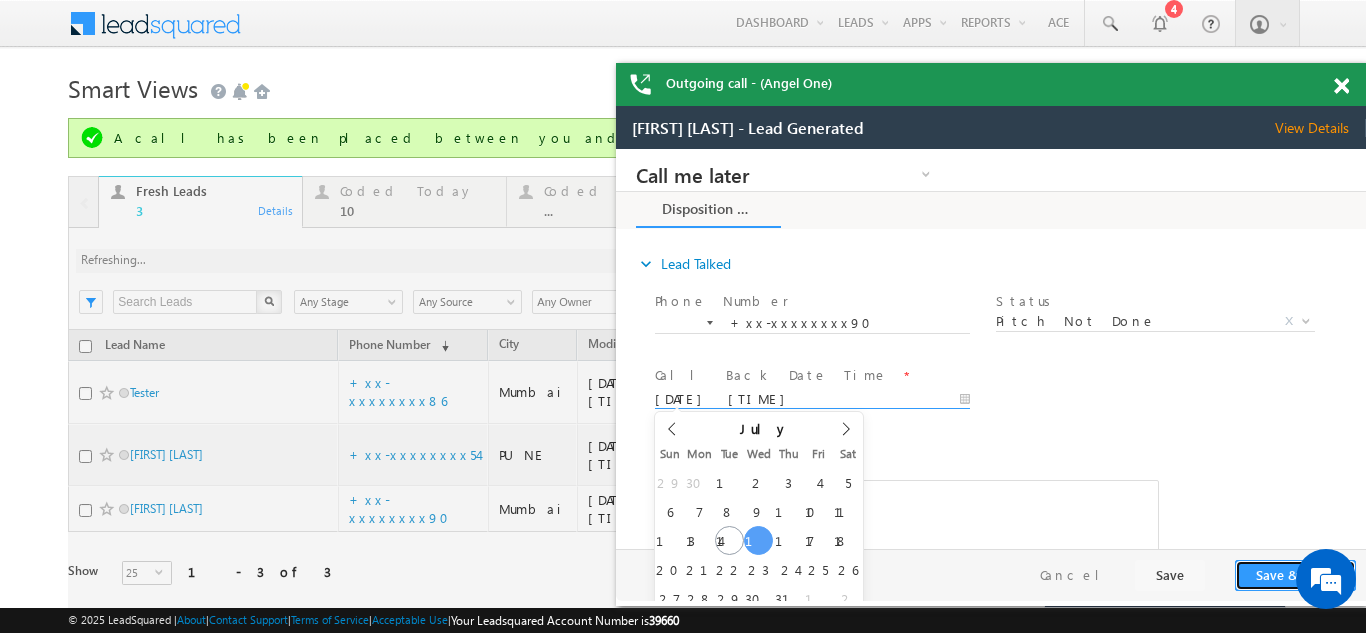 click on "Save & Close" at bounding box center (1295, 575) 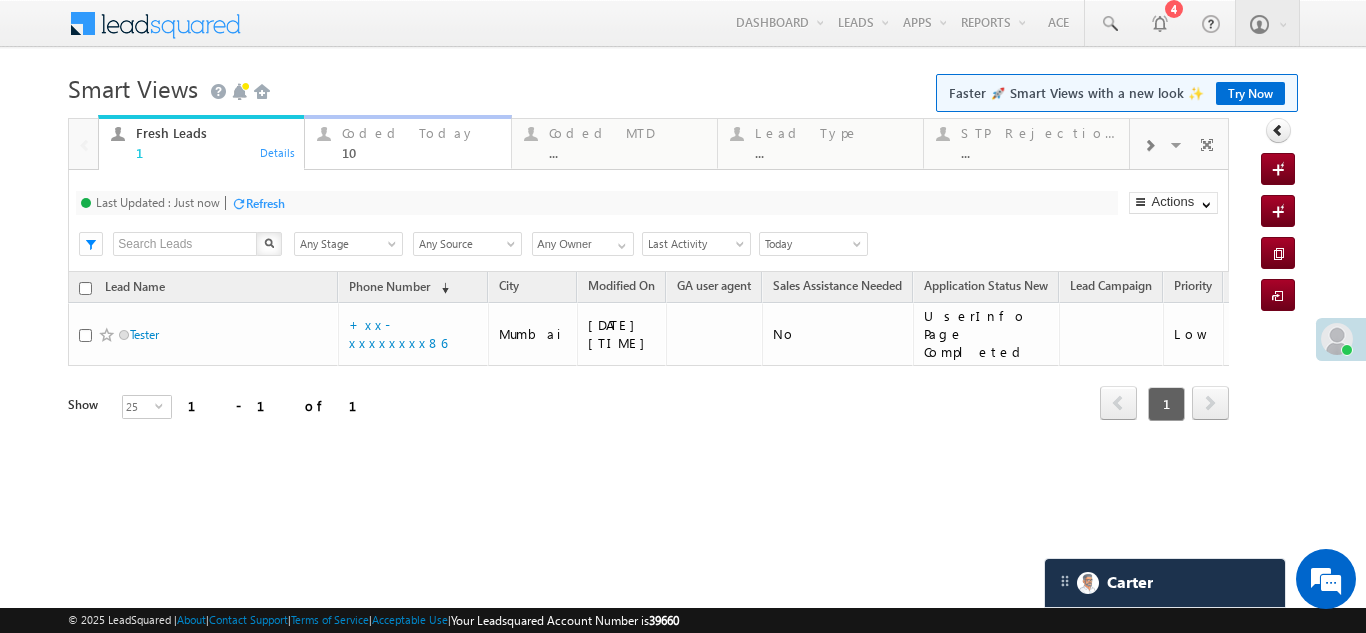 click on "Coded Today" at bounding box center (420, 133) 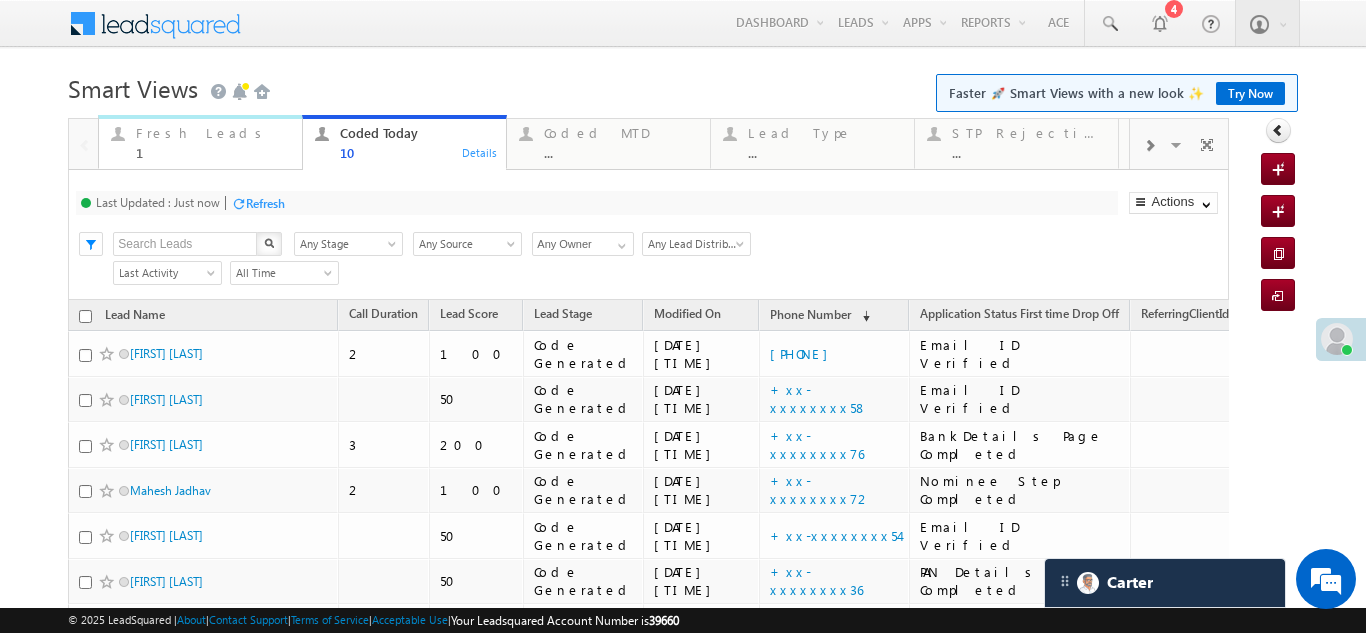 click on "Fresh Leads" at bounding box center [213, 133] 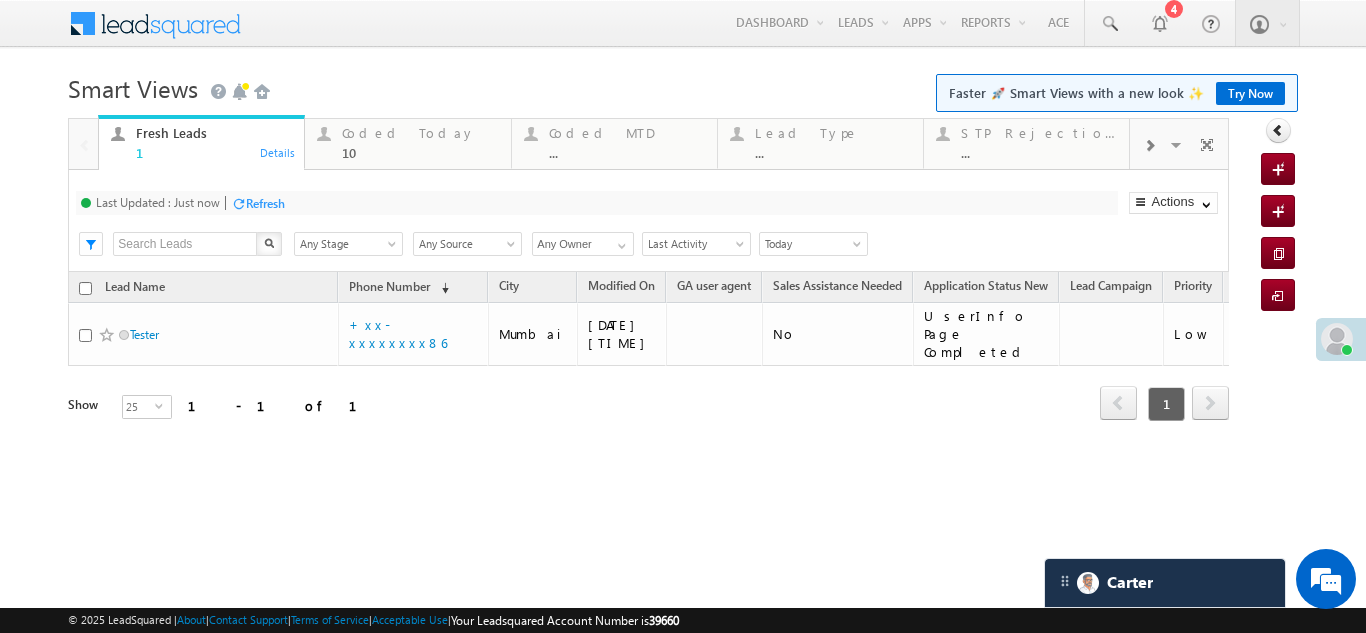 click on "Refresh" at bounding box center (265, 203) 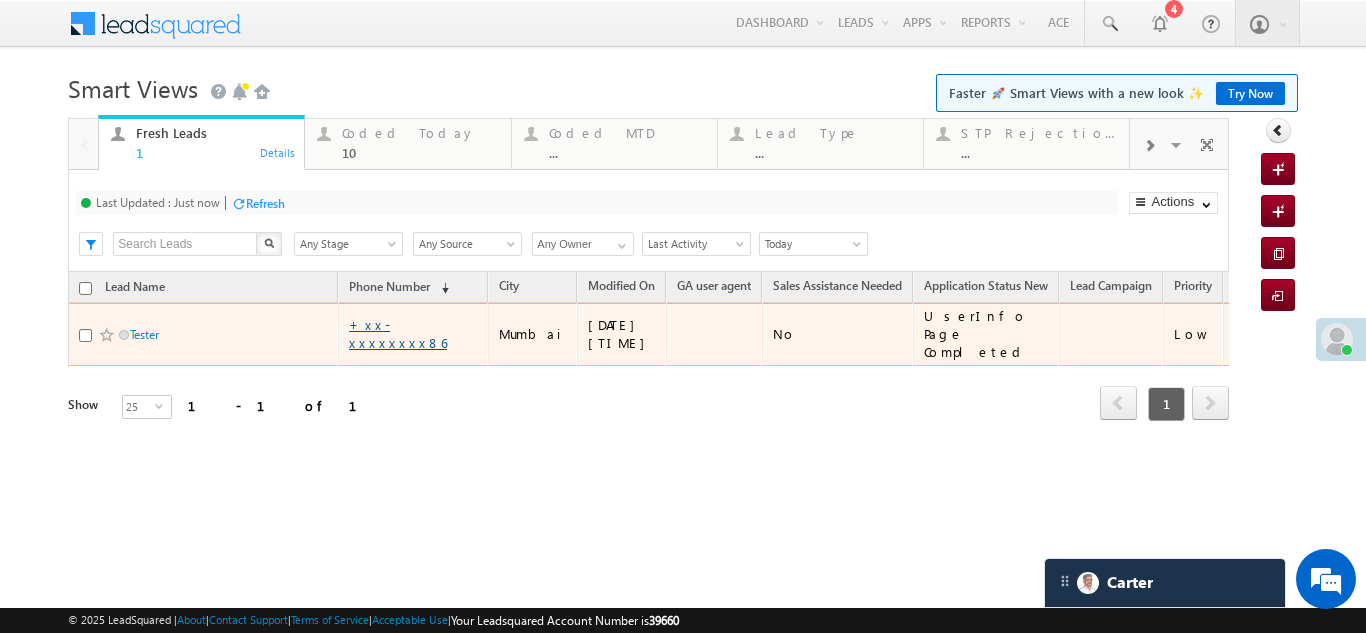 click on "+xx-xxxxxxxx86" at bounding box center (398, 333) 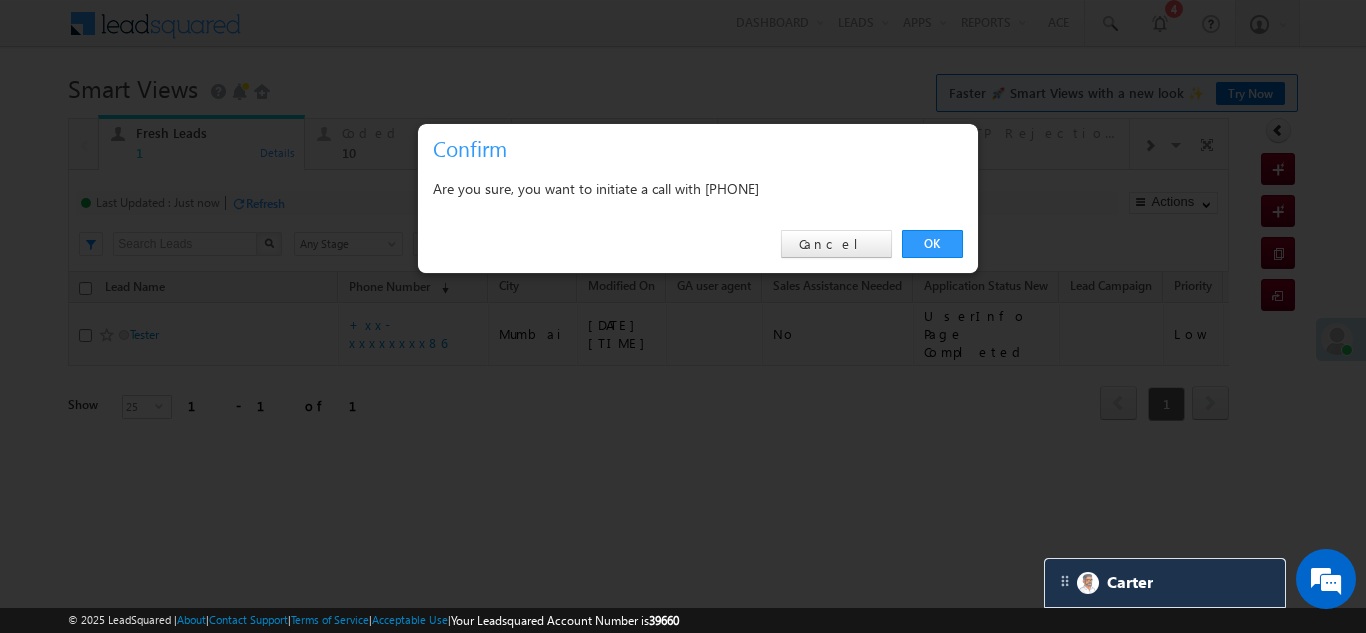 drag, startPoint x: 398, startPoint y: 326, endPoint x: 958, endPoint y: 220, distance: 569.94385 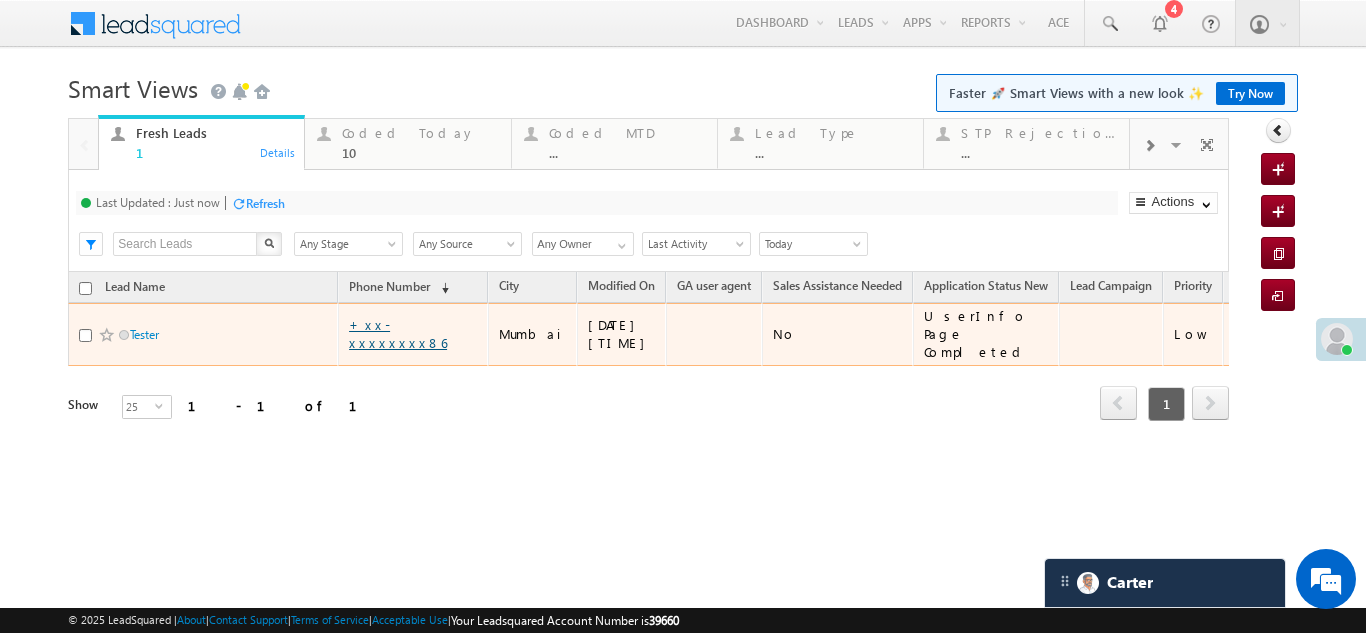 click on "+xx-xxxxxxxx86" at bounding box center (398, 333) 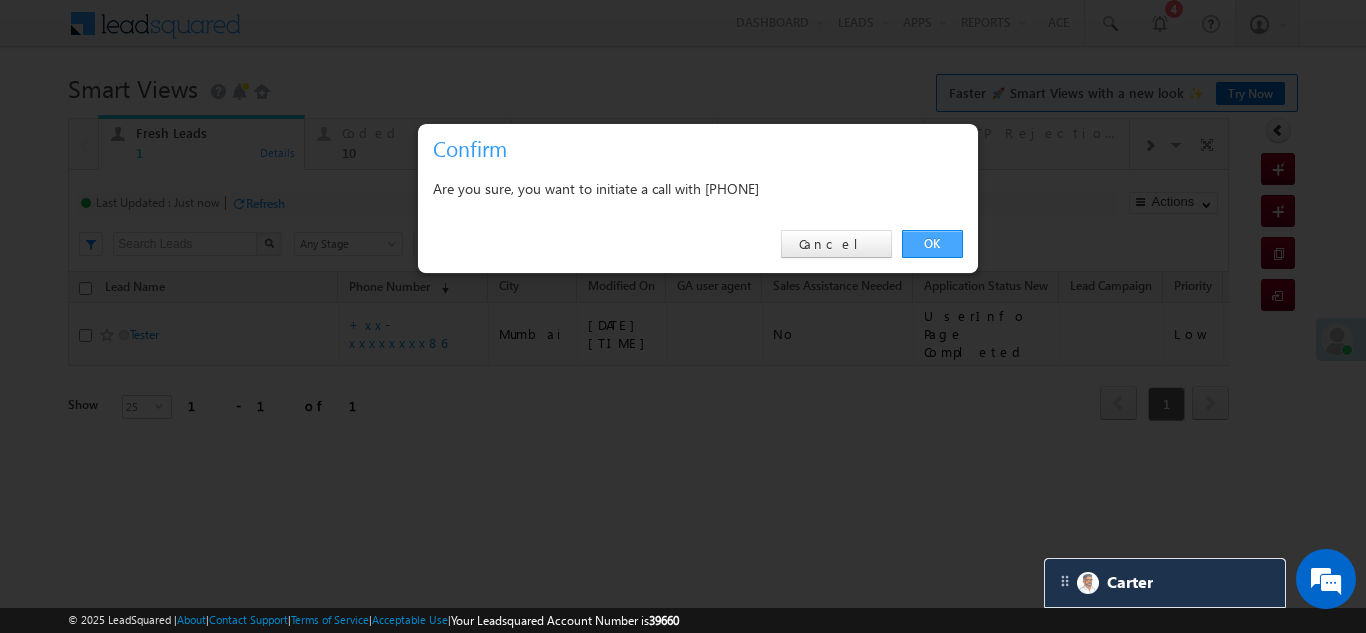 click on "OK" at bounding box center (932, 244) 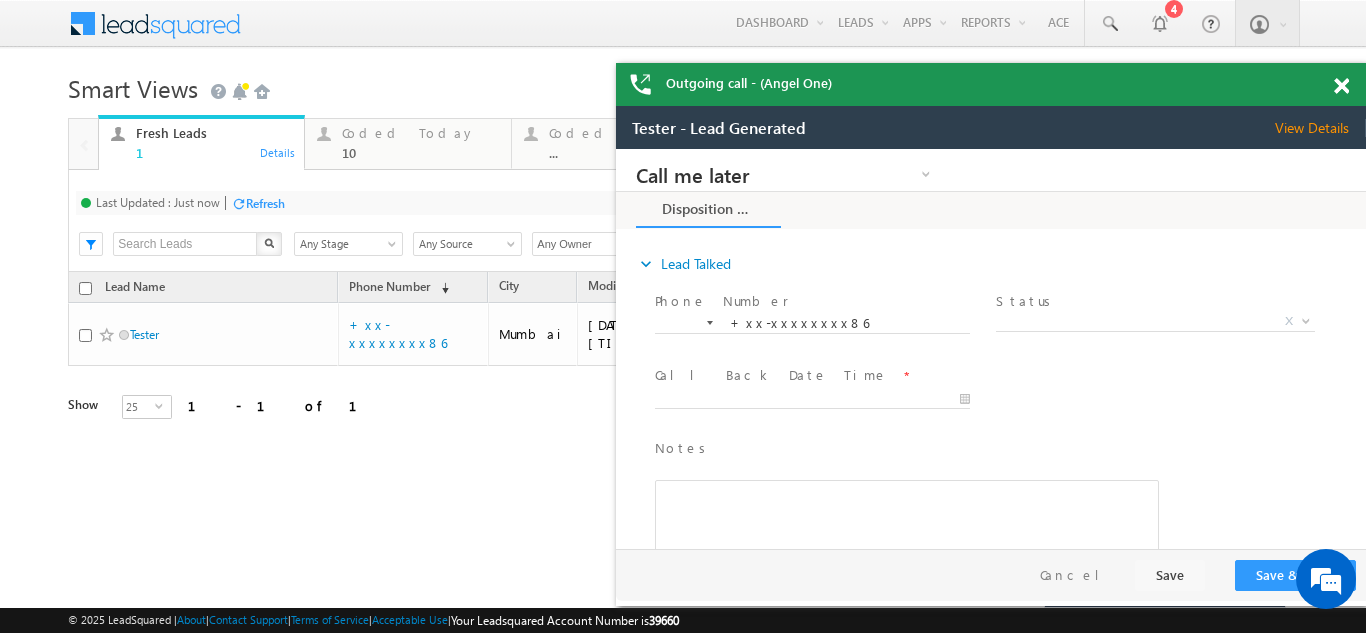 scroll, scrollTop: 0, scrollLeft: 0, axis: both 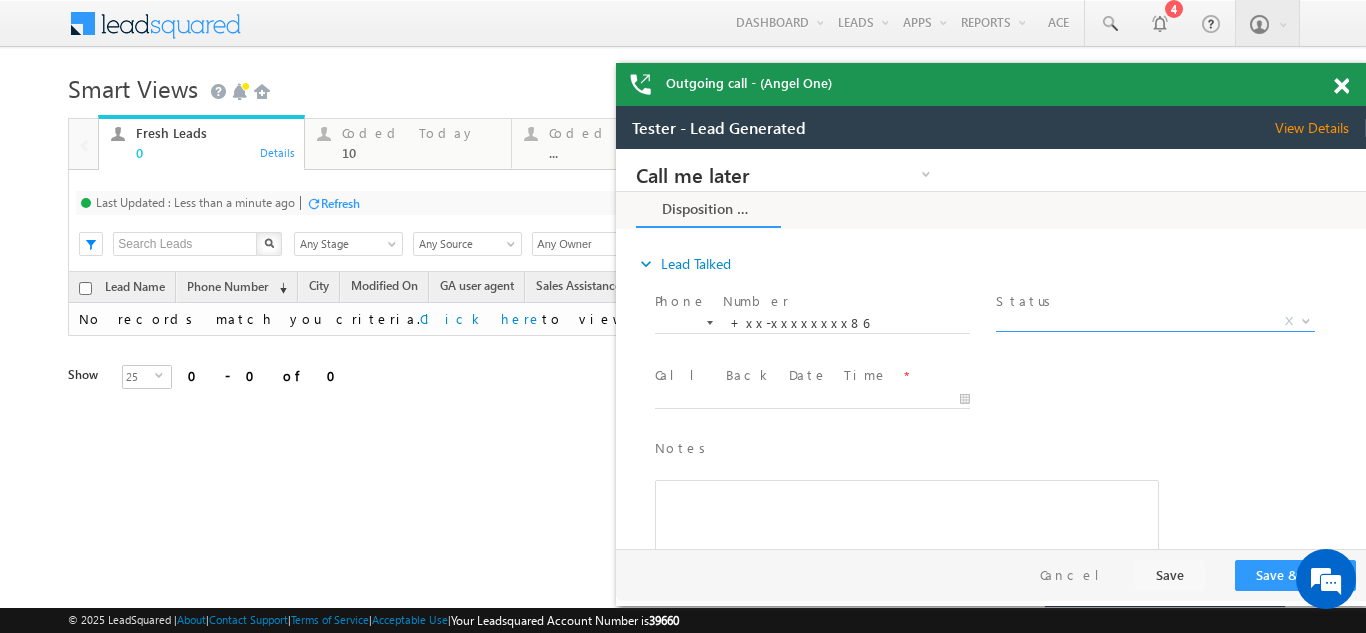 click on "X" at bounding box center [1155, 322] 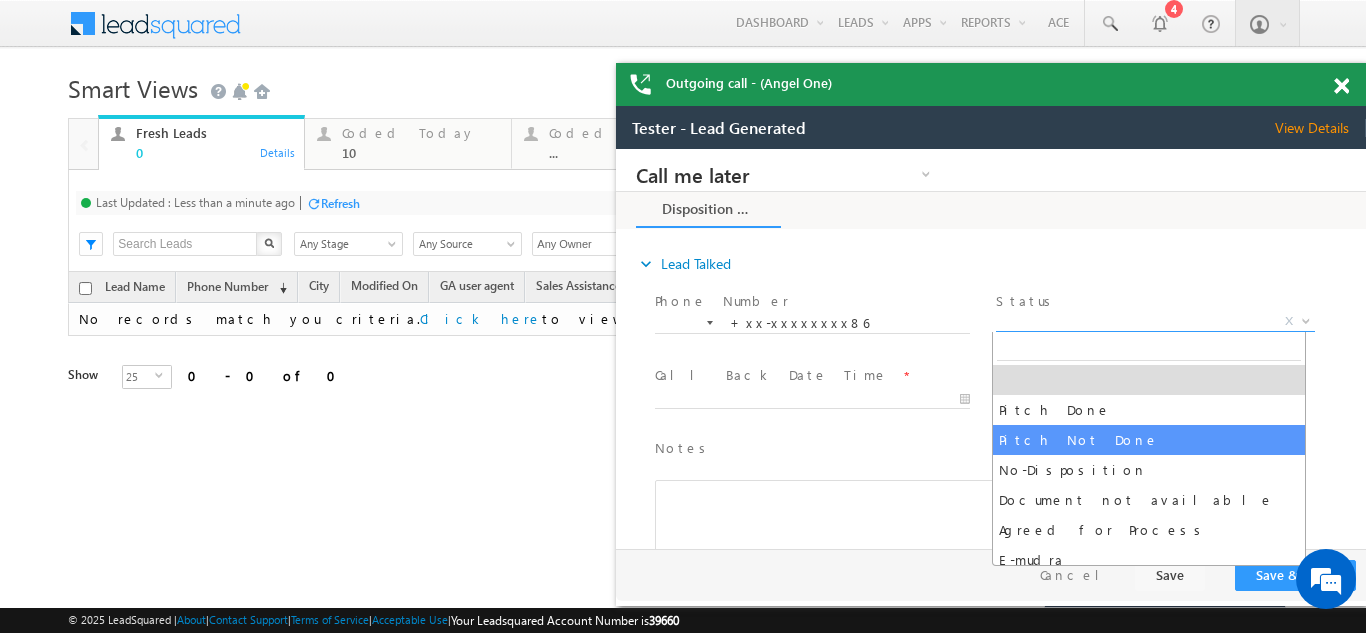 select on "Pitch Not Done" 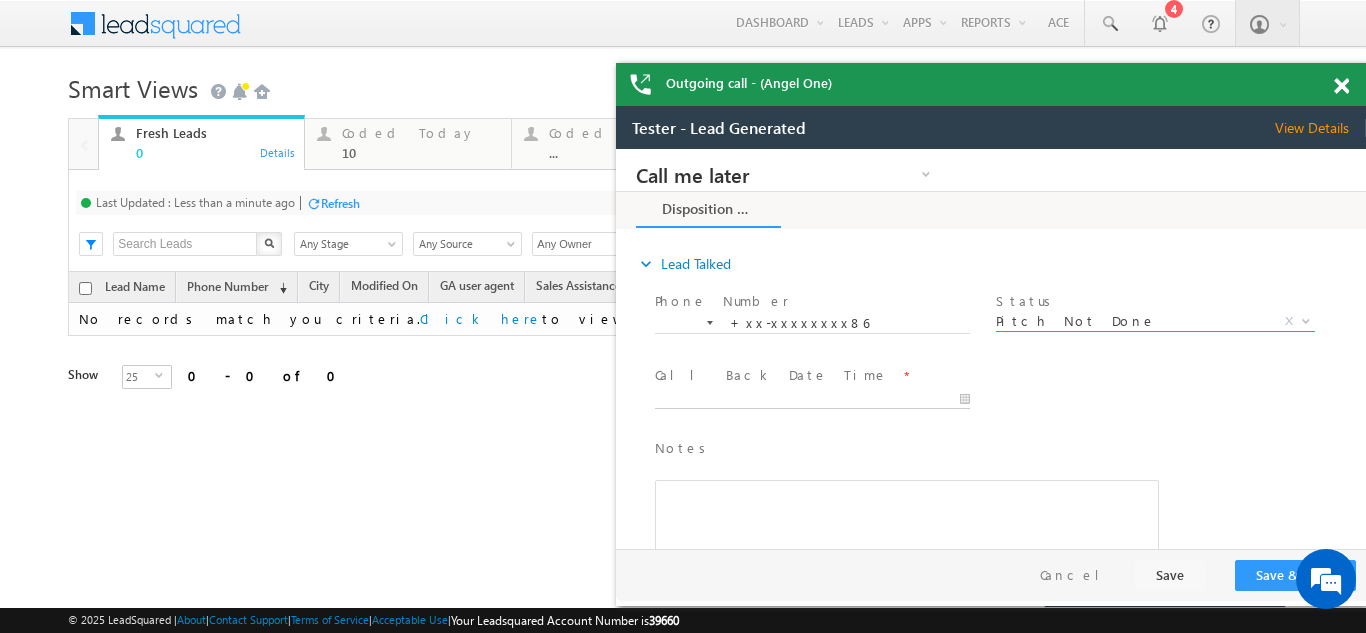 type on "07/15/25 4:06 PM" 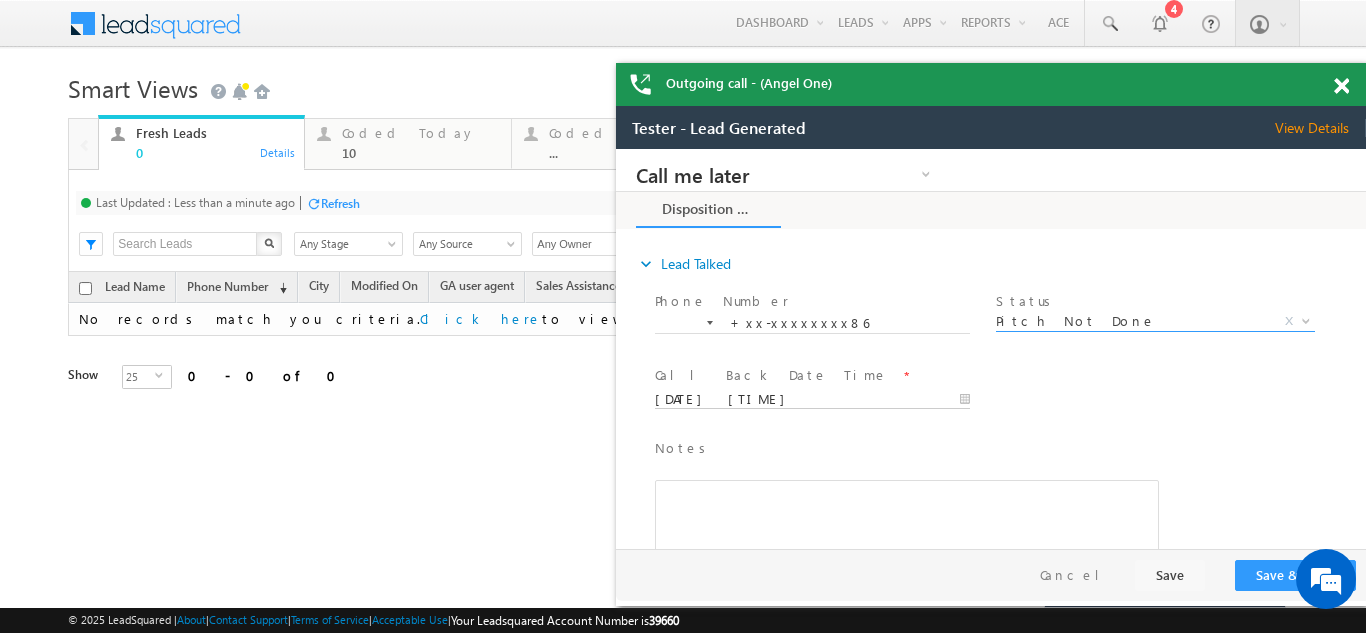 click on "Call me later Campaign Success Commitment Cross Sell Customer Drop-off reasons Language Barrier Not Interested Ringing Call me later
Call me later
× Disposition Form *" at bounding box center (991, 349) 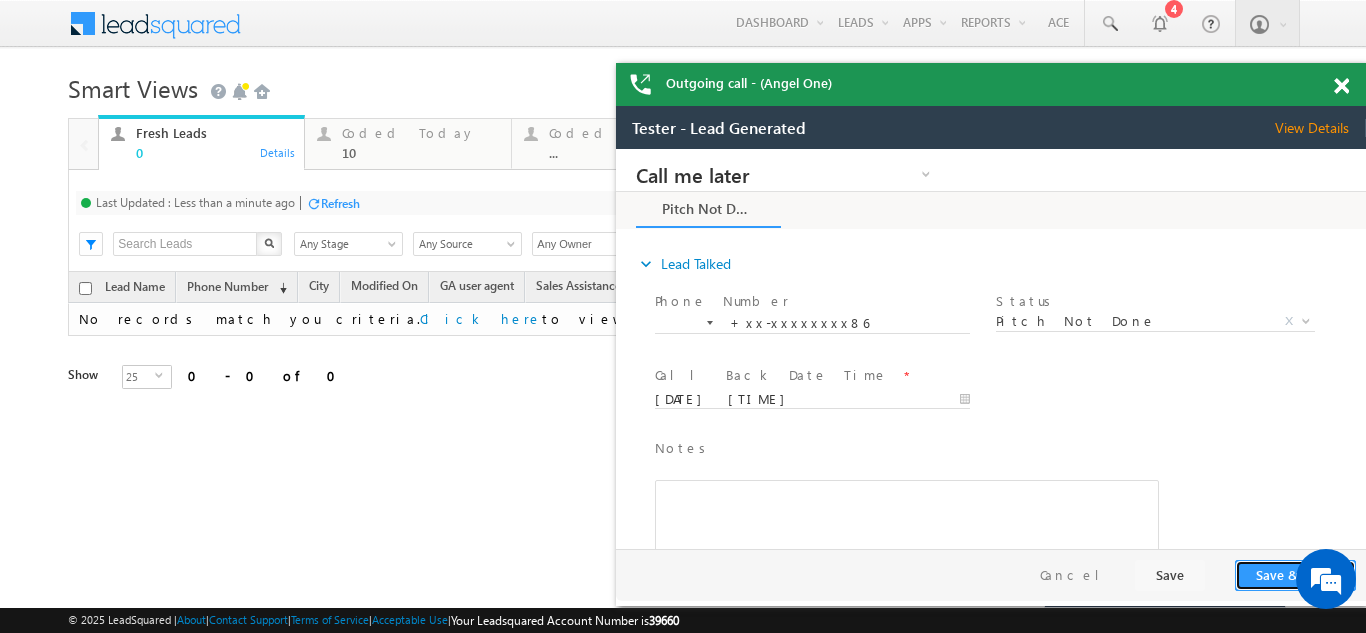 click on "Save & Close" at bounding box center (1295, 575) 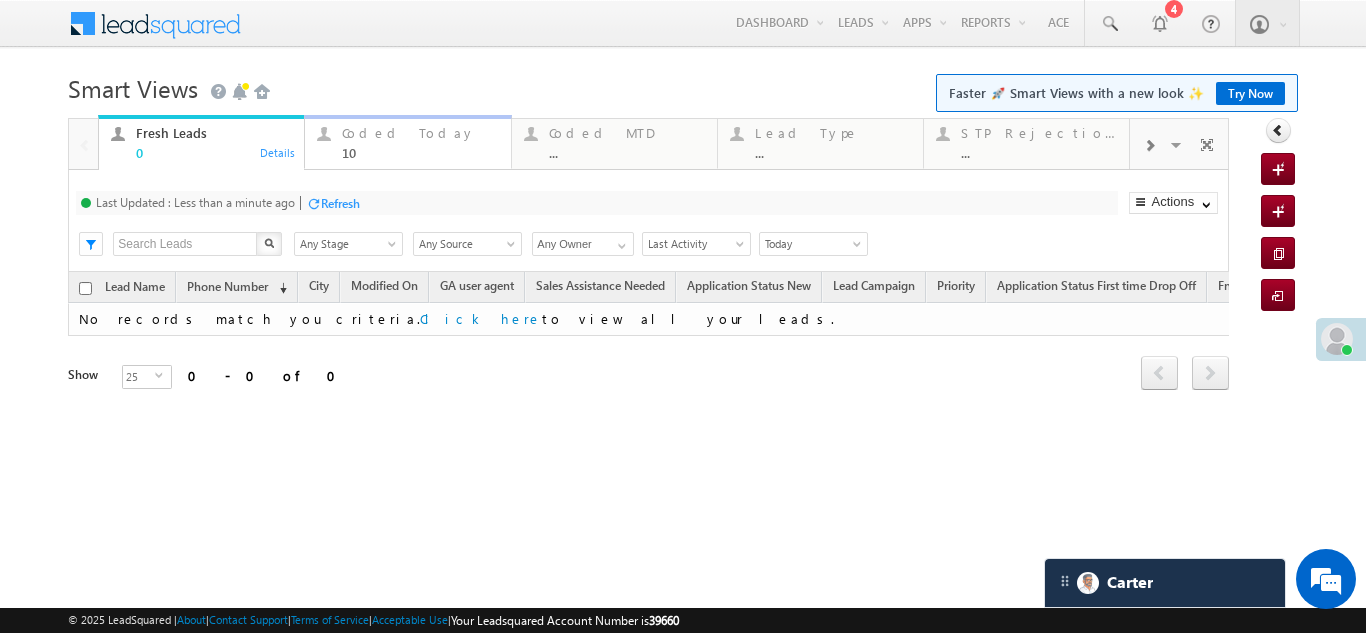 click on "Coded Today" at bounding box center (420, 133) 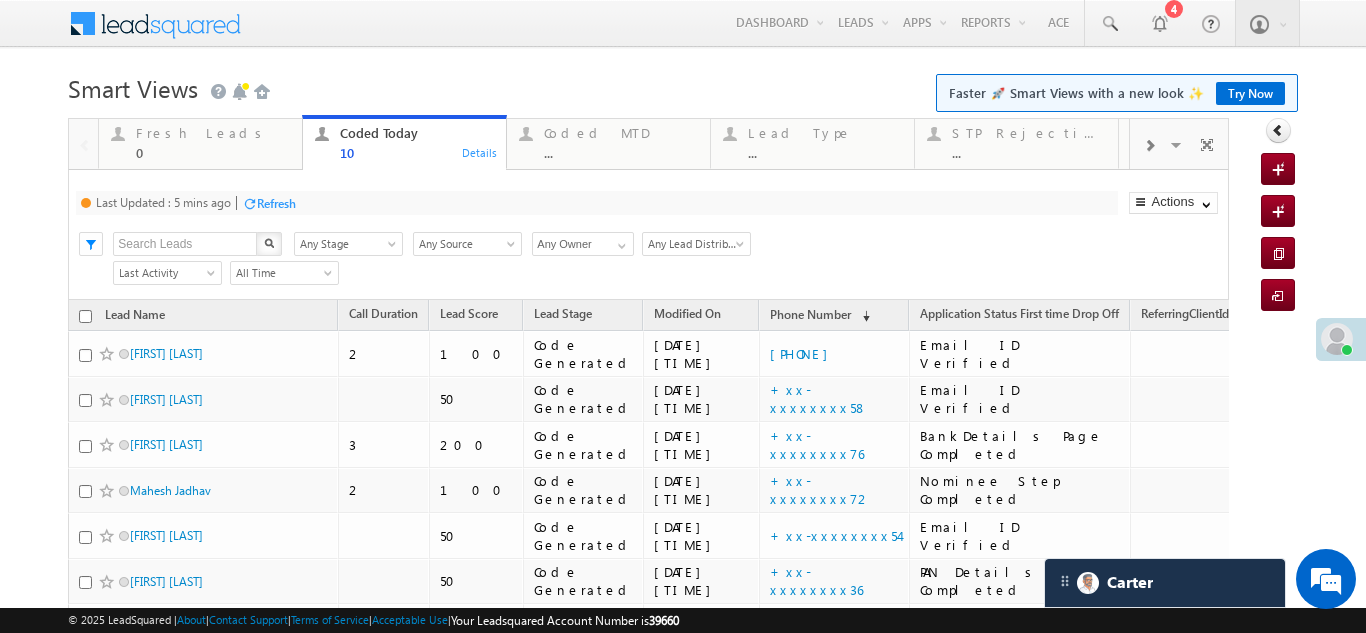 click on "Refresh" at bounding box center (276, 203) 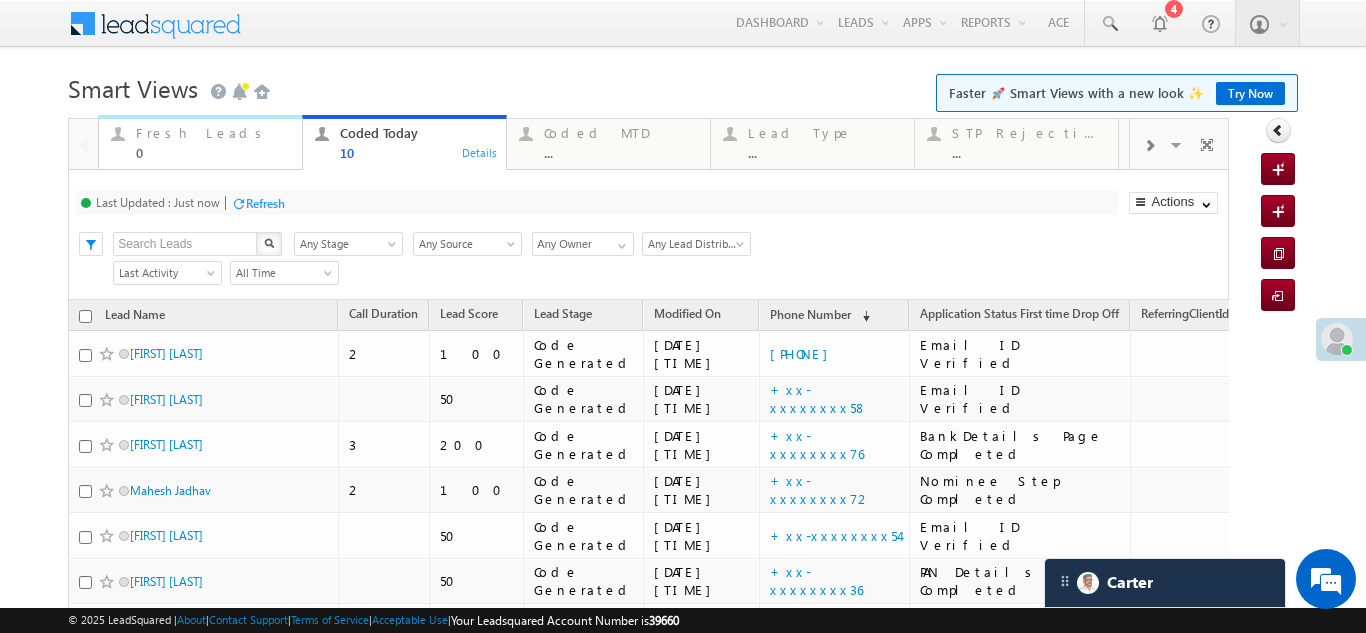 click on "Fresh Leads 0" at bounding box center [213, 140] 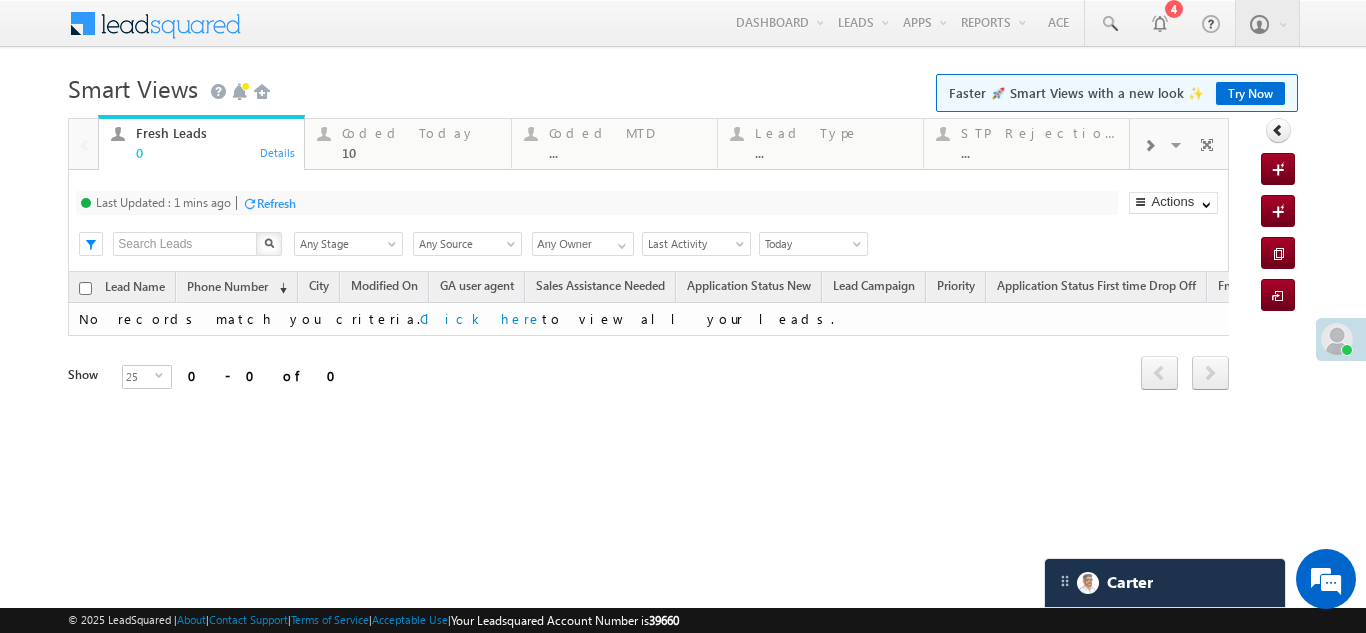 click on "Refresh" at bounding box center [276, 203] 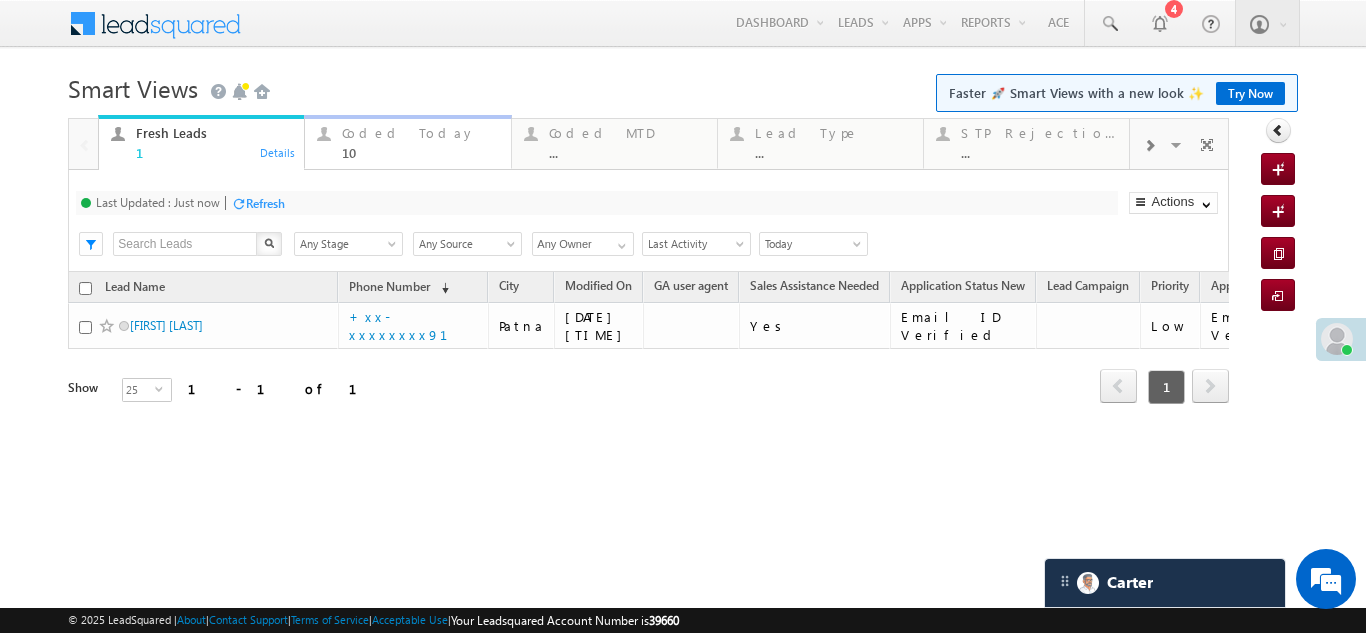 click on "Coded Today" at bounding box center (420, 133) 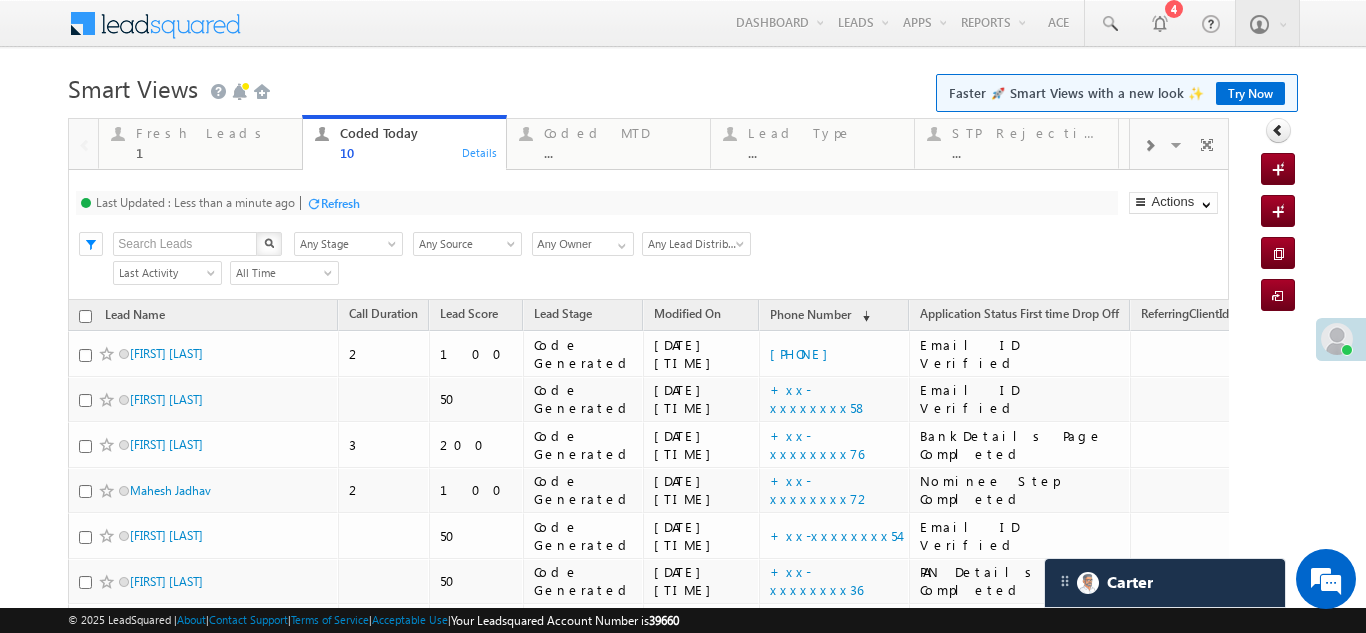 click on "Refresh" at bounding box center (340, 203) 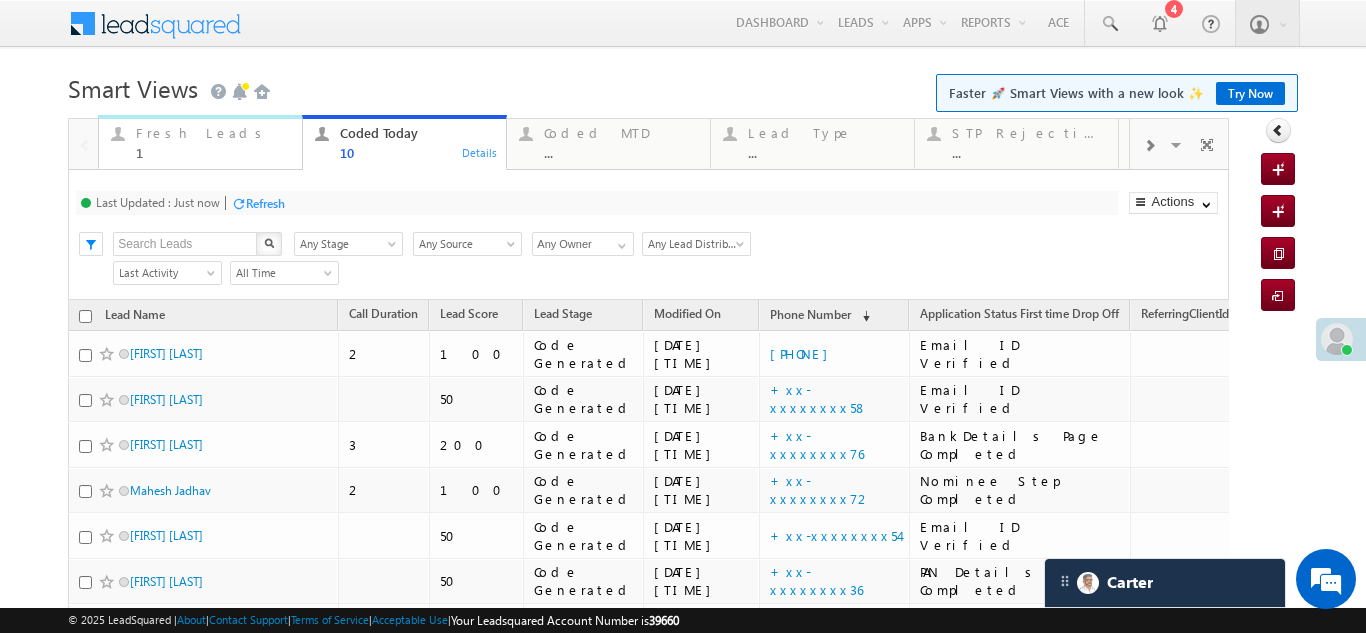 click on "Fresh Leads" at bounding box center (213, 133) 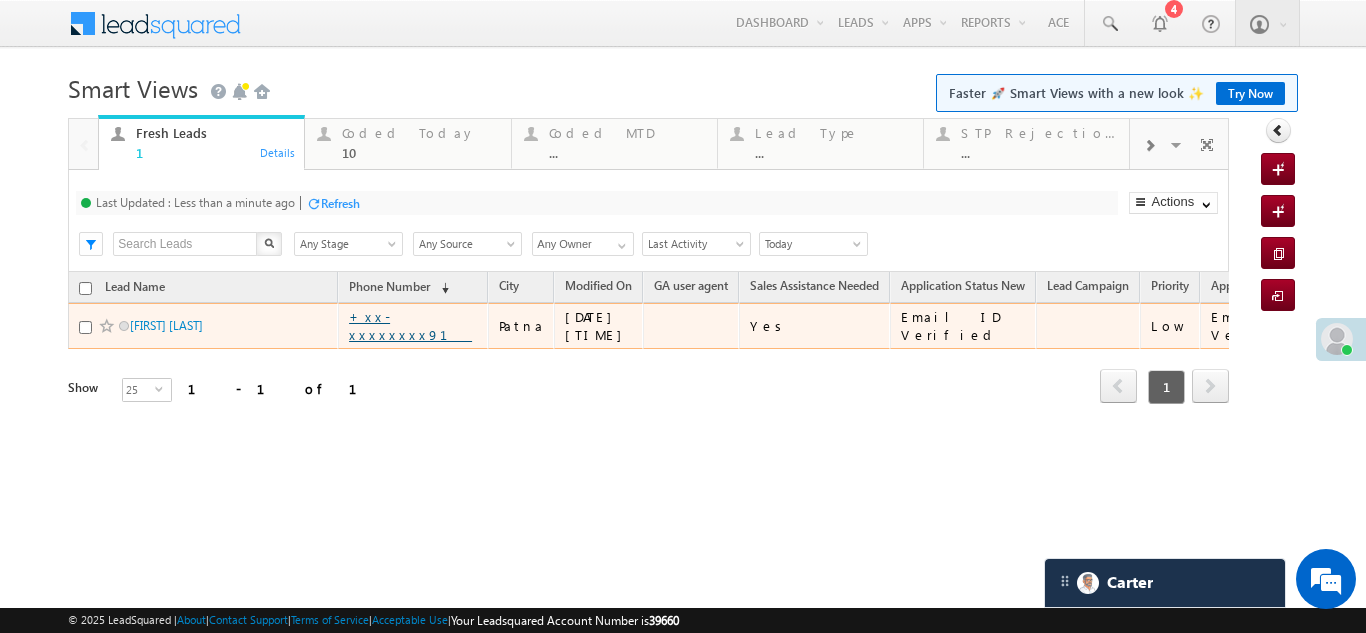 click on "+xx-xxxxxxxx91" at bounding box center [410, 325] 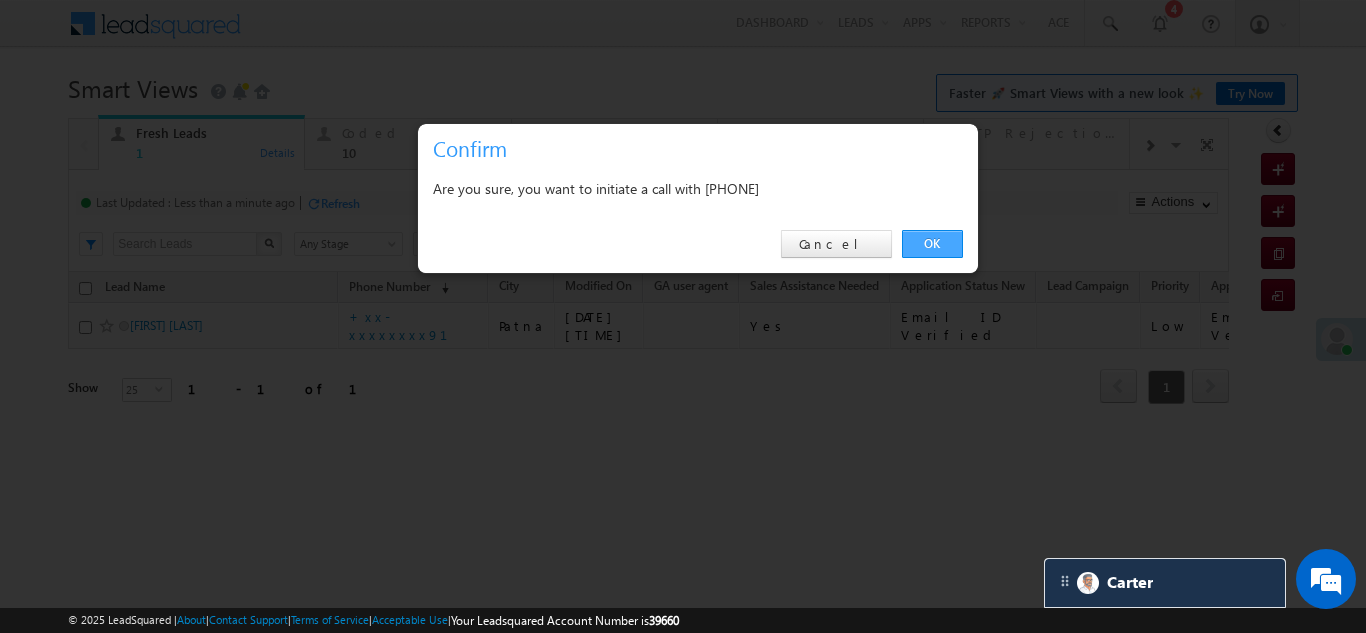click on "OK" at bounding box center [932, 244] 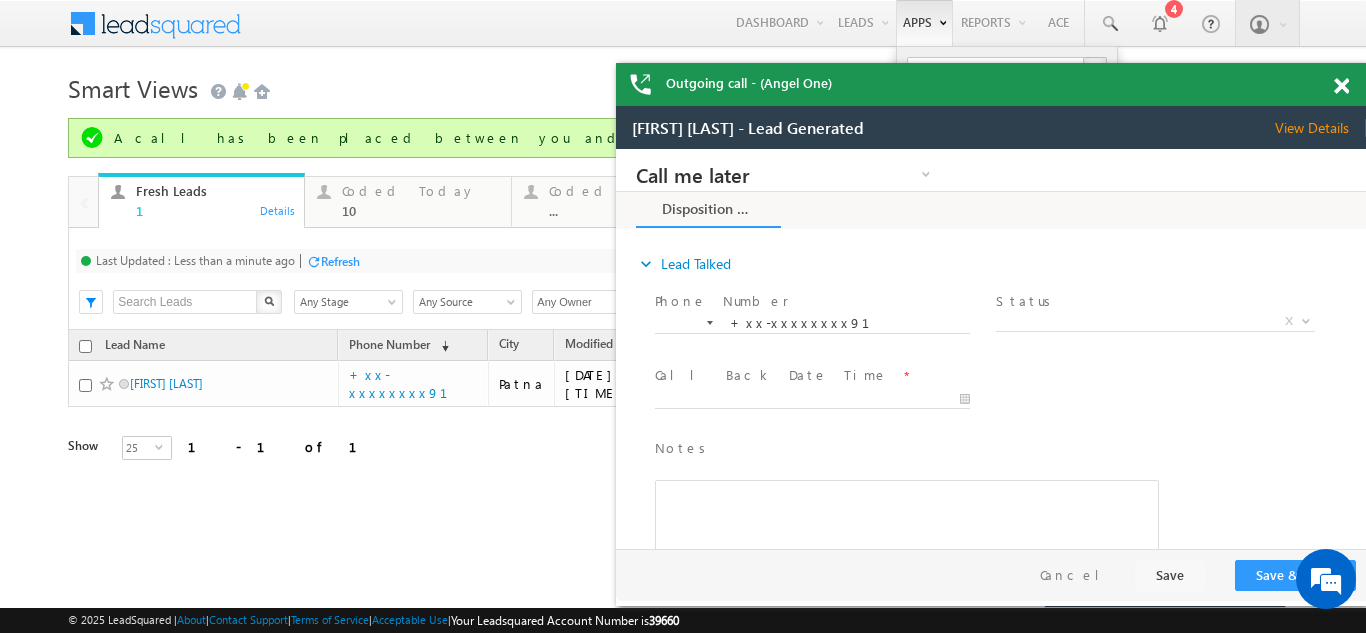 scroll, scrollTop: 0, scrollLeft: 0, axis: both 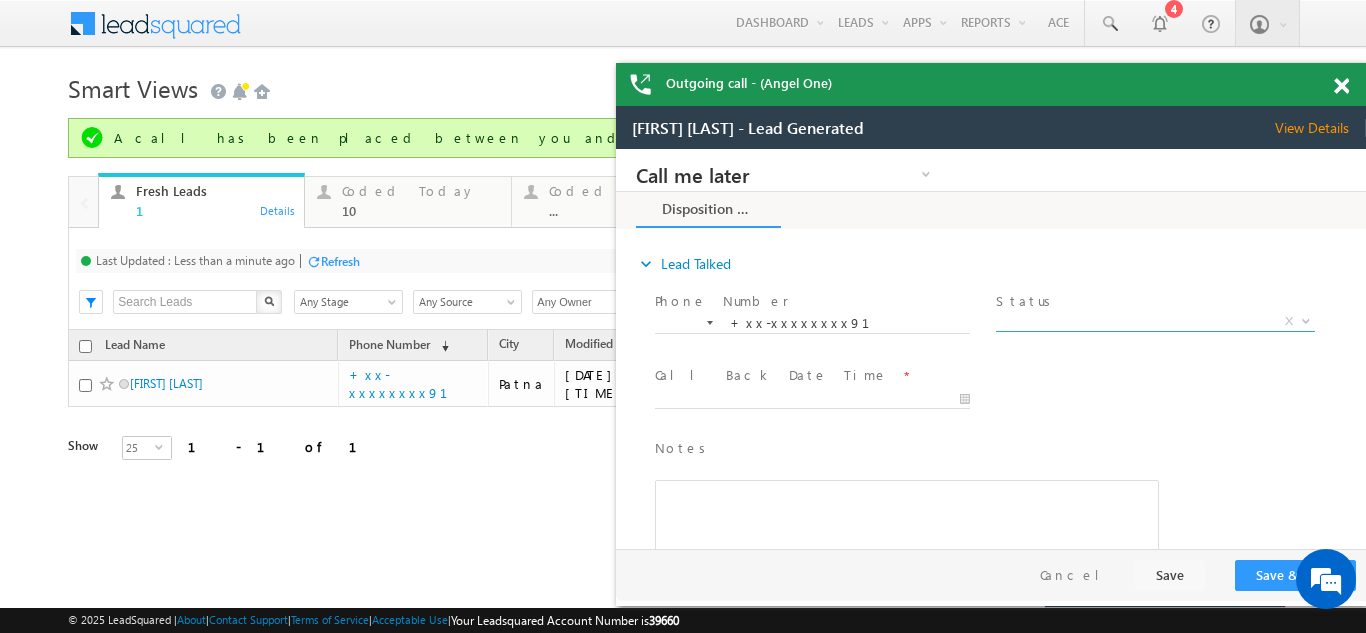 click on "X" at bounding box center [1155, 322] 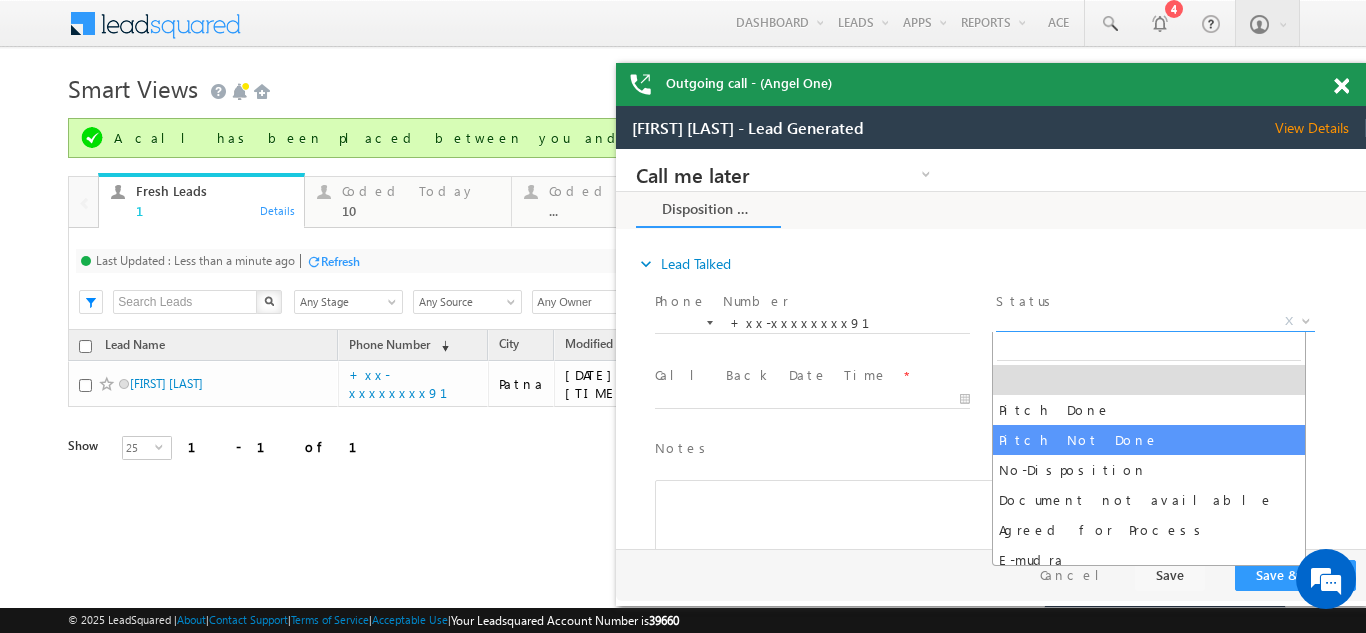 select on "Pitch Not Done" 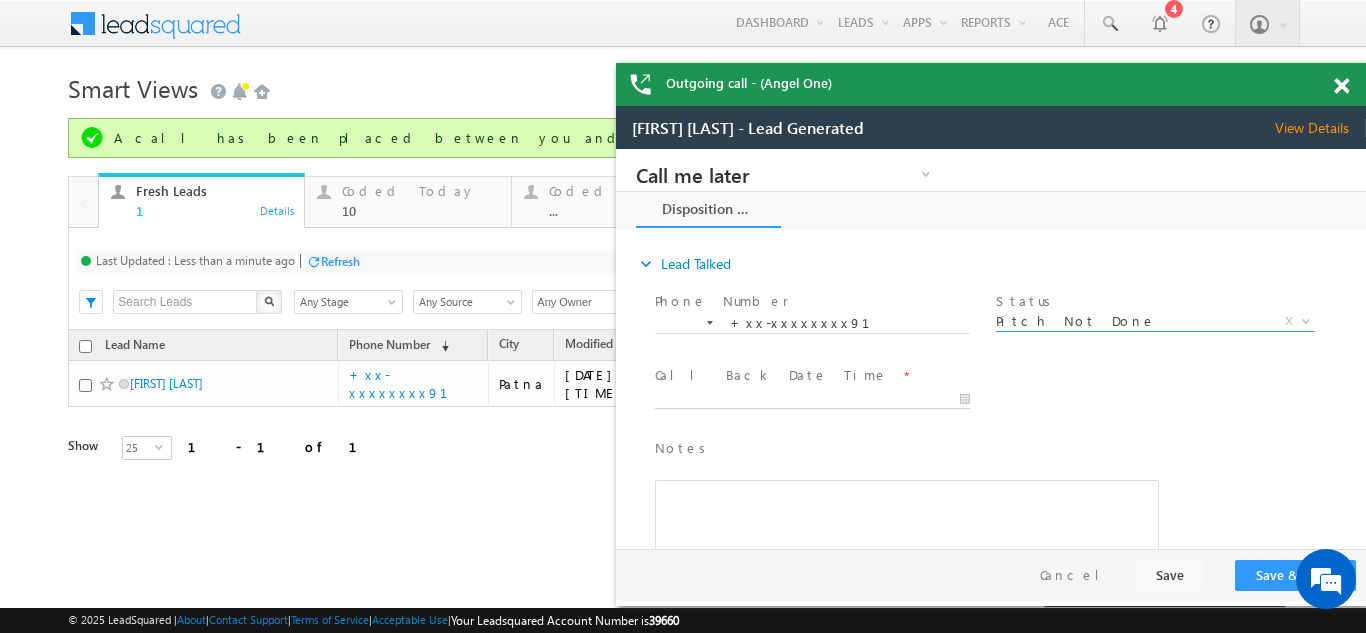 click on "Call me later Campaign Success Commitment Cross Sell Customer Drop-off reasons Language Barrier Not Interested Ringing Call me later
Call me later
× Disposition Form *" at bounding box center [991, 349] 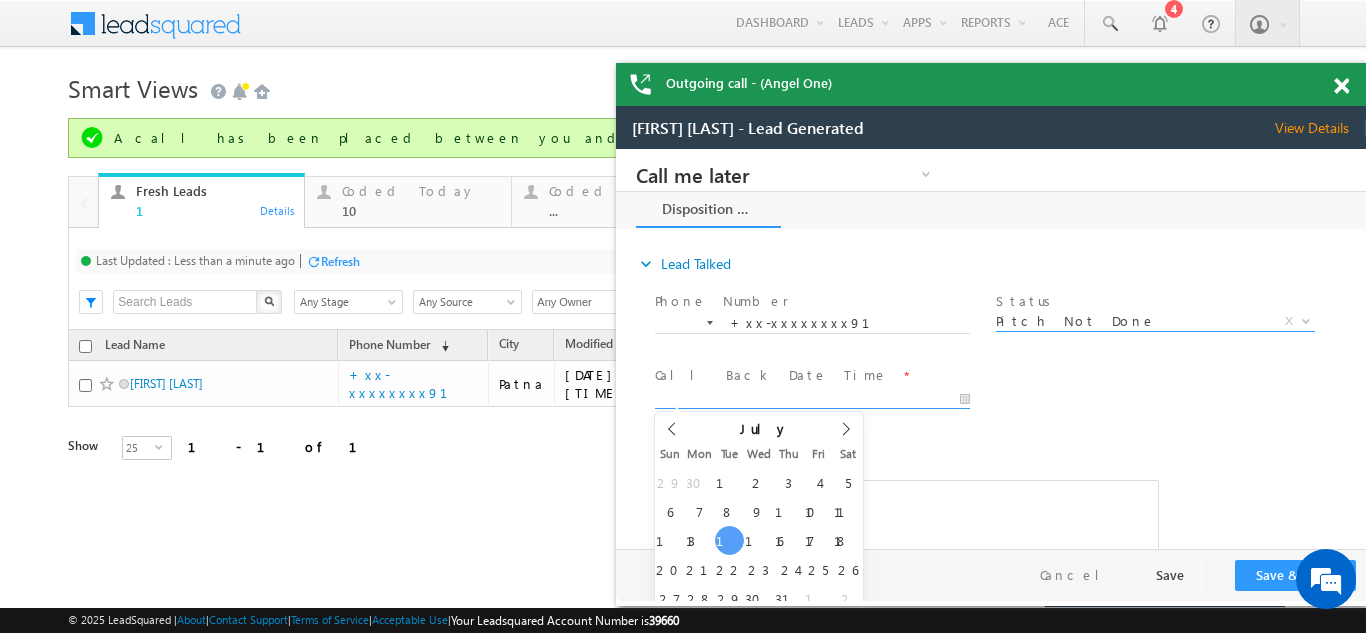 type on "07/15/25 4:13 PM" 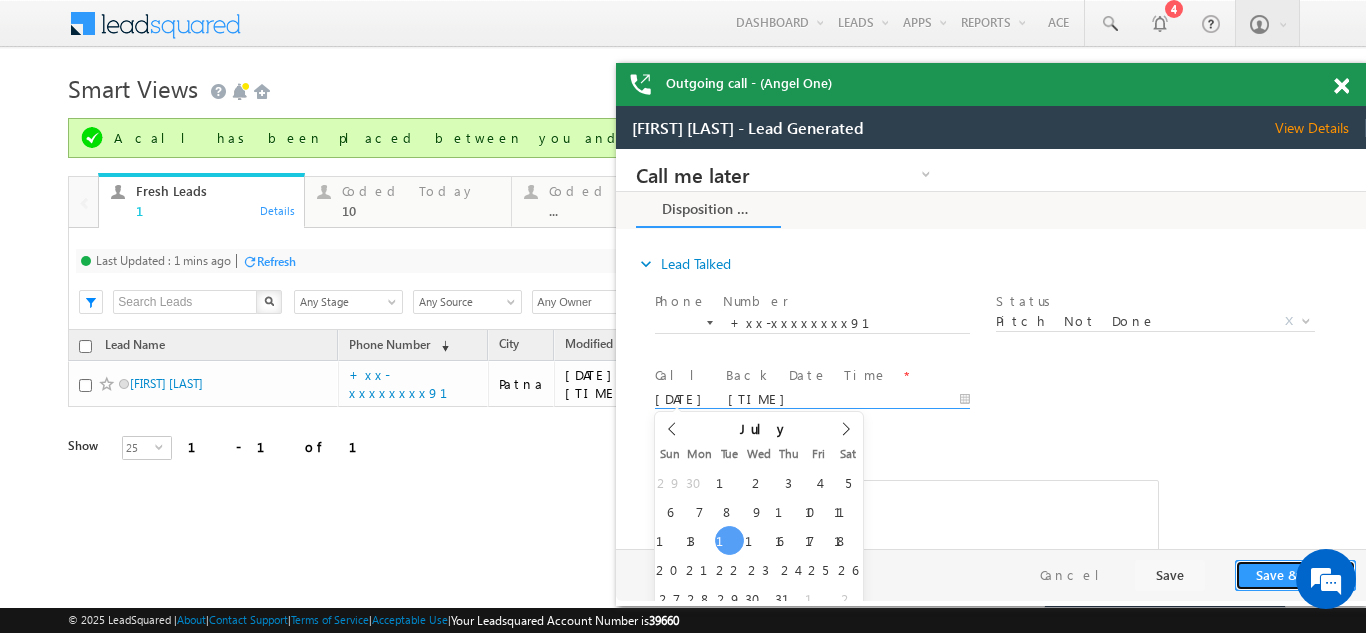 click on "Save & Close" at bounding box center (1295, 575) 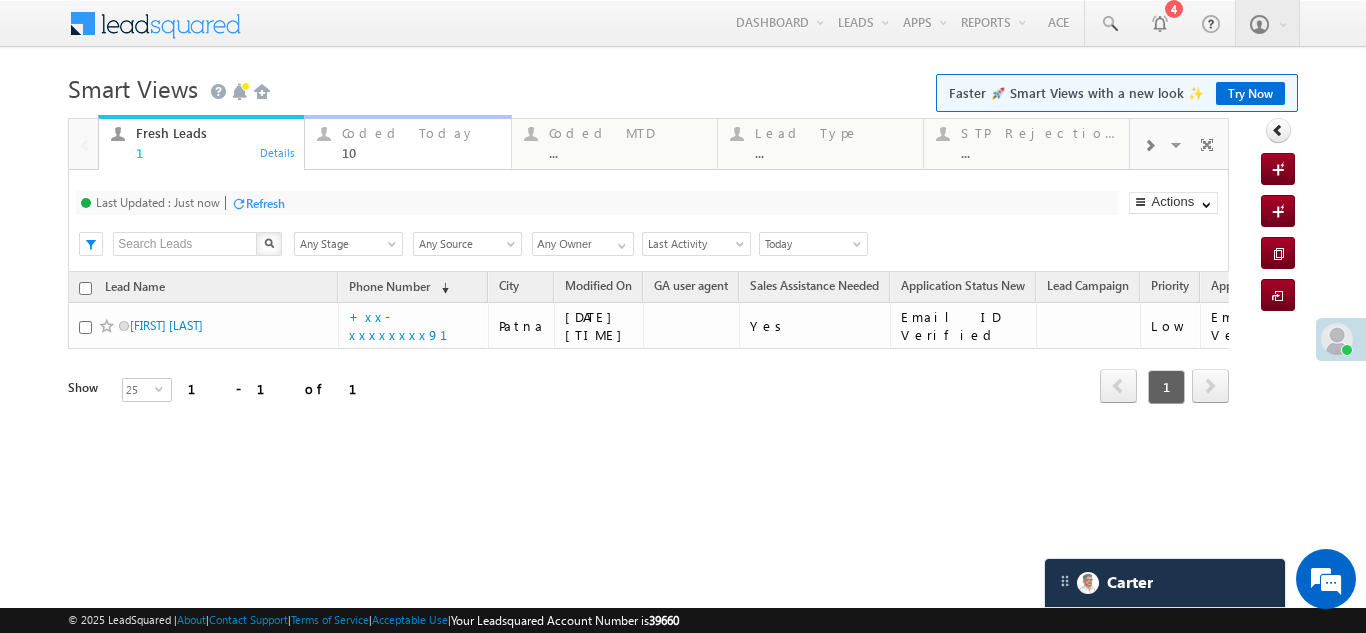click on "Coded Today" at bounding box center (420, 133) 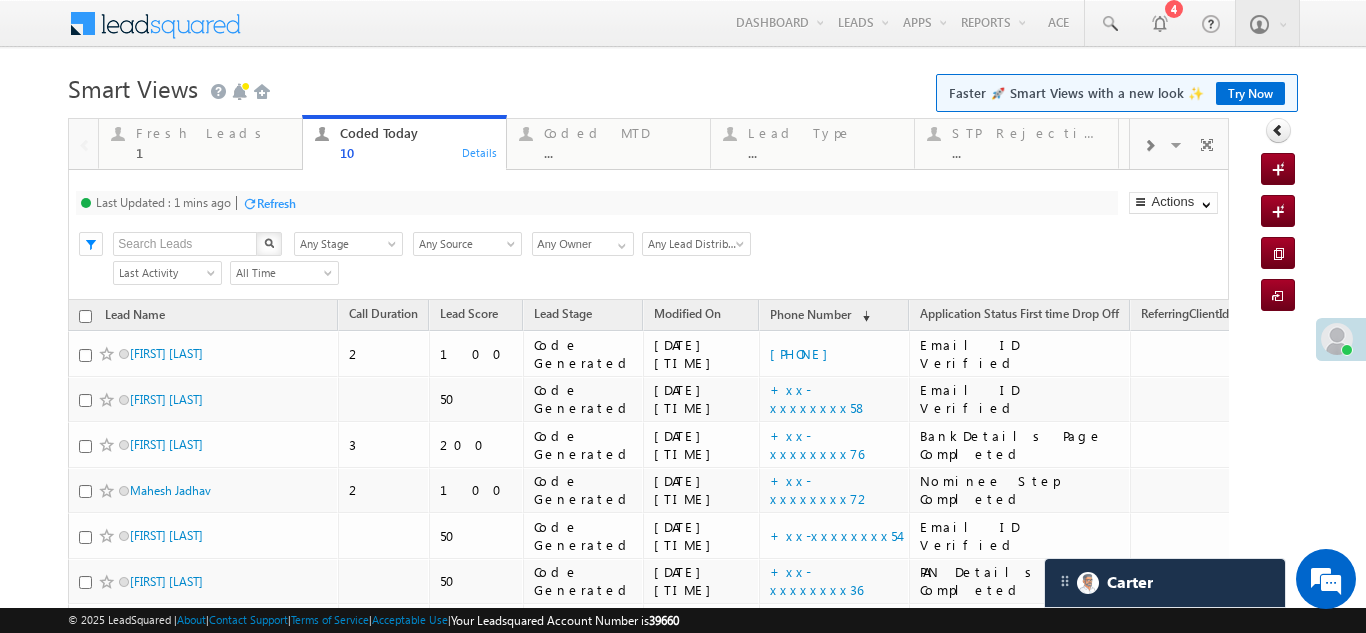 click on "Refresh" at bounding box center (276, 203) 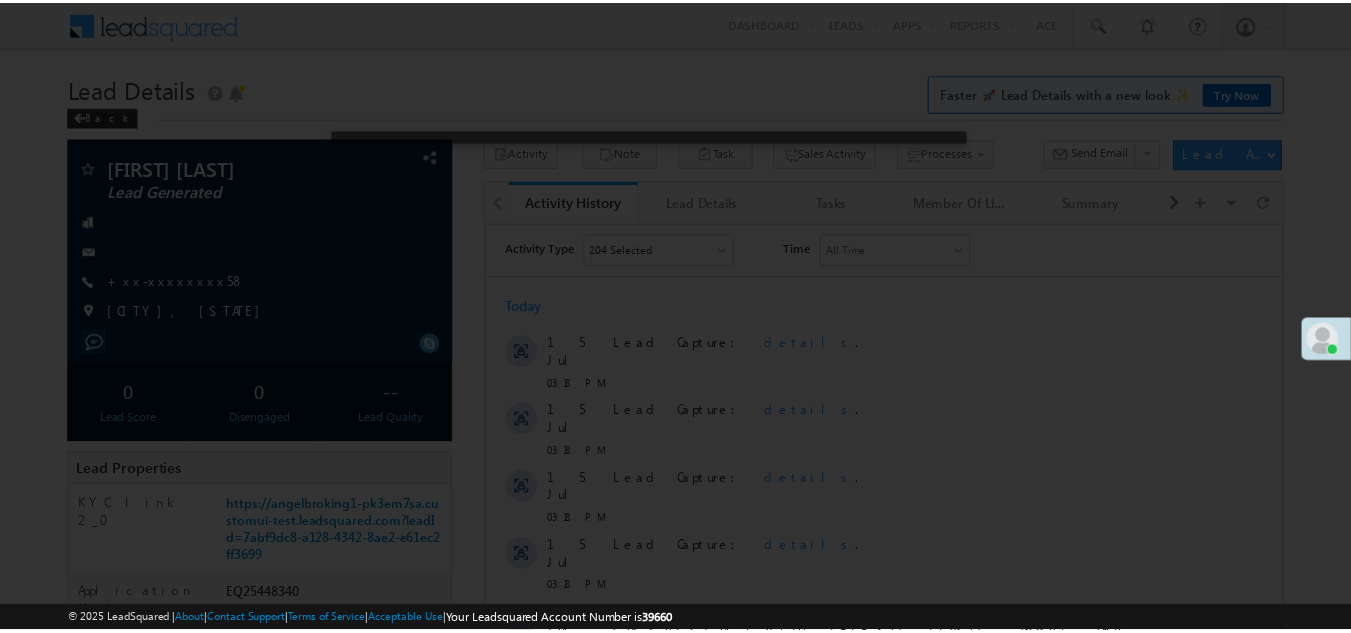 scroll, scrollTop: 0, scrollLeft: 0, axis: both 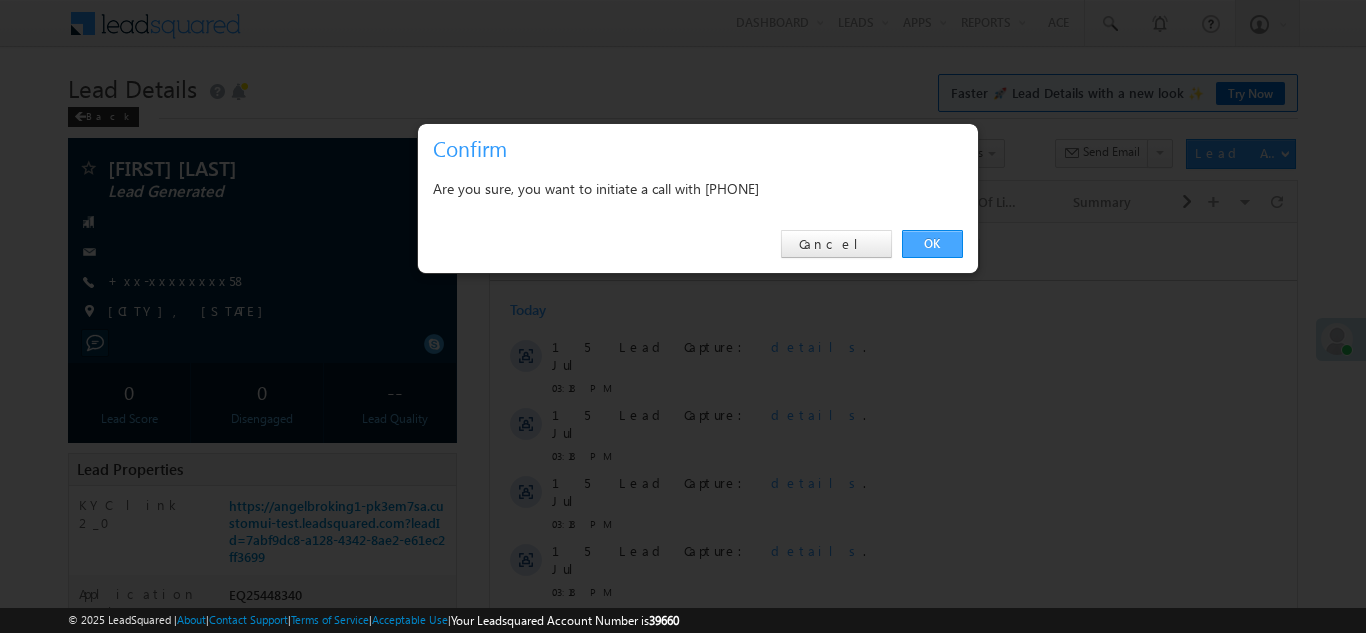 click on "OK" at bounding box center (932, 244) 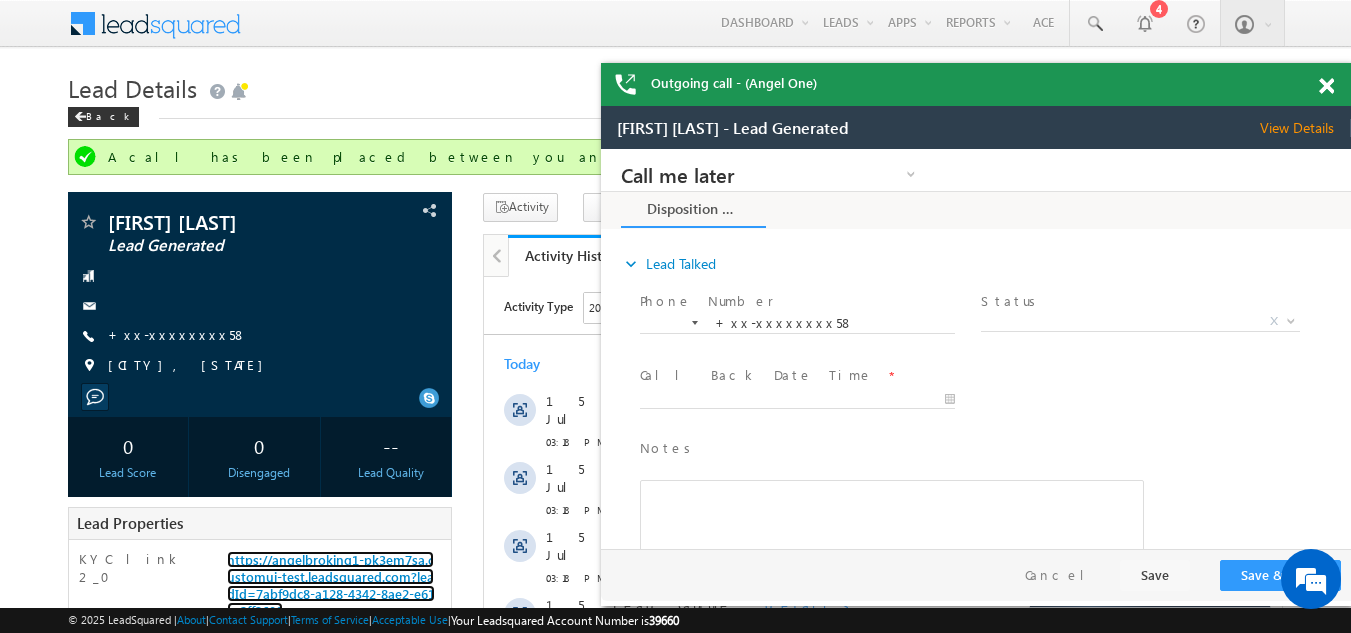 scroll, scrollTop: 0, scrollLeft: 0, axis: both 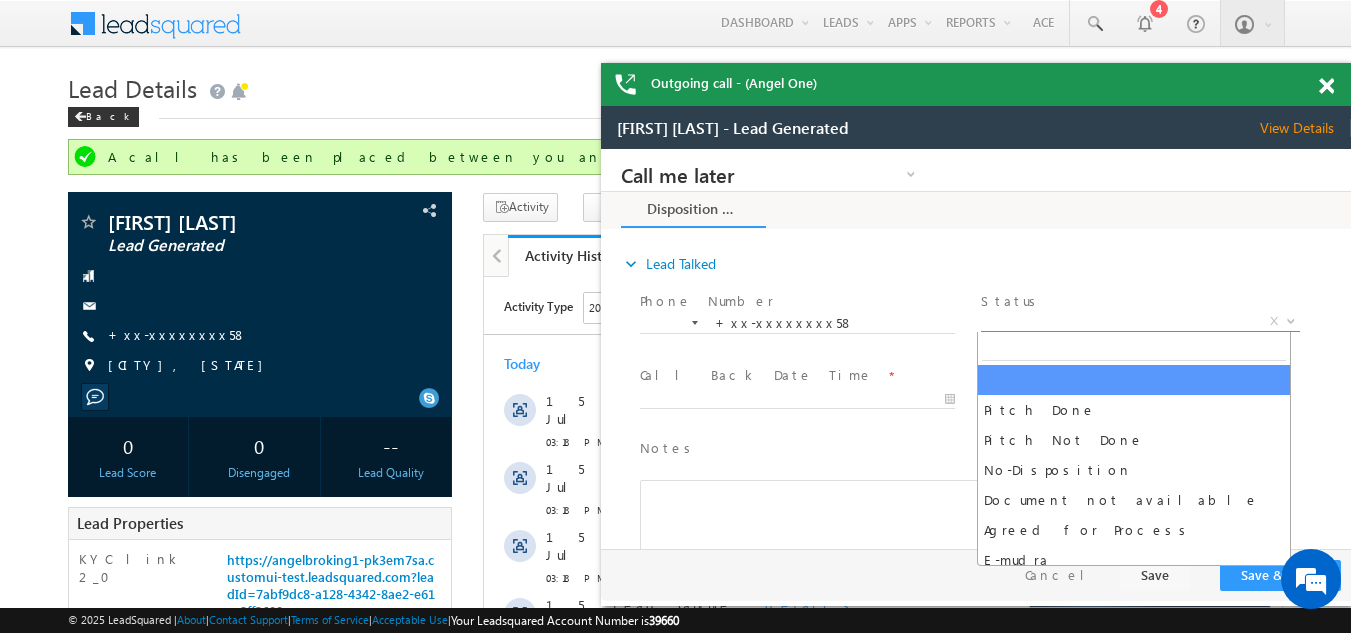 click on "X" at bounding box center (1140, 322) 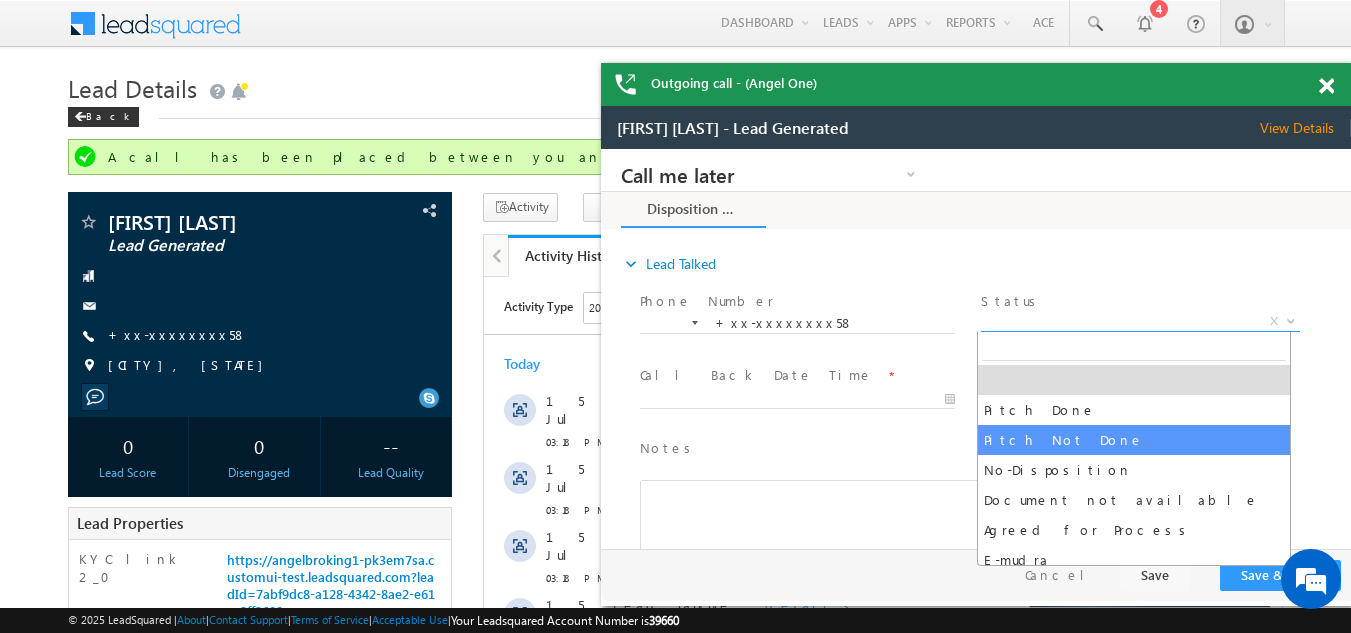 select on "Pitch Not Done" 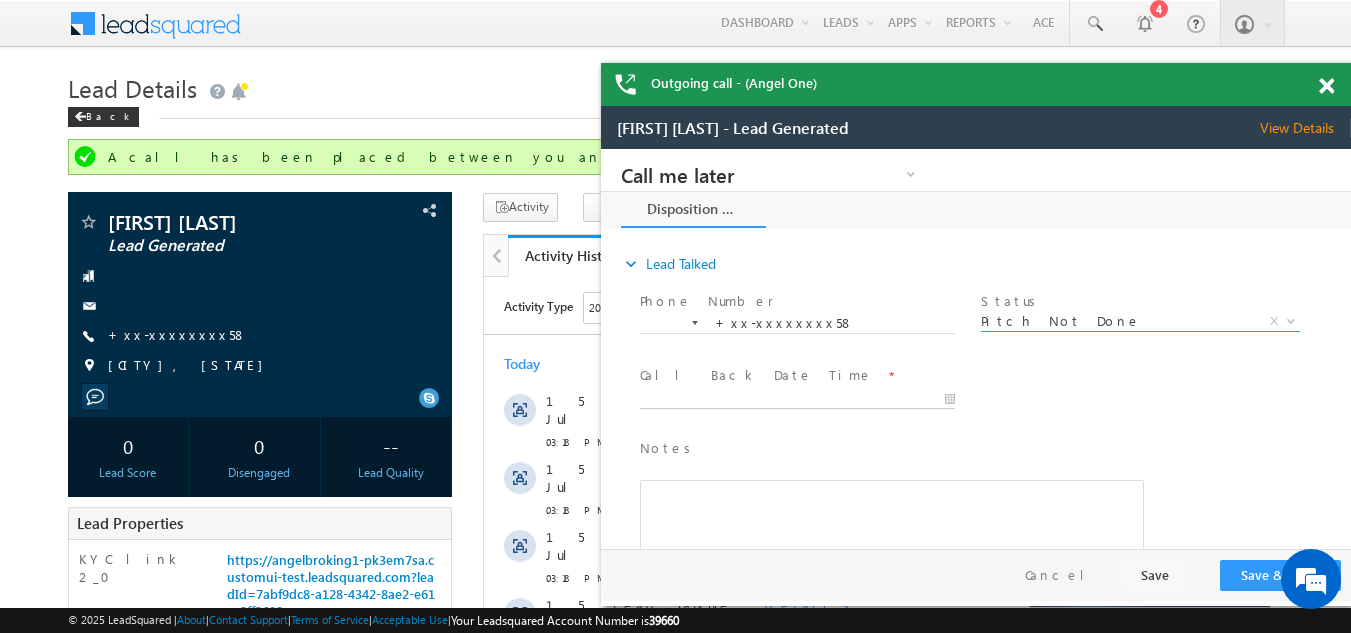 type on "07/15/25 3:43 PM" 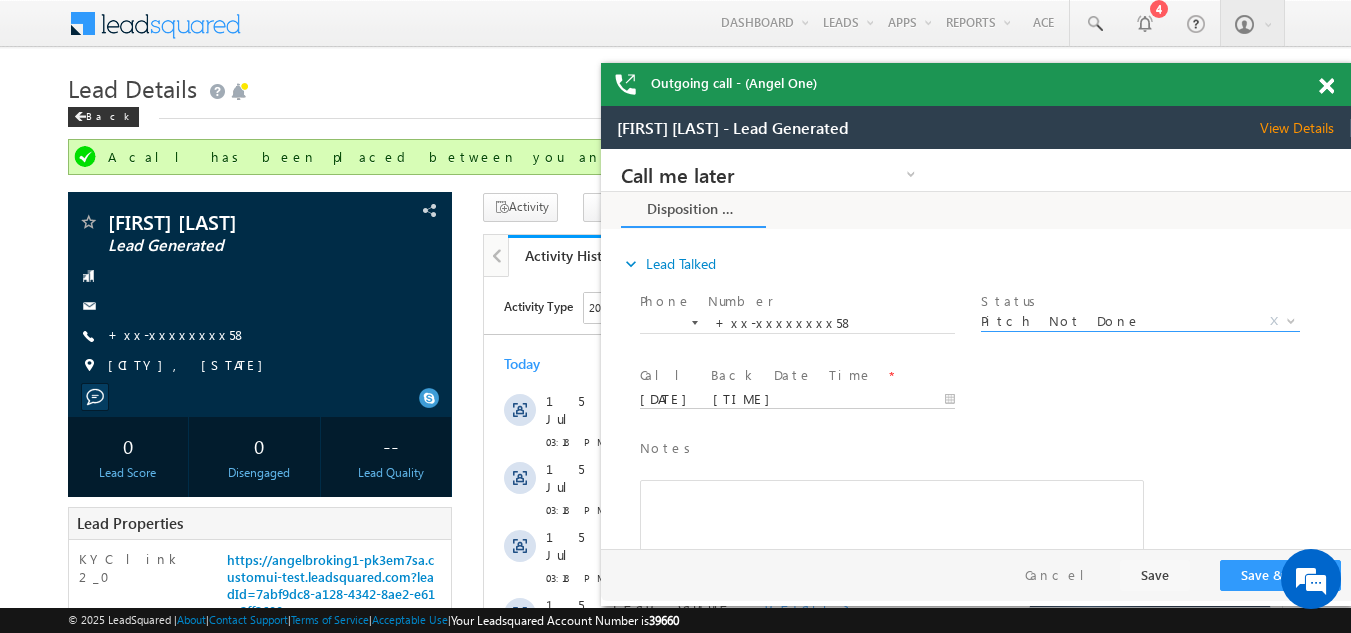 click on "07/15/25 3:43 PM" at bounding box center (797, 400) 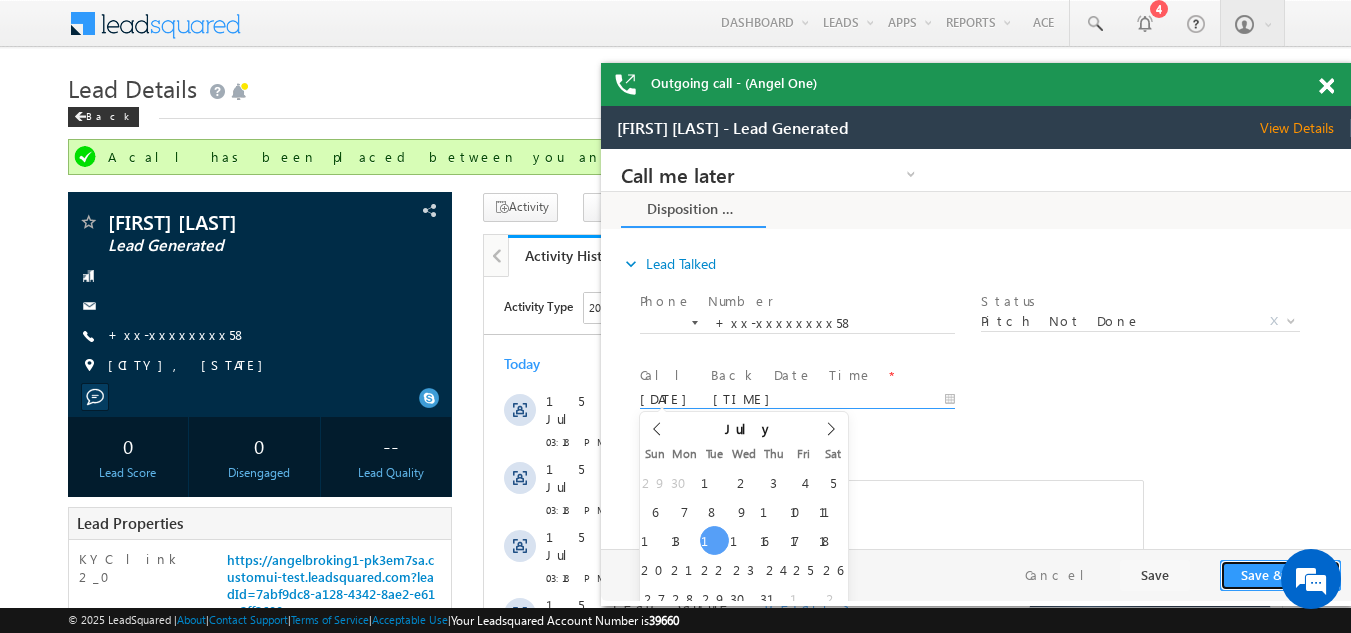 click on "Save & Close" at bounding box center (1280, 575) 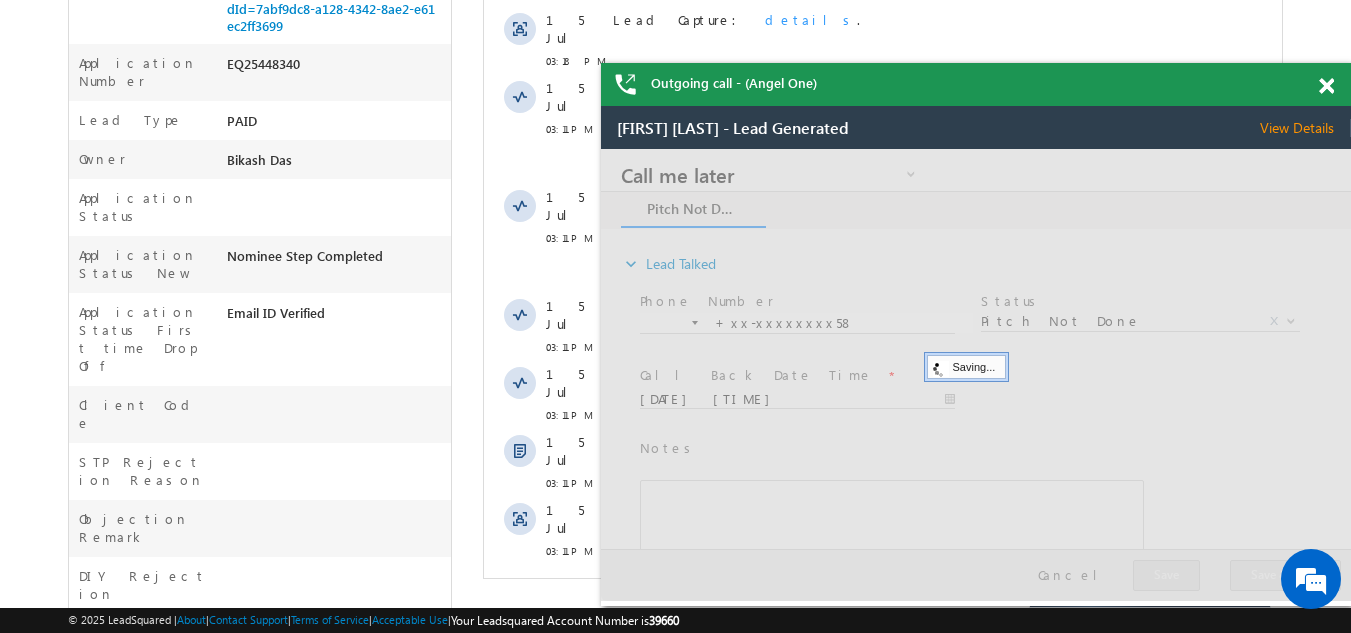 scroll, scrollTop: 700, scrollLeft: 0, axis: vertical 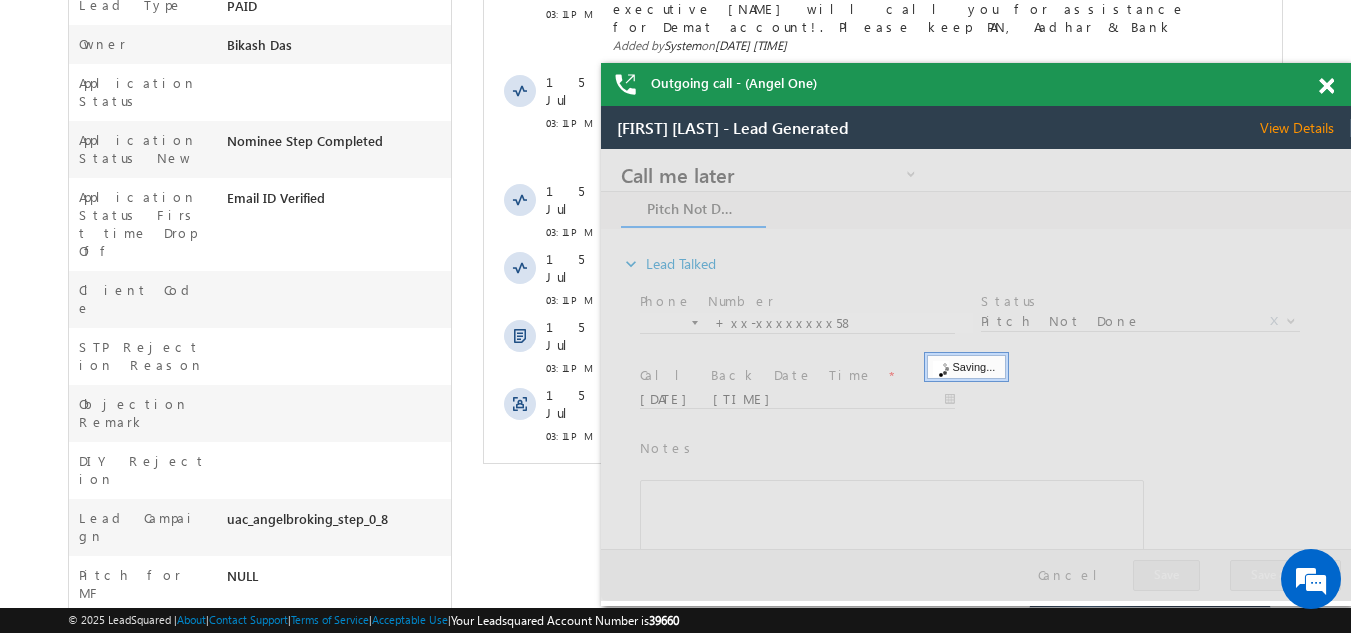 click on "Show More" at bounding box center (883, 480) 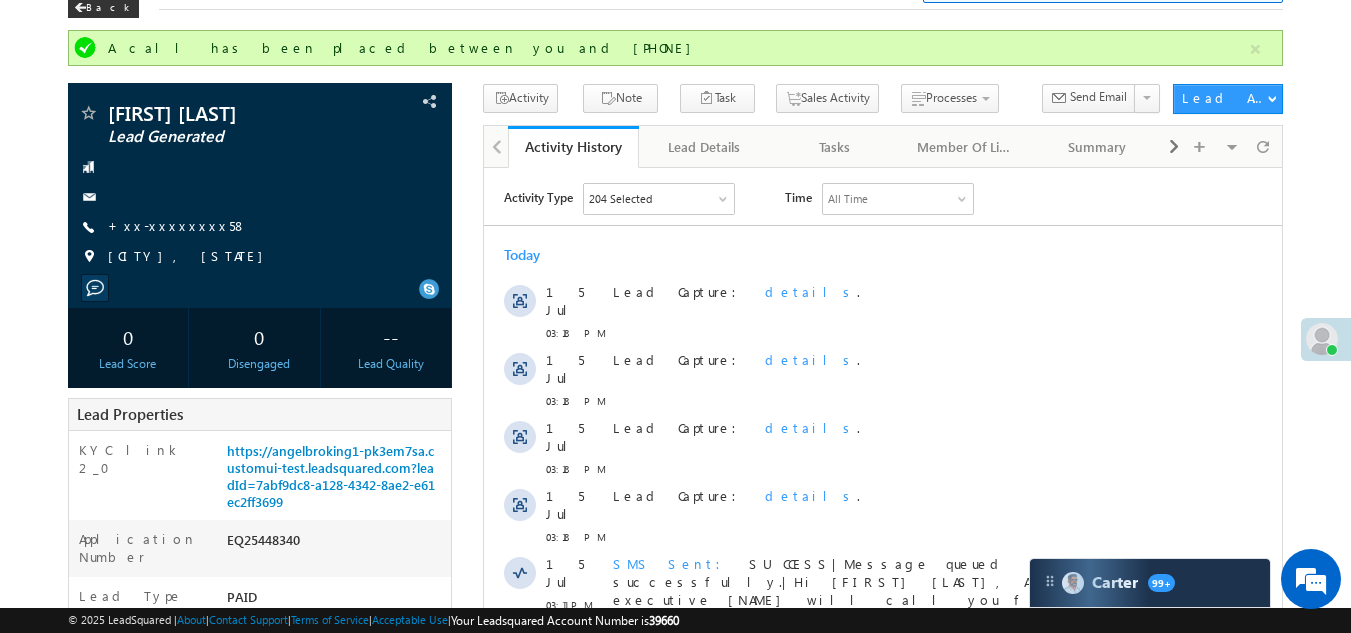 scroll, scrollTop: 0, scrollLeft: 0, axis: both 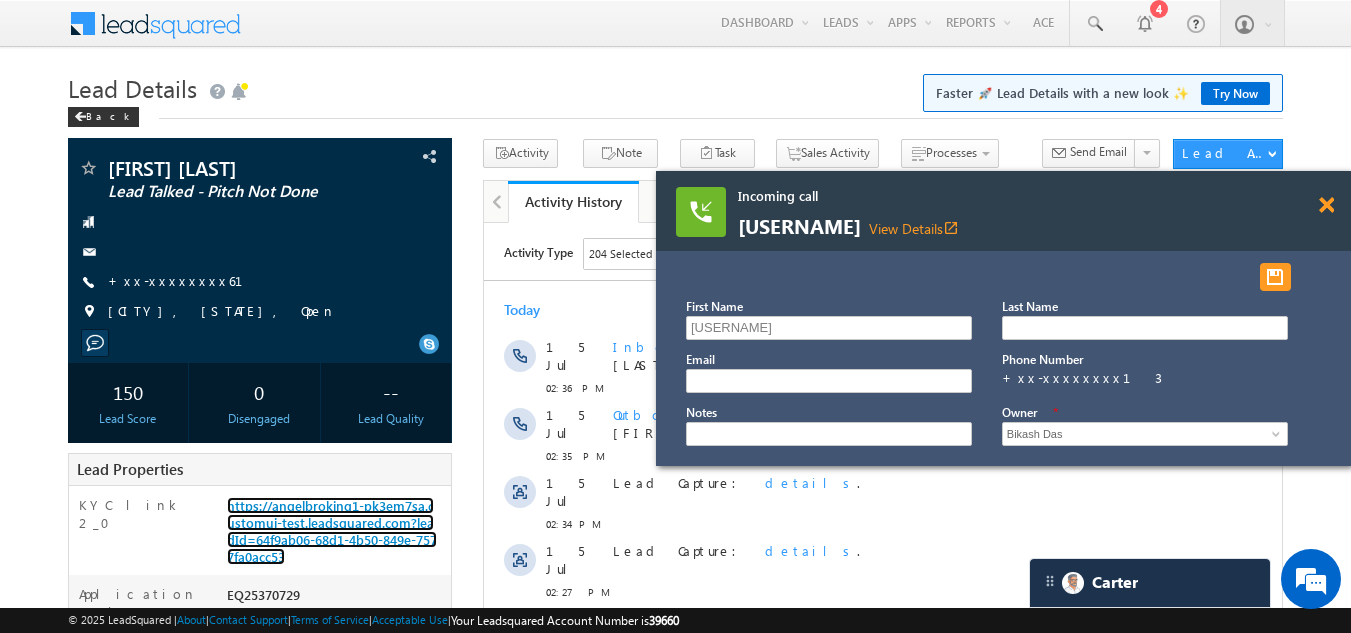 click at bounding box center [1326, 205] 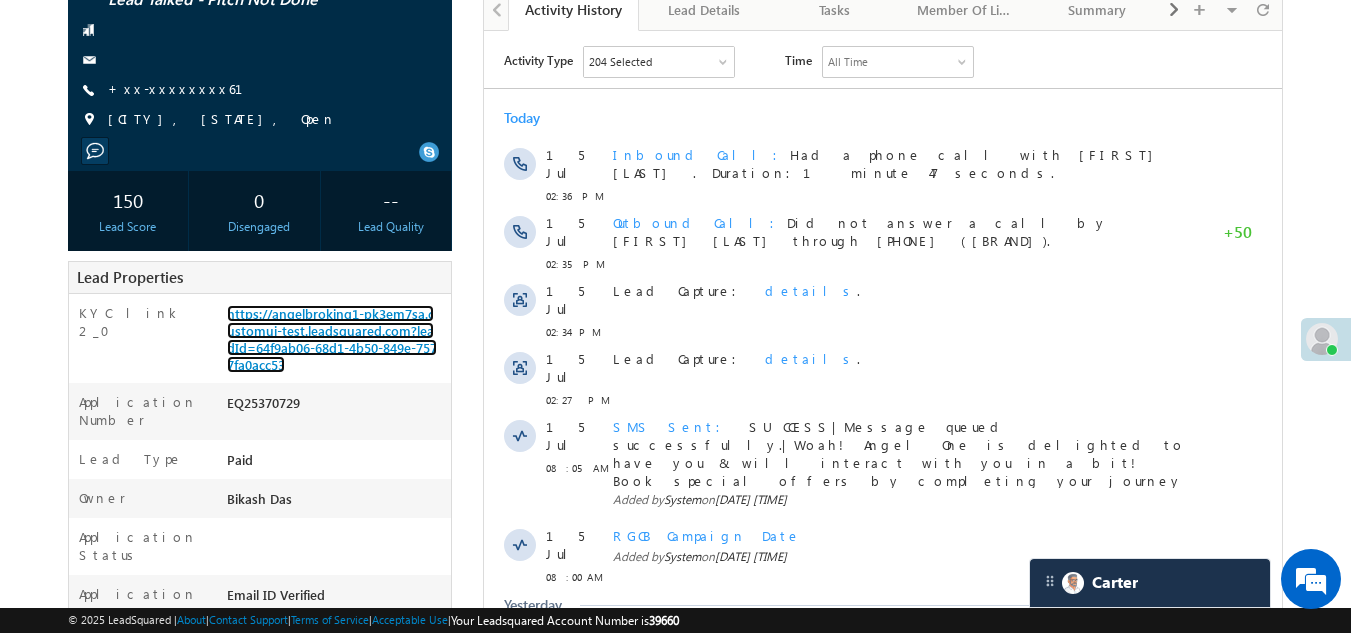scroll, scrollTop: 0, scrollLeft: 0, axis: both 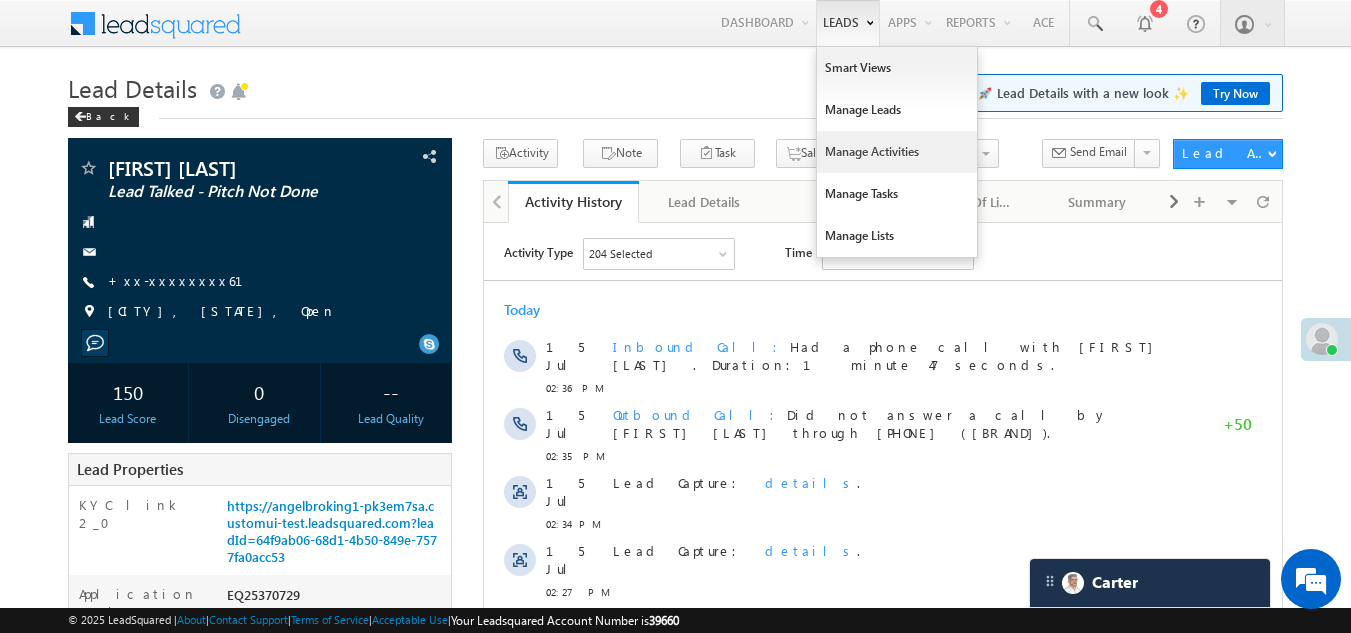 click on "Manage Activities" at bounding box center [897, 152] 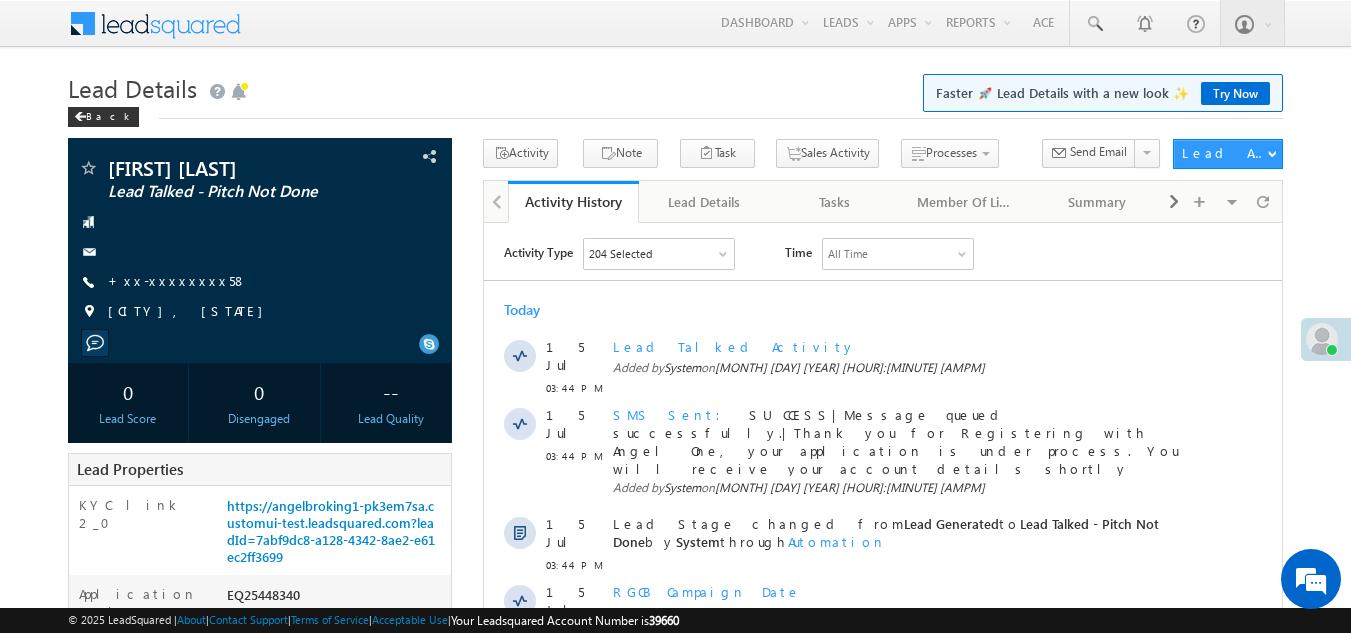 scroll, scrollTop: 0, scrollLeft: 0, axis: both 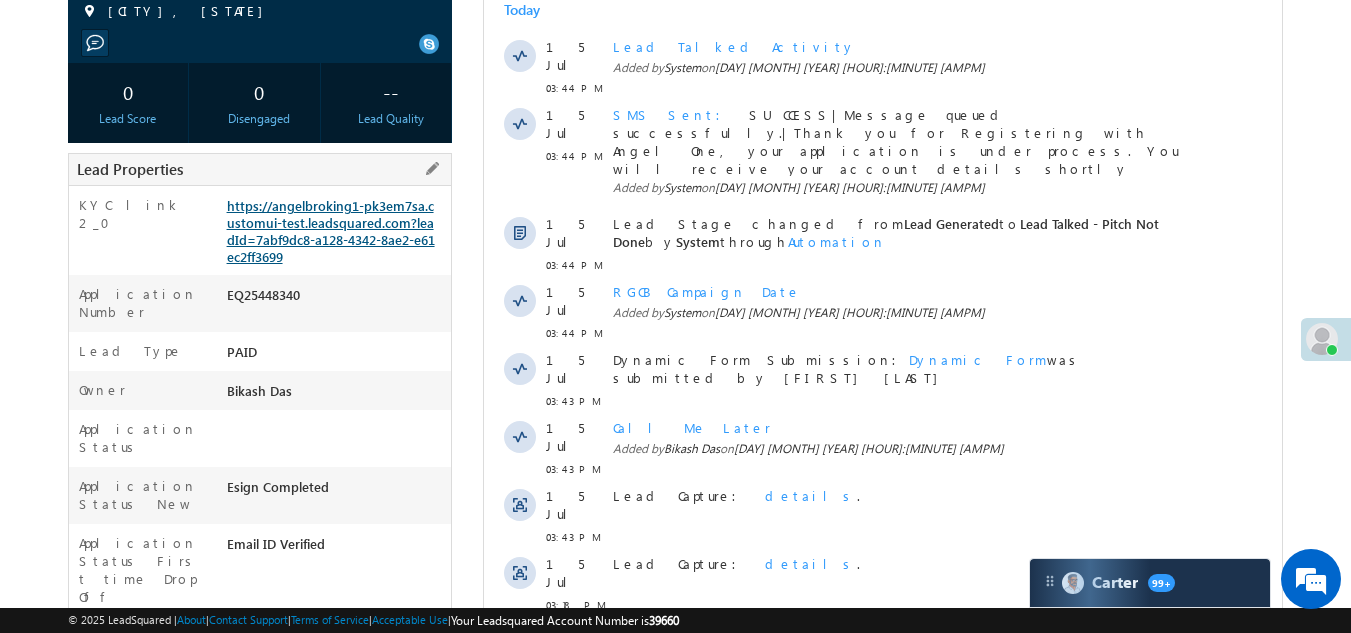 click on "https://angelbroking1-pk3em7sa.customui-test.leadsquared.com?leadId=7abf9dc8-a128-4342-8ae2-e61ec2ff3699" at bounding box center [331, 231] 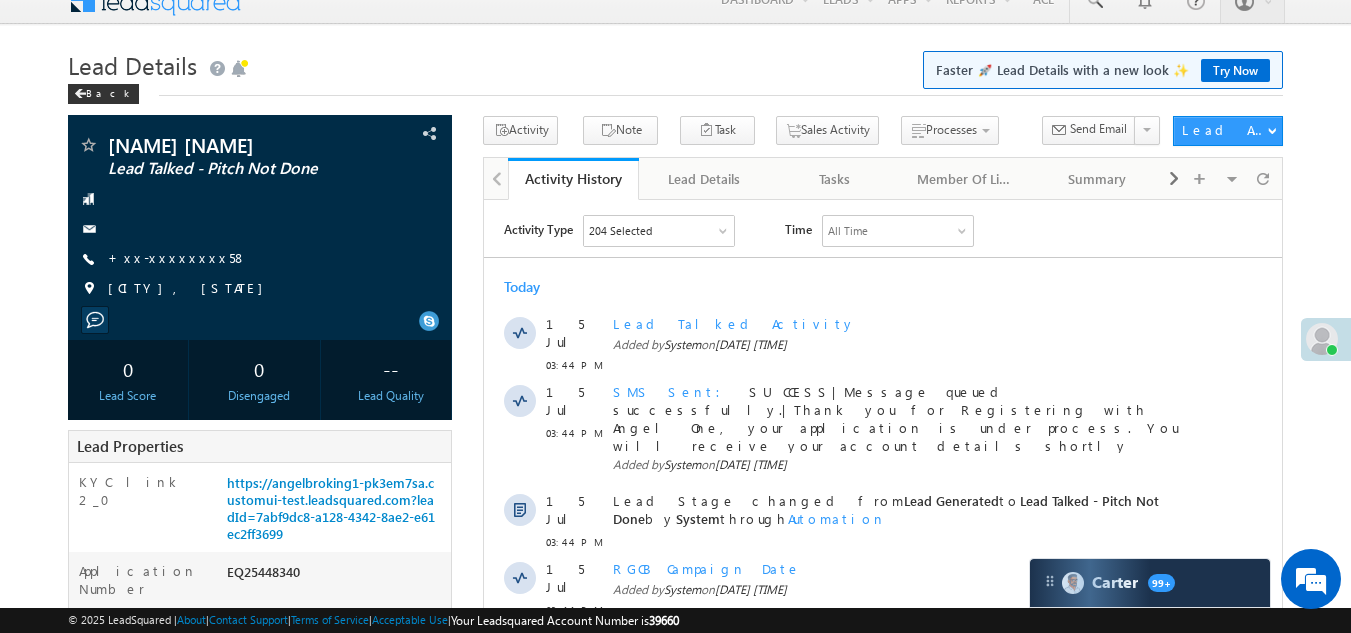 scroll, scrollTop: 0, scrollLeft: 0, axis: both 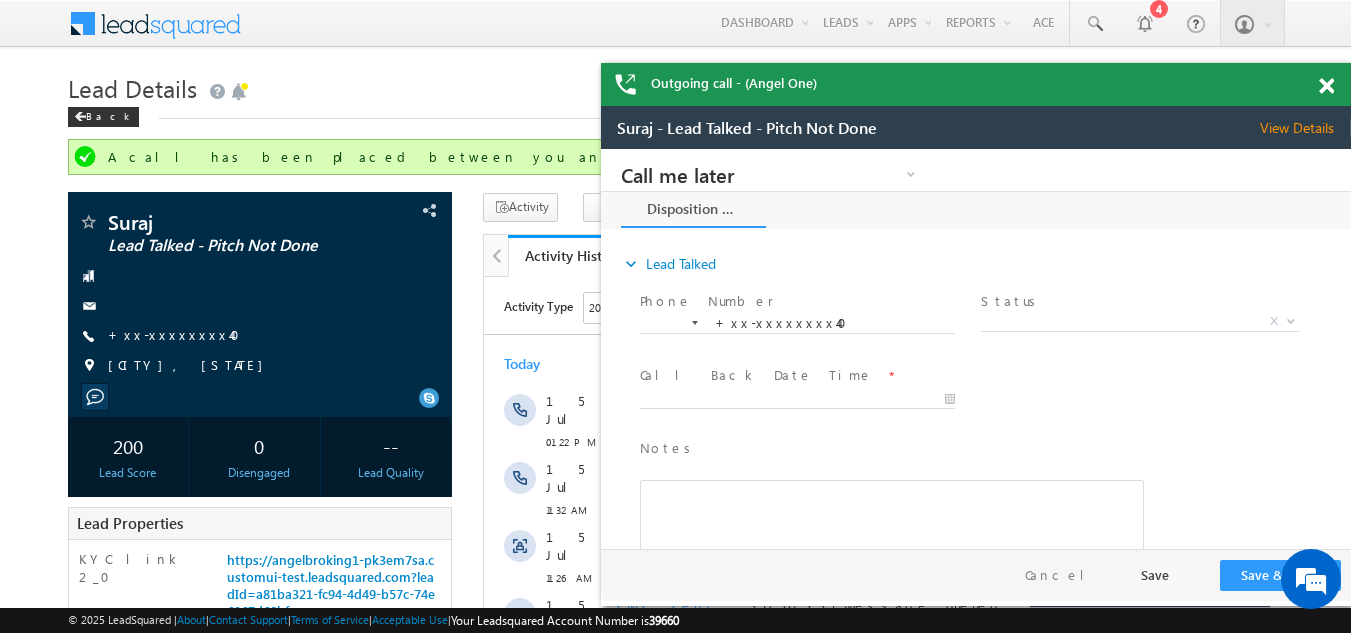 click at bounding box center [1326, 86] 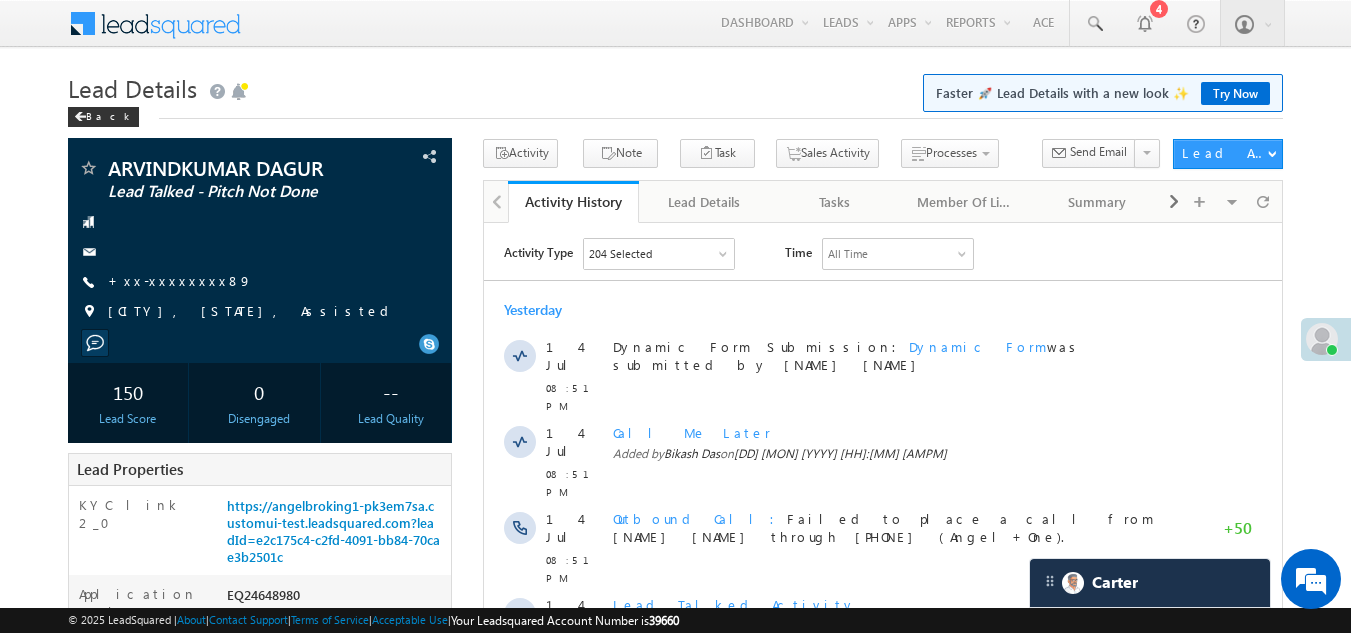 scroll, scrollTop: 0, scrollLeft: 0, axis: both 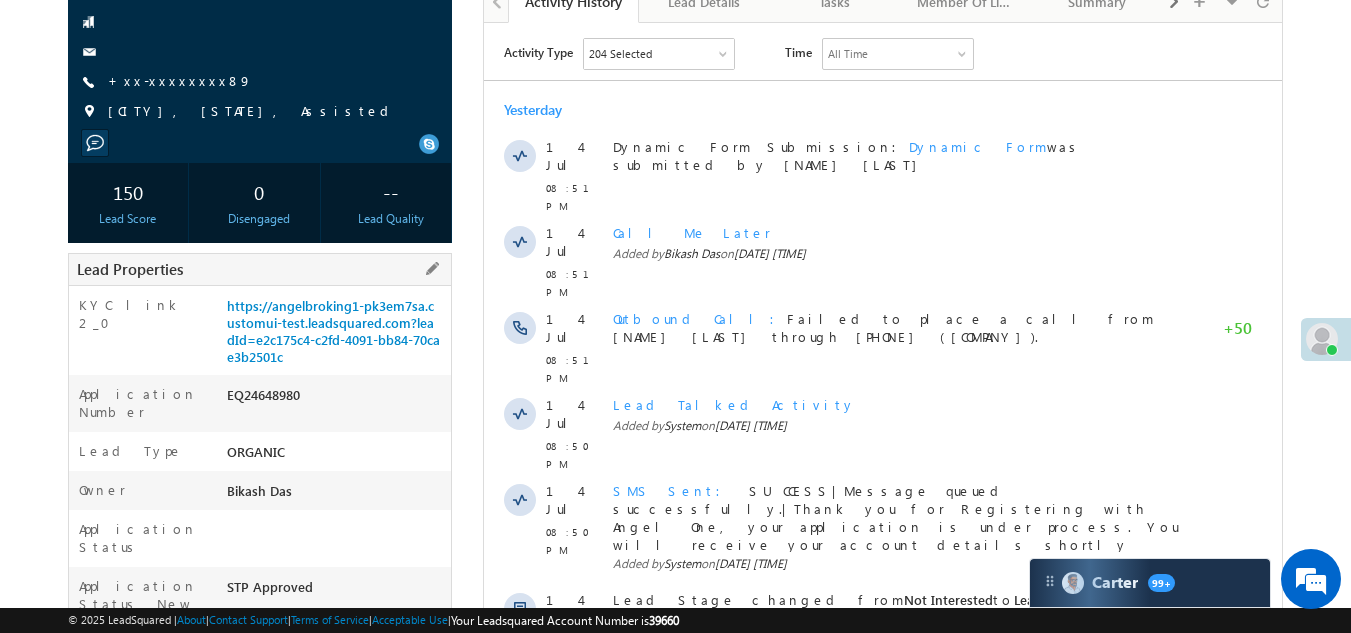drag, startPoint x: 228, startPoint y: 392, endPoint x: 290, endPoint y: 405, distance: 63.348244 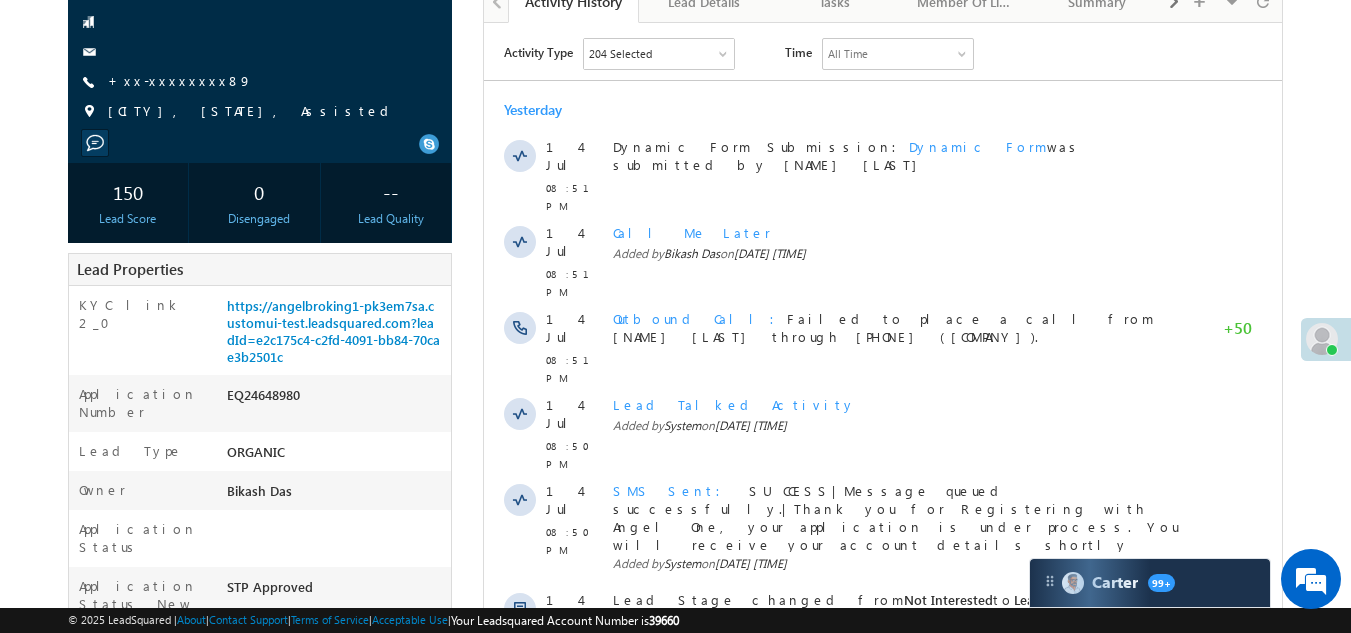 scroll, scrollTop: 0, scrollLeft: 0, axis: both 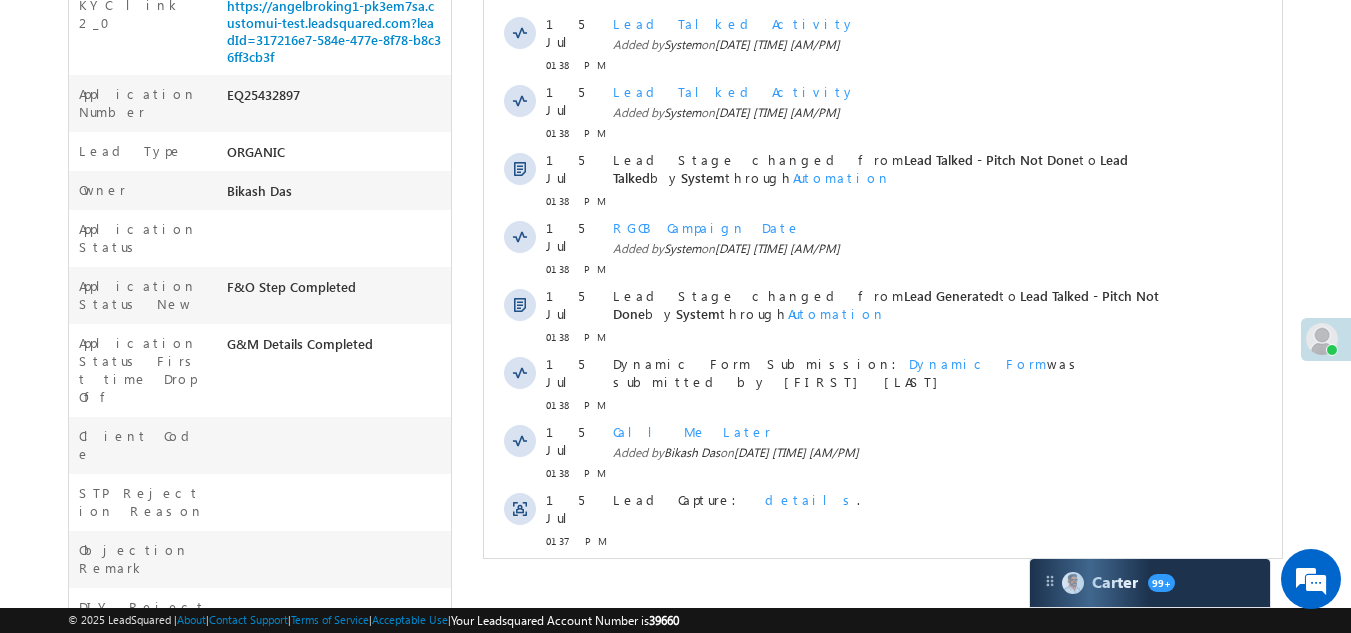 click on "Show More" at bounding box center [883, 585] 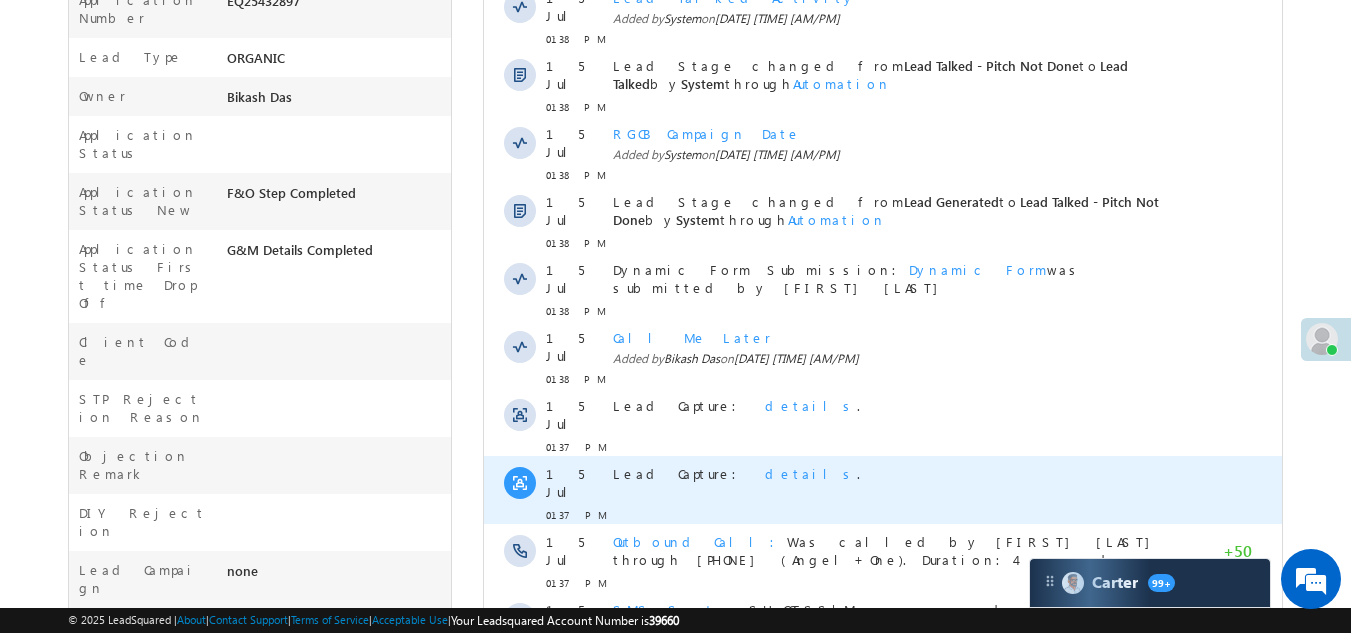 scroll, scrollTop: 800, scrollLeft: 0, axis: vertical 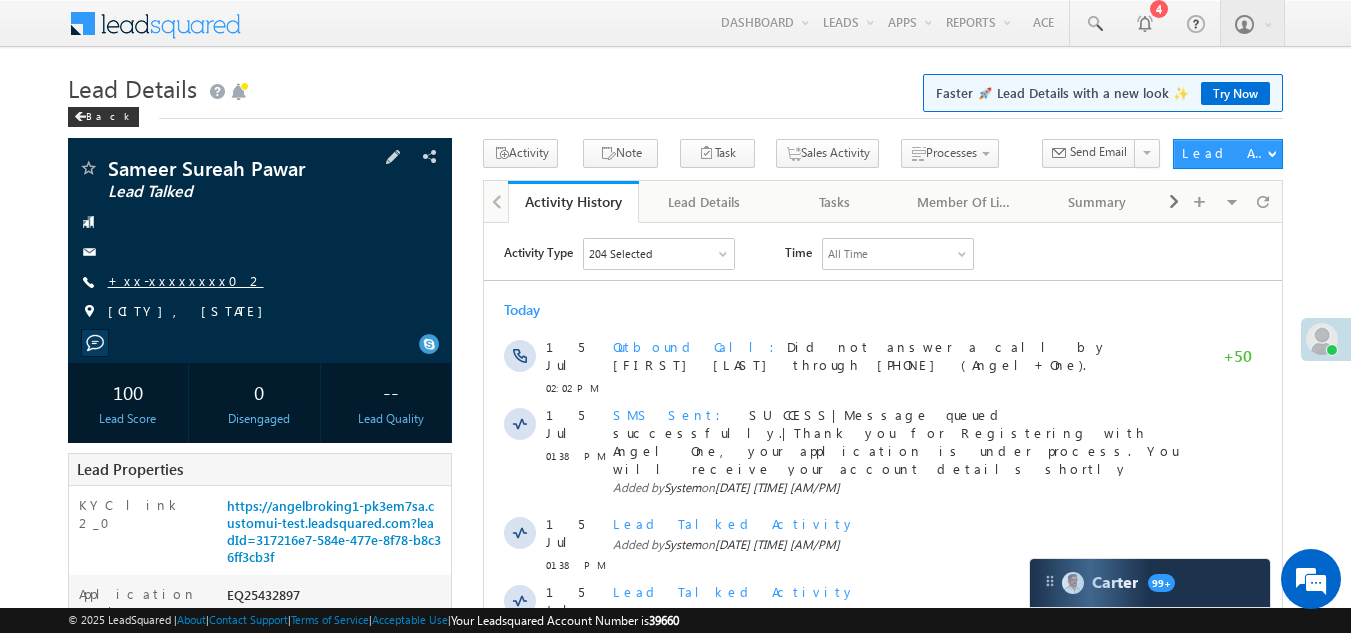 click on "+xx-xxxxxxxx02" at bounding box center (186, 280) 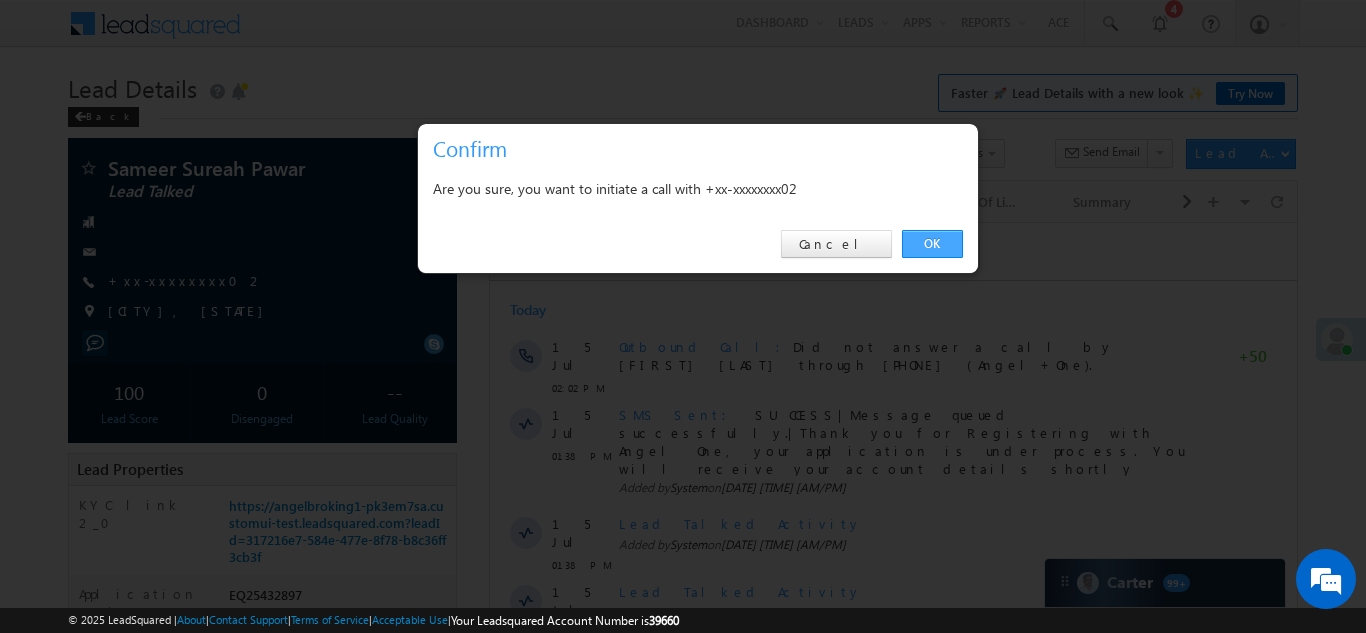 click on "OK" at bounding box center (932, 244) 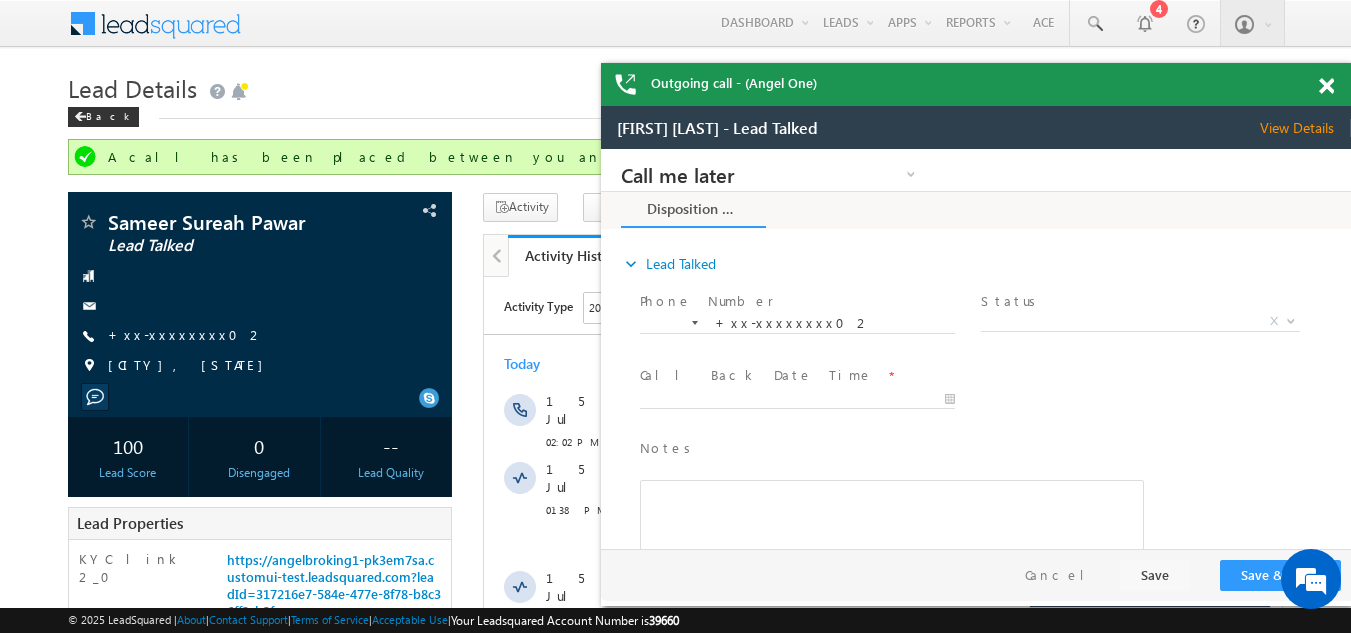 scroll, scrollTop: 0, scrollLeft: 0, axis: both 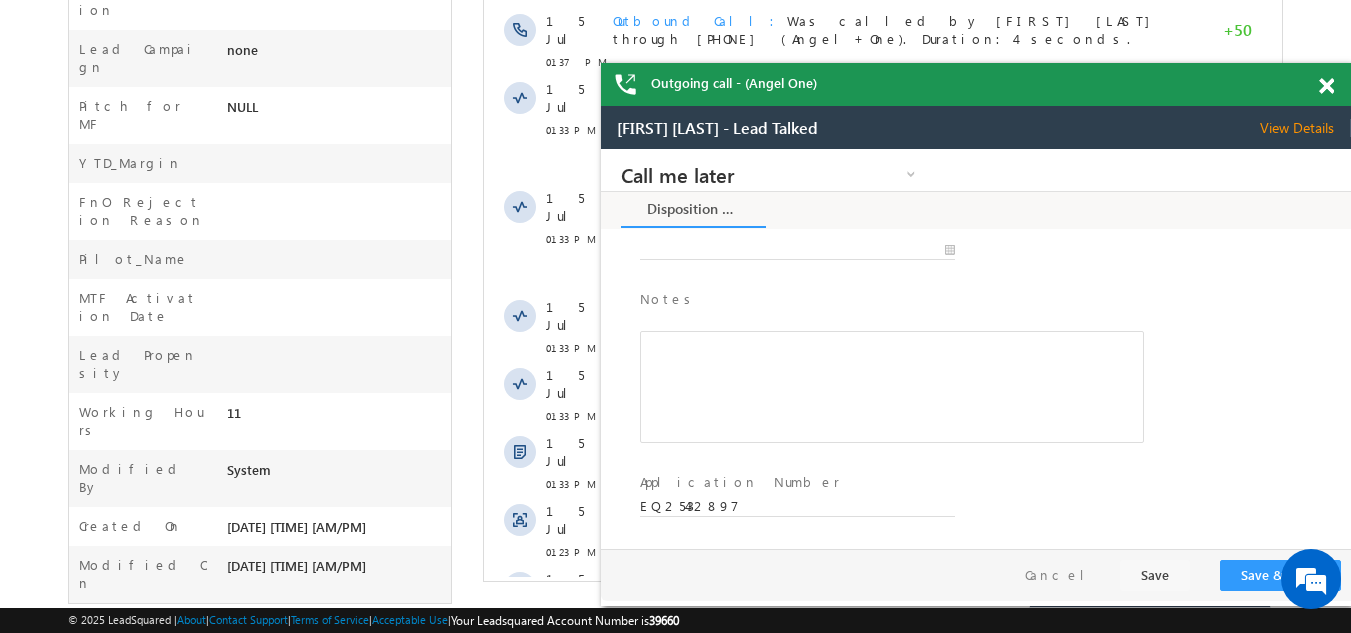 click on "Show More" at bounding box center [883, 732] 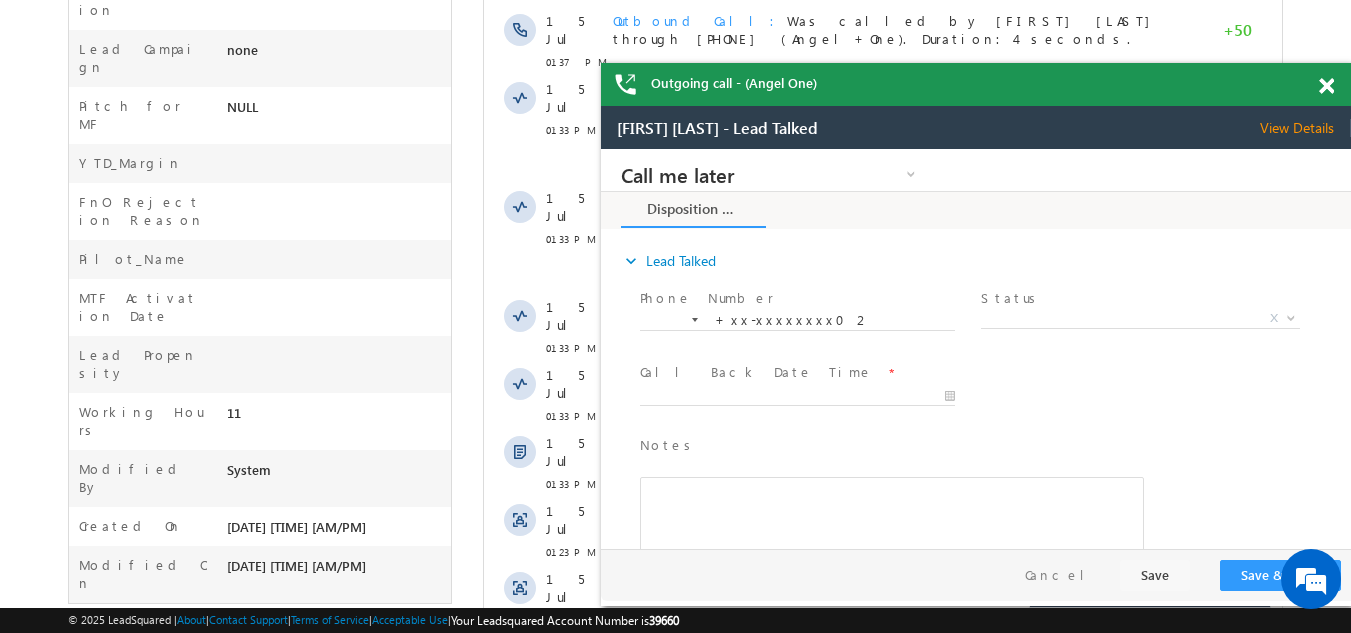 scroll, scrollTop: 0, scrollLeft: 0, axis: both 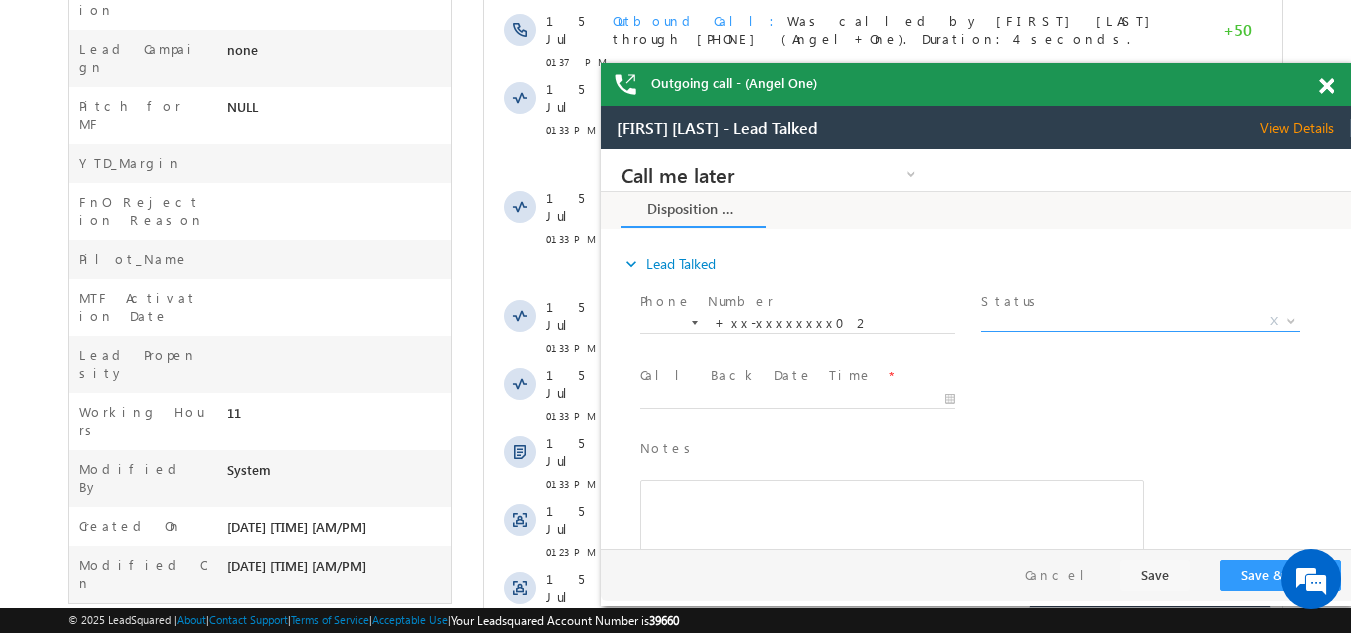 click on "X" at bounding box center (1140, 322) 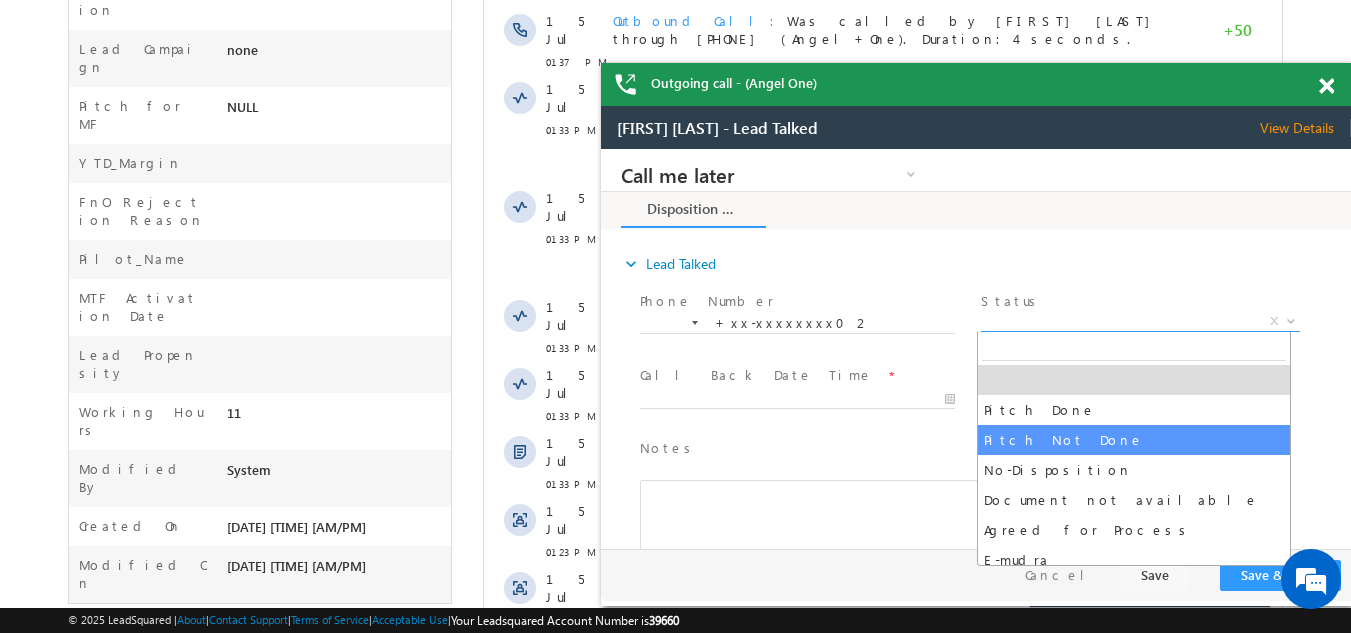 select on "Pitch Not Done" 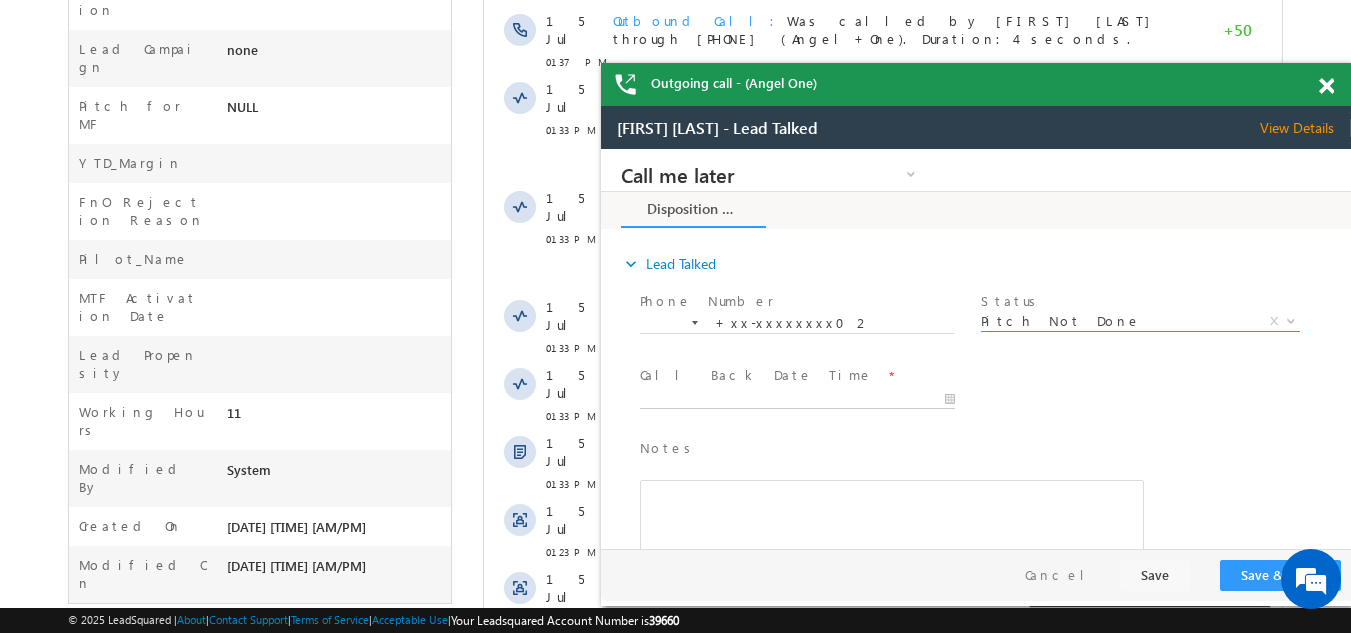 click on "Call me later Campaign Success Commitment Cross Sell Customer Drop-off reasons Language Barrier Not Interested Ringing Call me later
Call me later
× Disposition Form *" at bounding box center (976, 349) 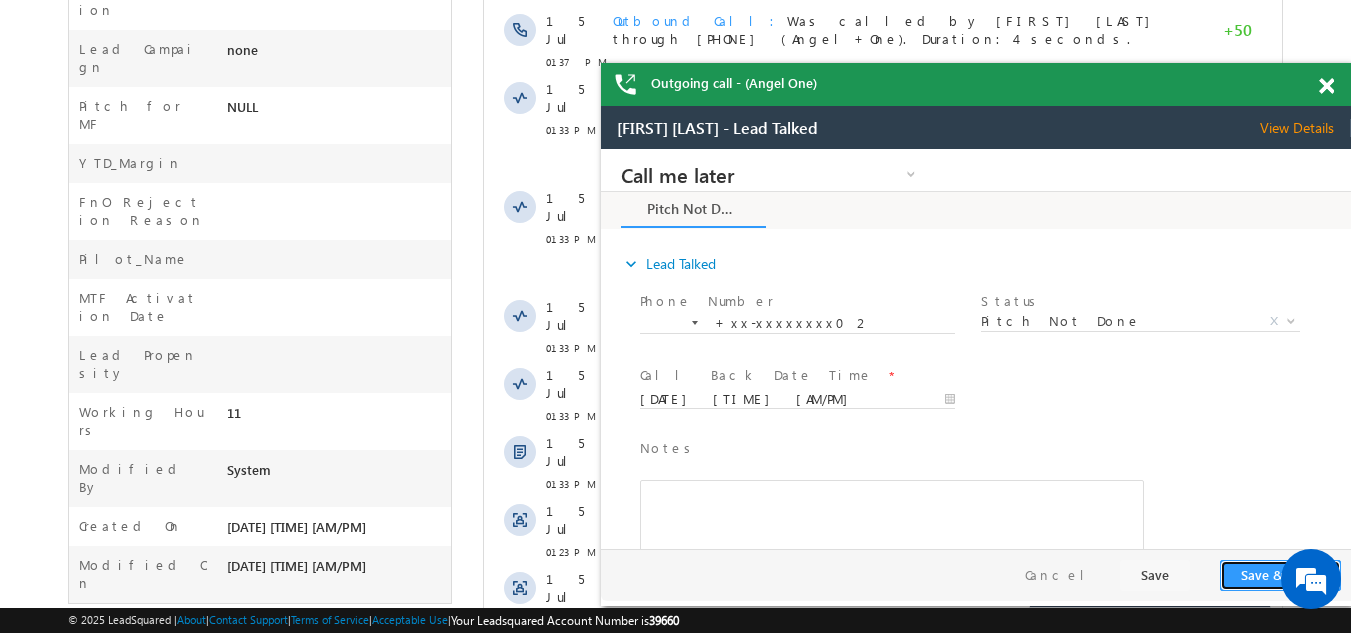 click on "Save & Close" at bounding box center (1280, 575) 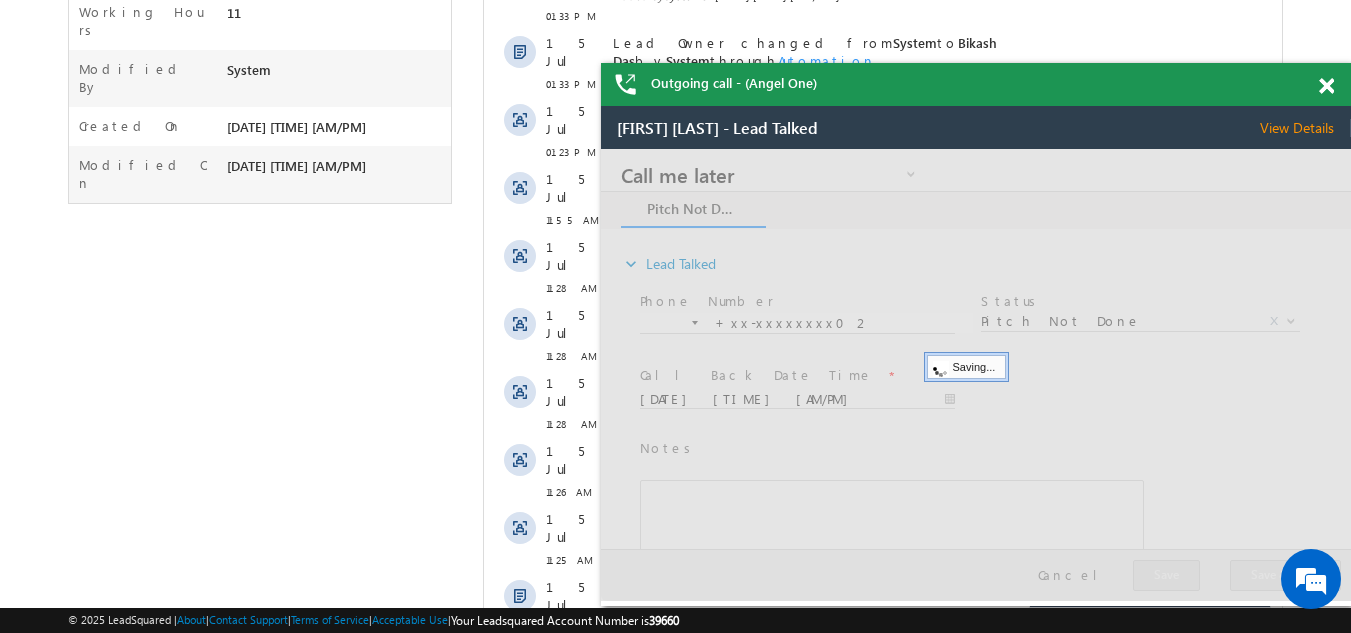 scroll, scrollTop: 1769, scrollLeft: 0, axis: vertical 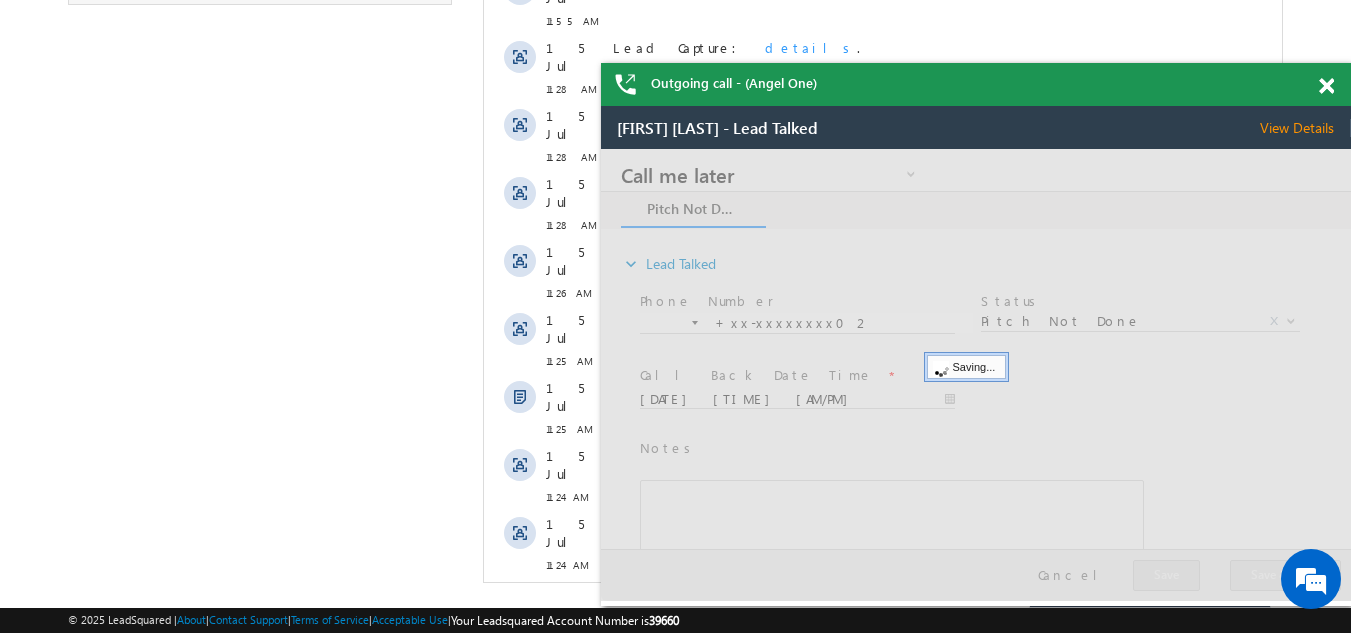 click on "Show More" at bounding box center [883, 813] 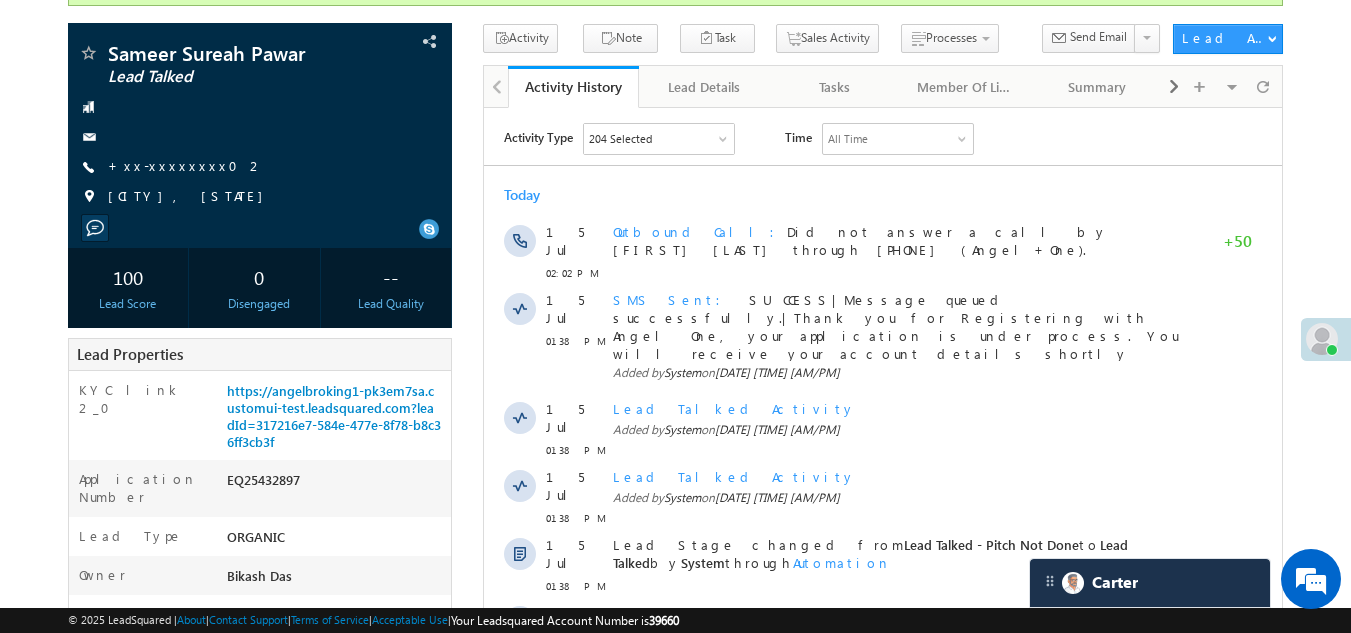 scroll, scrollTop: 0, scrollLeft: 0, axis: both 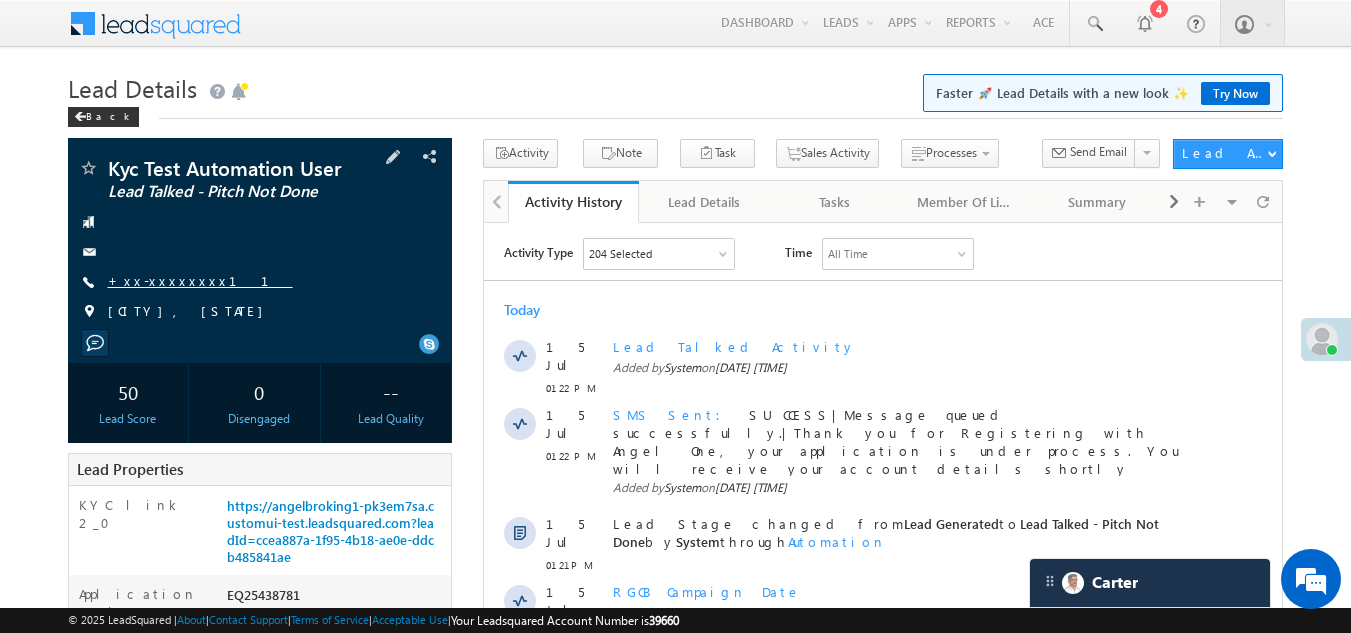 click on "+xx-xxxxxxxx11" at bounding box center (200, 280) 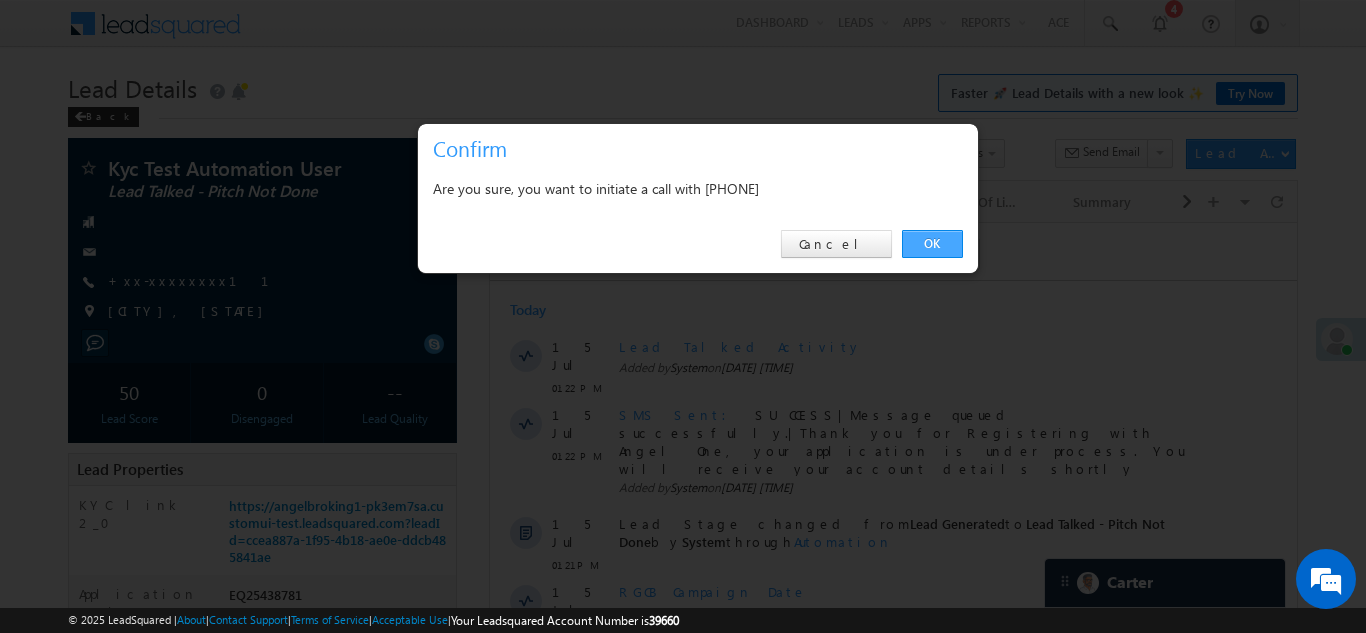 click on "OK" at bounding box center (932, 244) 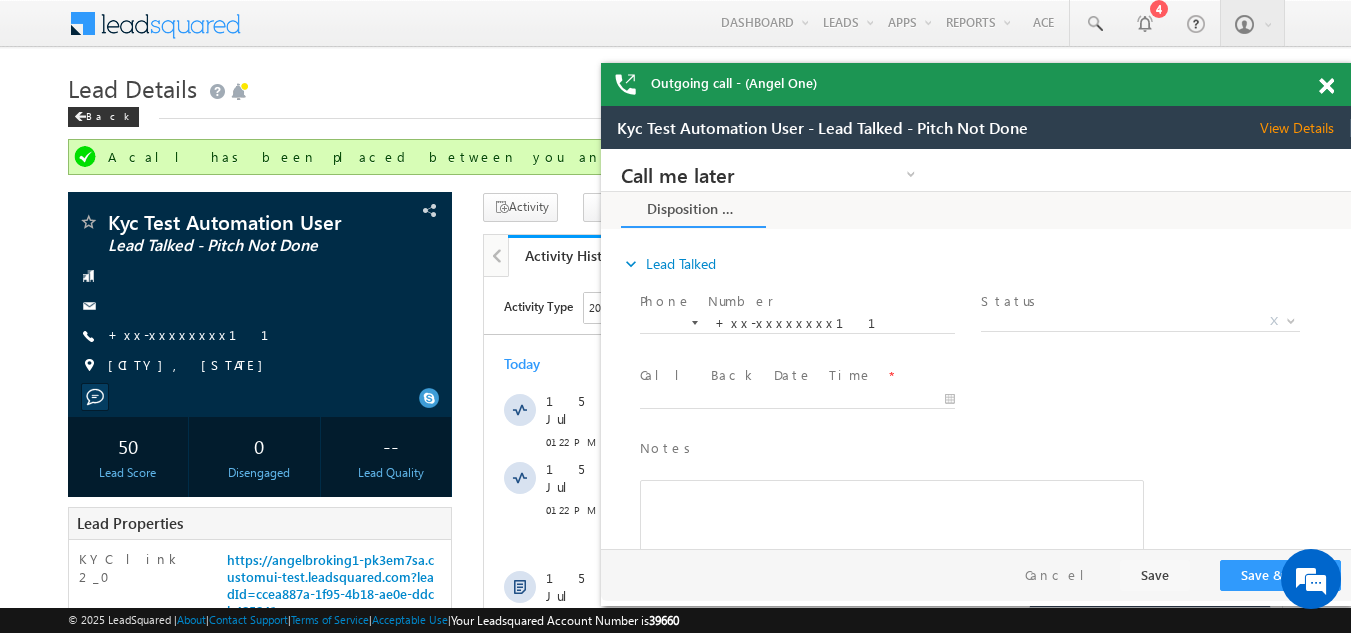 scroll, scrollTop: 0, scrollLeft: 0, axis: both 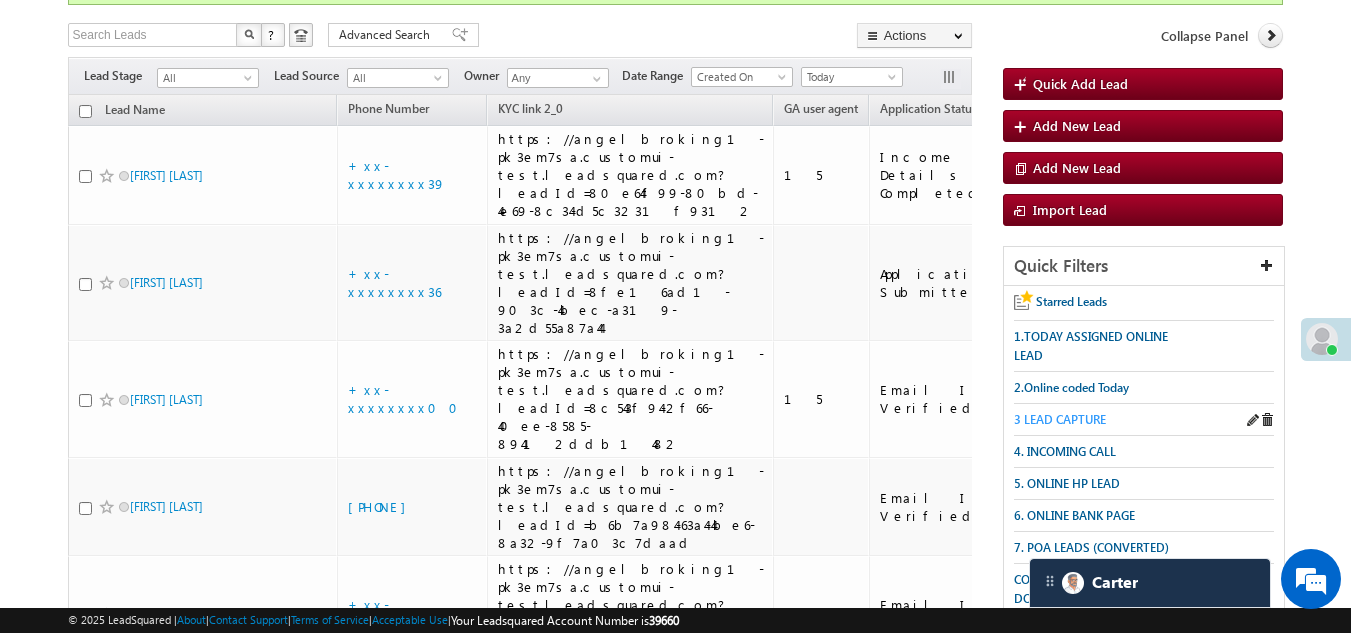click on "3 LEAD CAPTURE" at bounding box center [1060, 419] 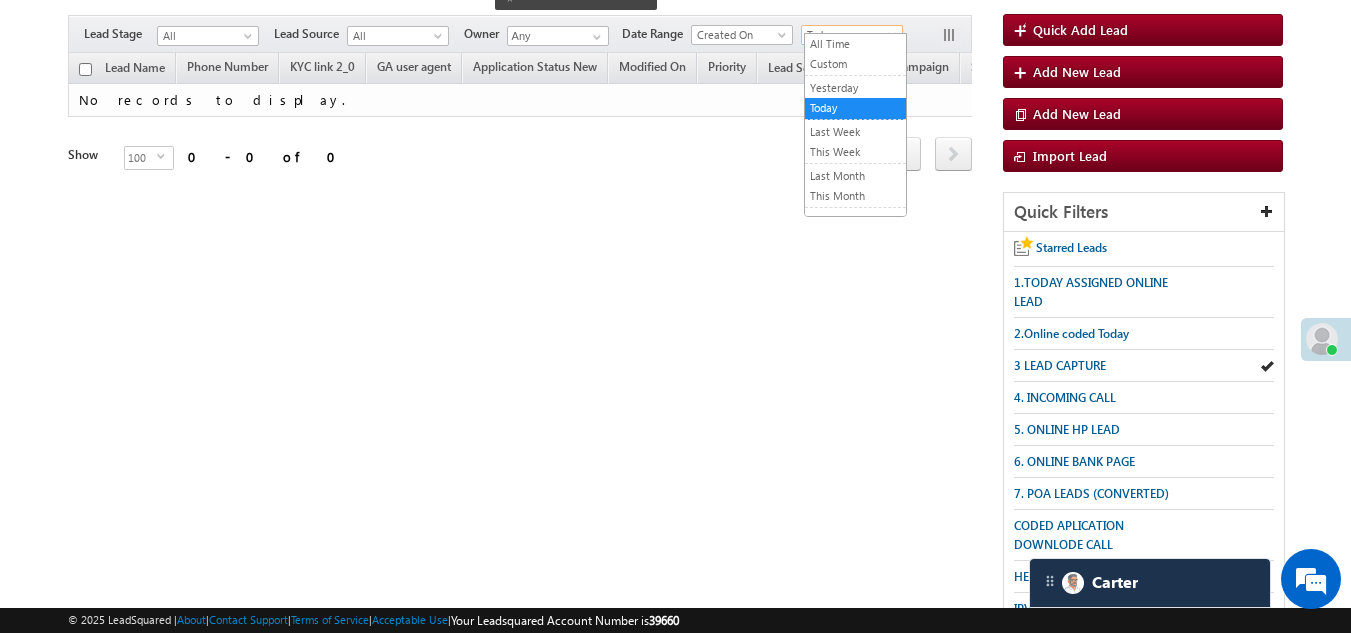 click on "Today" at bounding box center (849, 35) 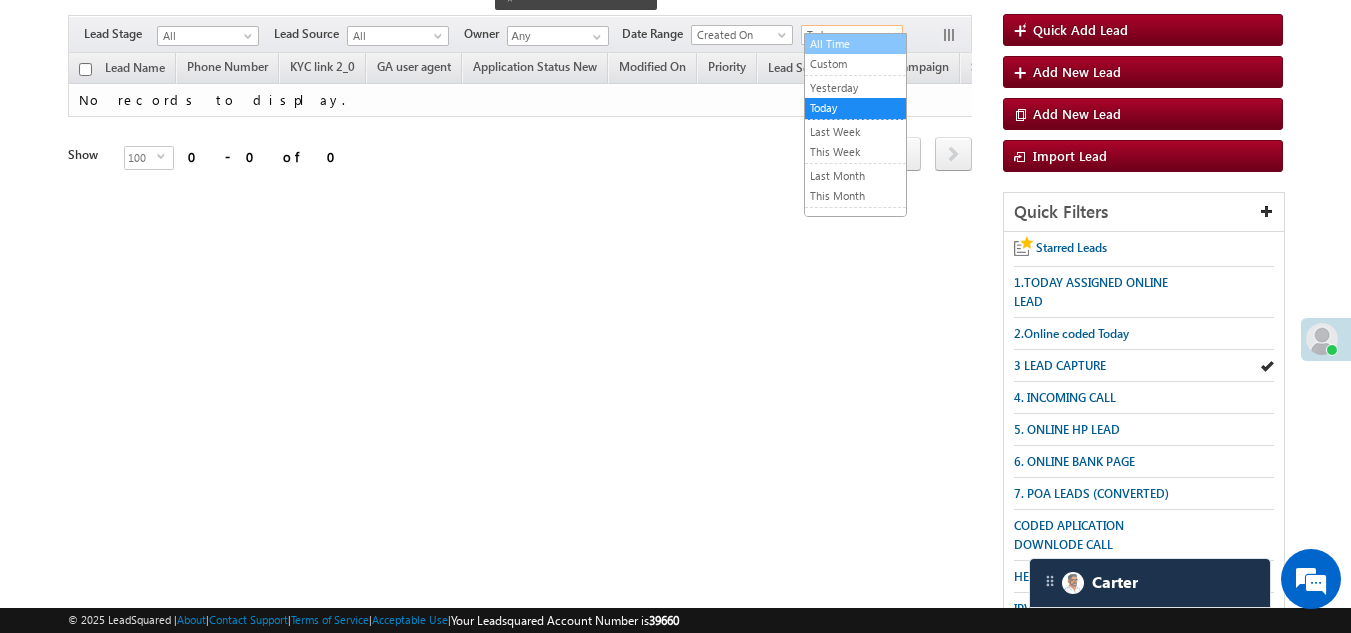 click on "All Time" at bounding box center [855, 44] 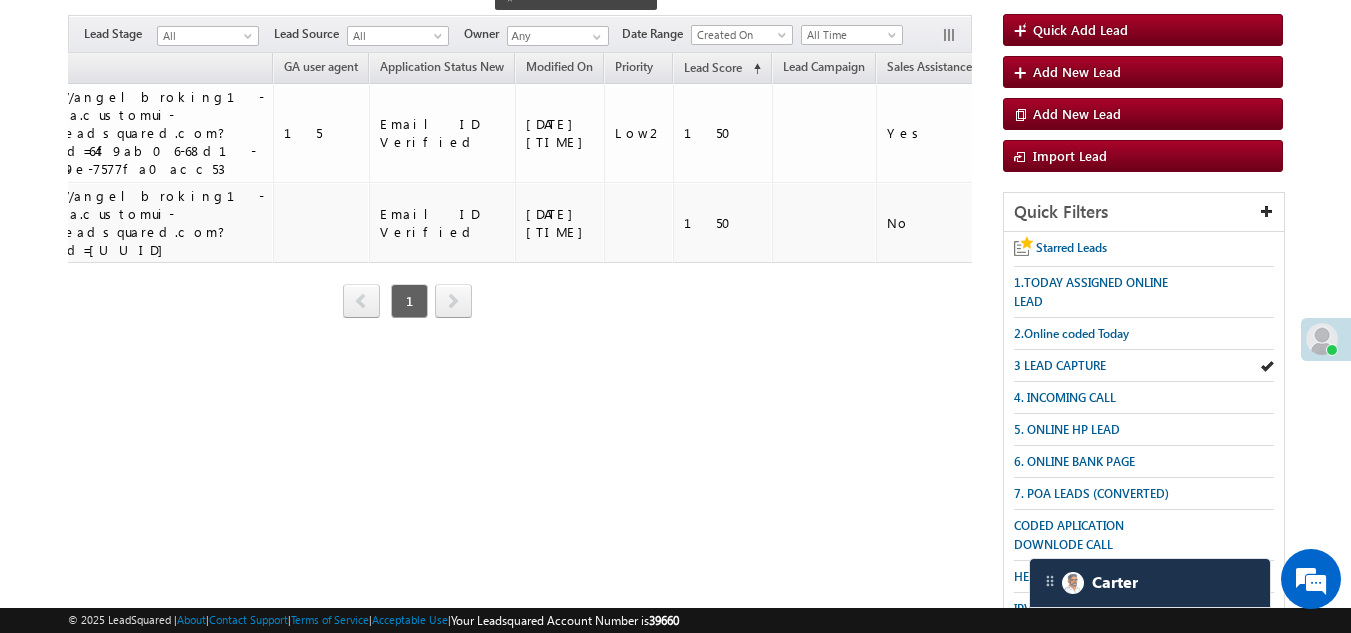 scroll, scrollTop: 0, scrollLeft: 0, axis: both 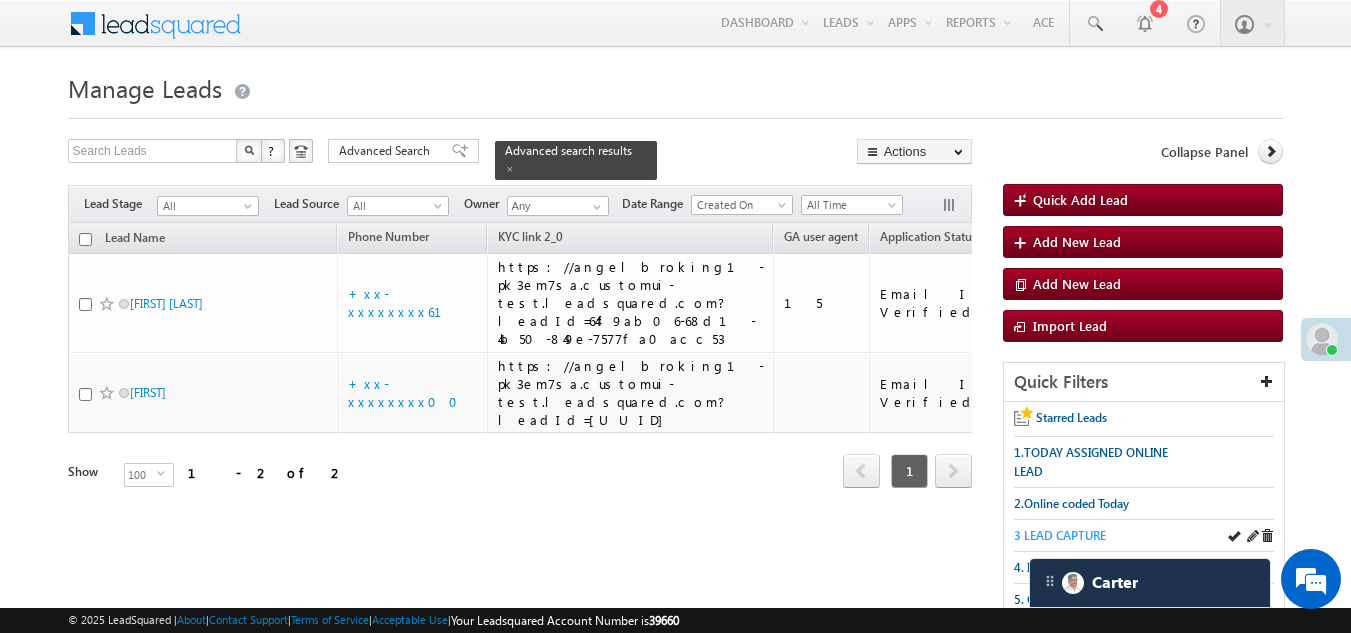 click on "3 LEAD CAPTURE" at bounding box center (1060, 535) 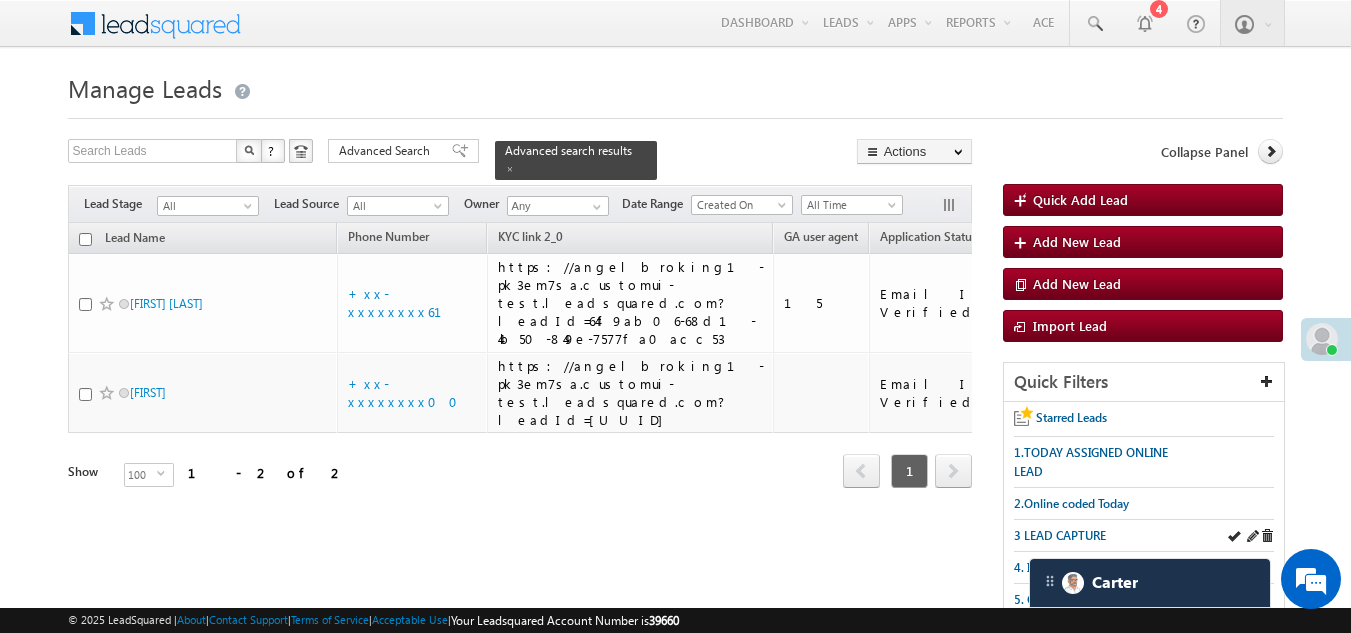 click on "3 LEAD CAPTURE" at bounding box center (1144, 536) 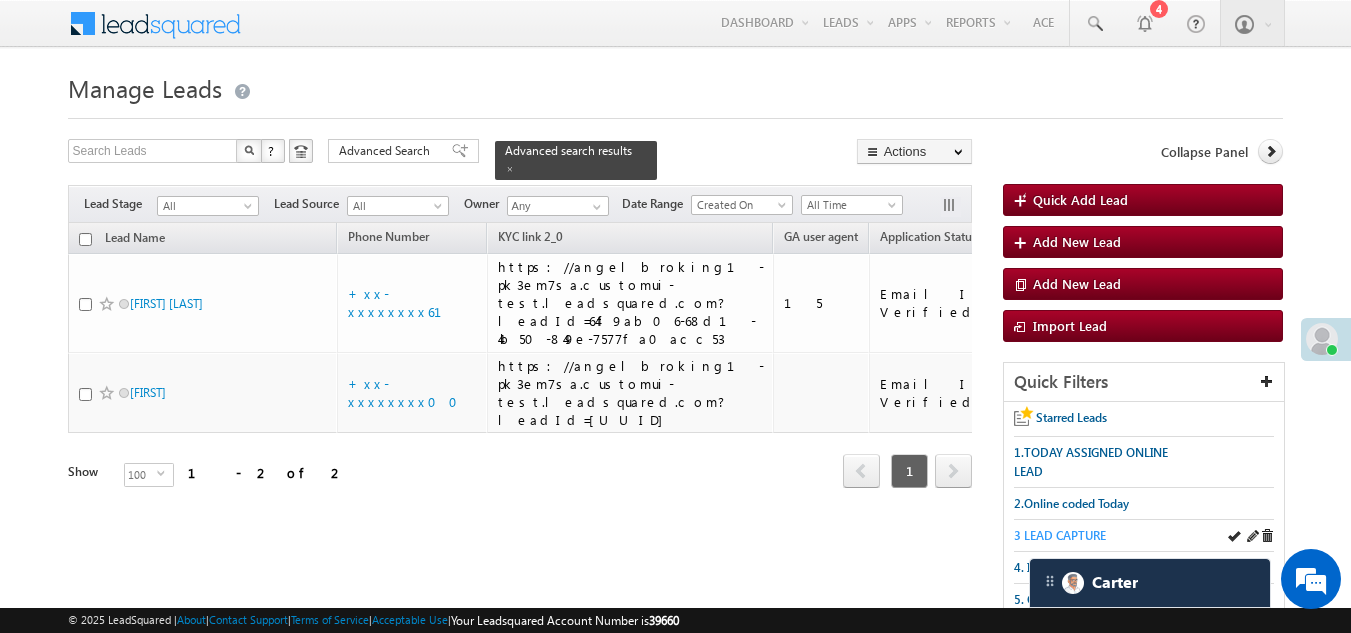 click on "3 LEAD CAPTURE" at bounding box center [1060, 535] 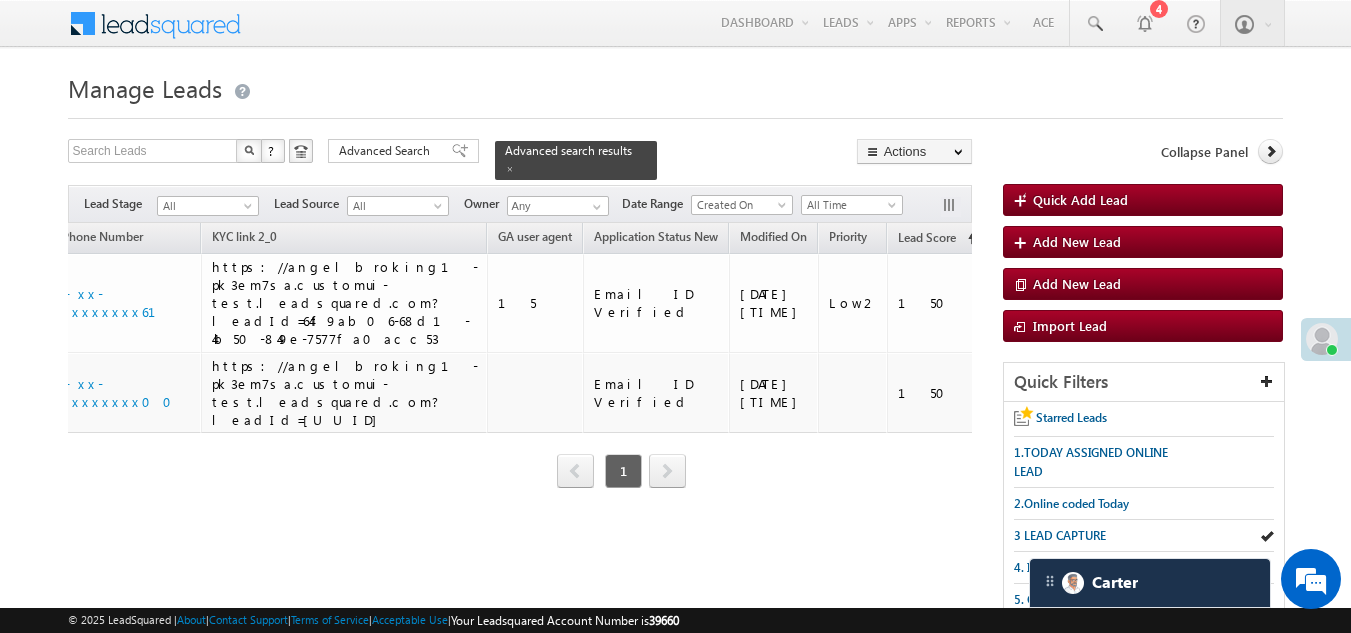 scroll, scrollTop: 0, scrollLeft: 0, axis: both 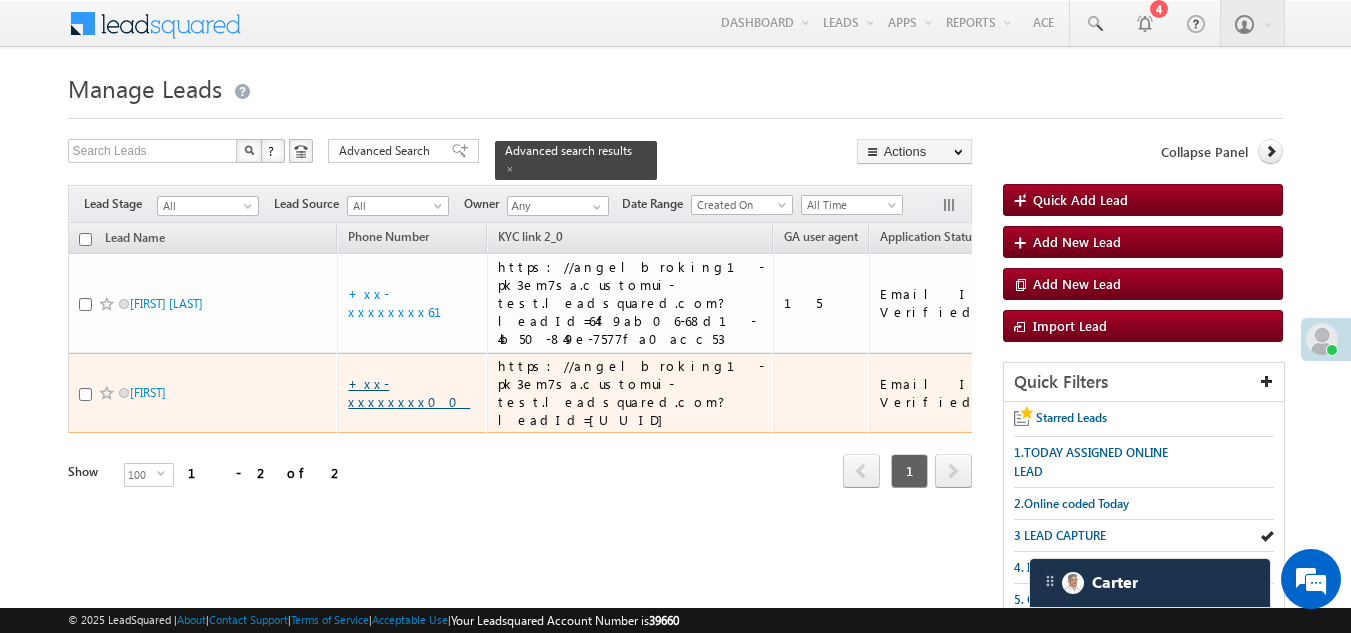 click on "+xx-xxxxxxxx00" at bounding box center [409, 392] 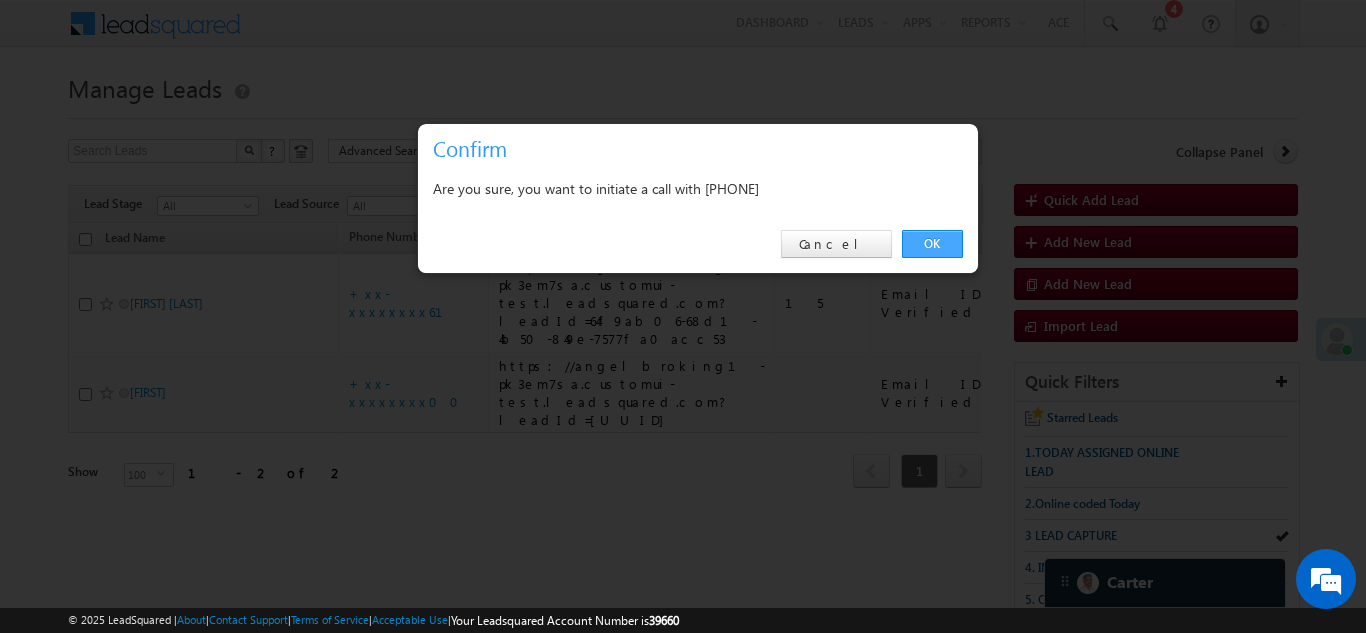 click on "OK" at bounding box center (932, 244) 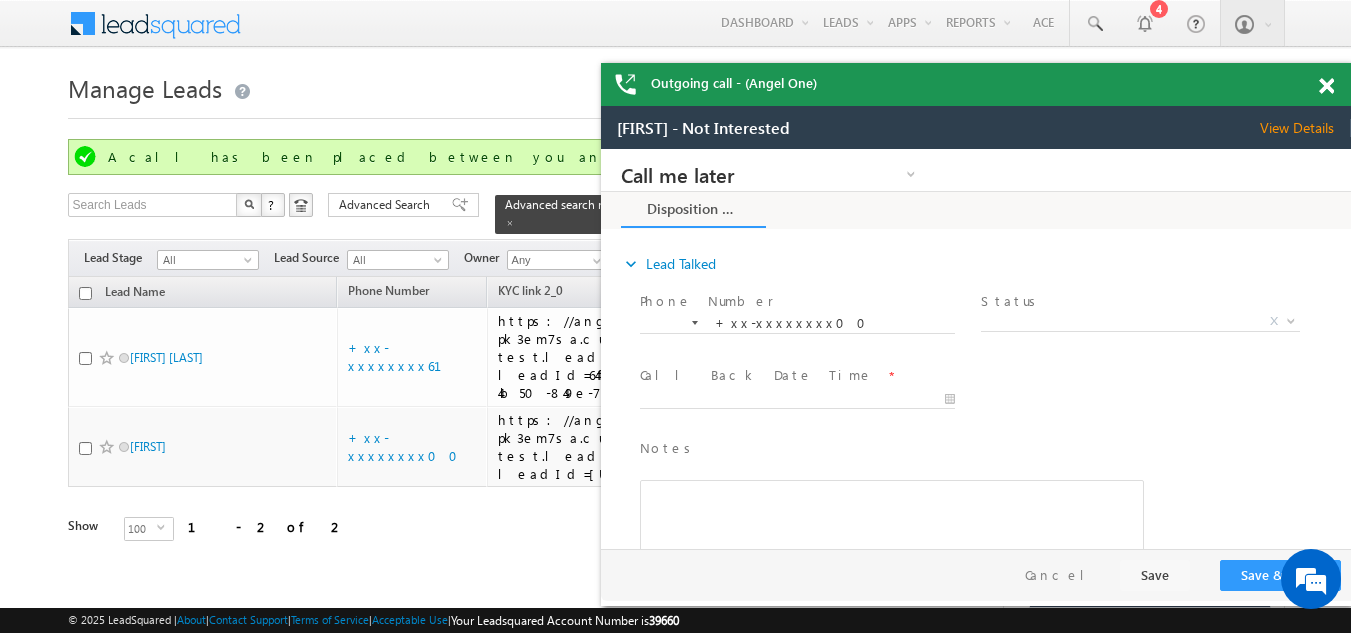 scroll, scrollTop: 0, scrollLeft: 0, axis: both 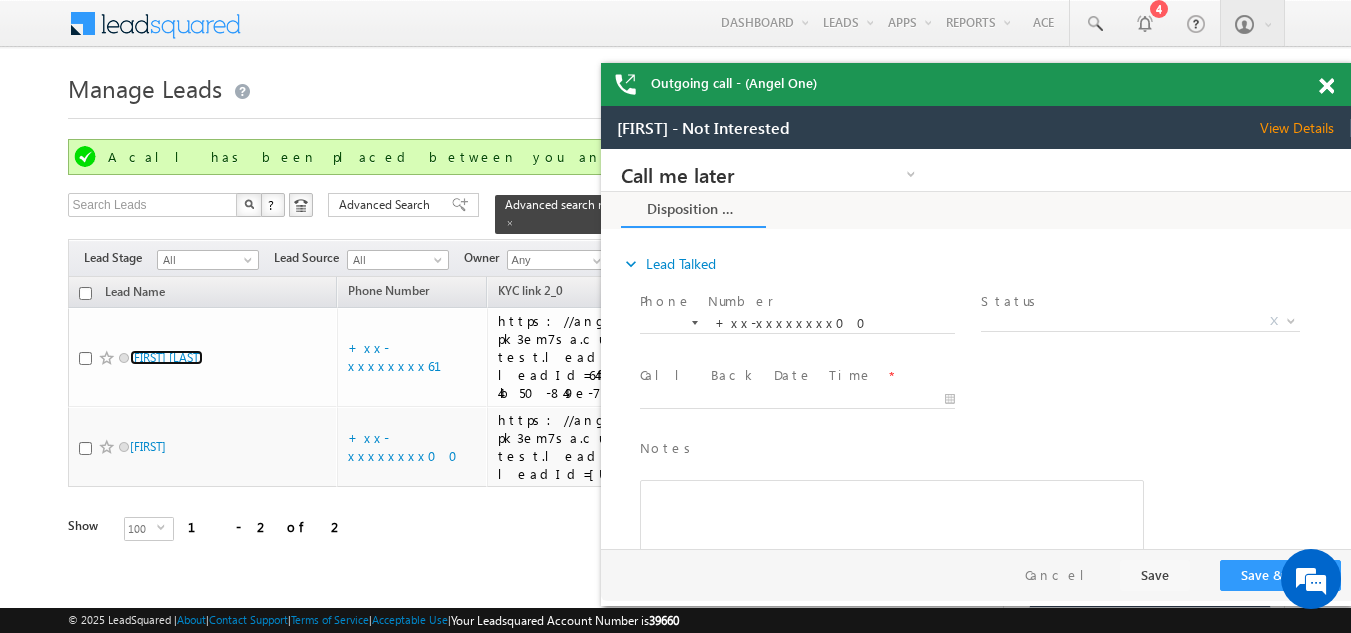 click at bounding box center [1326, 86] 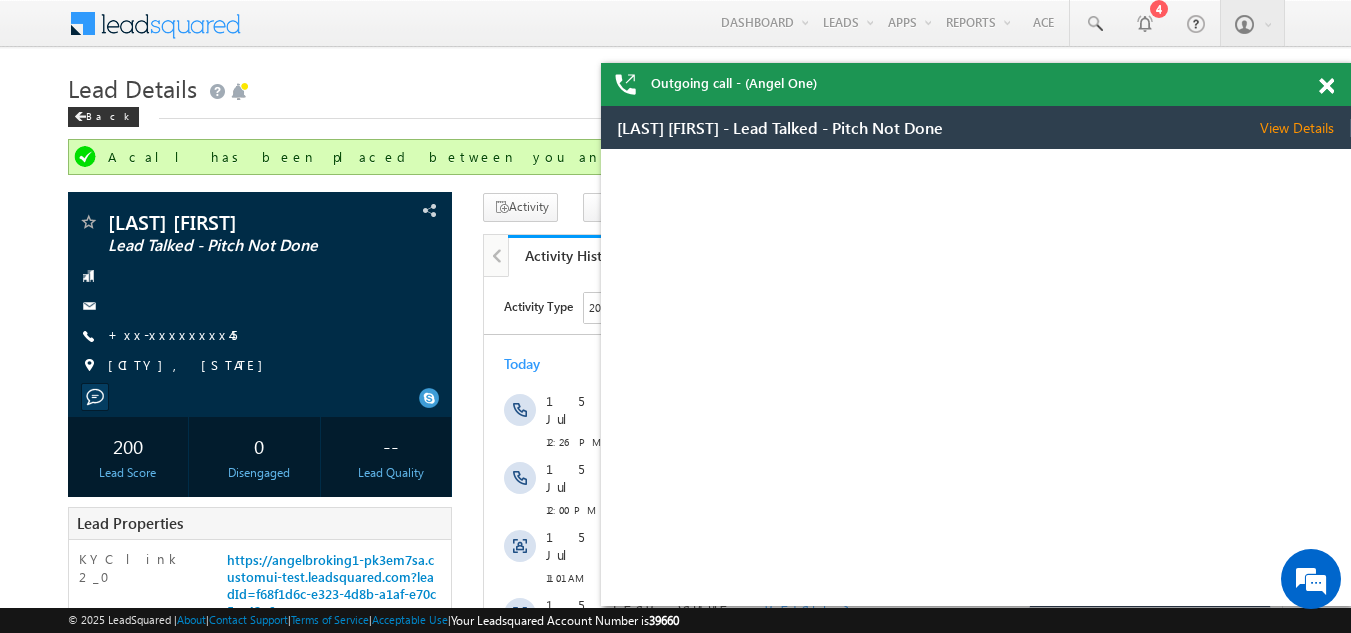 scroll, scrollTop: 0, scrollLeft: 0, axis: both 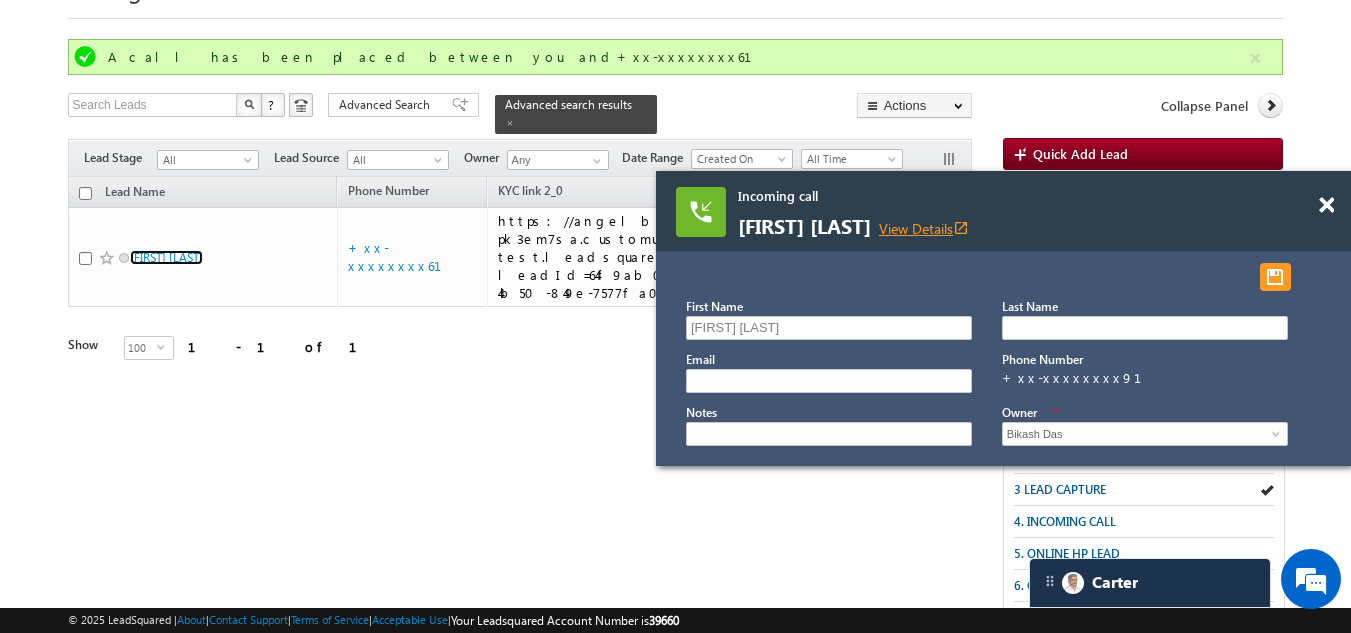 click on "View Details  open_in_new" at bounding box center [924, 228] 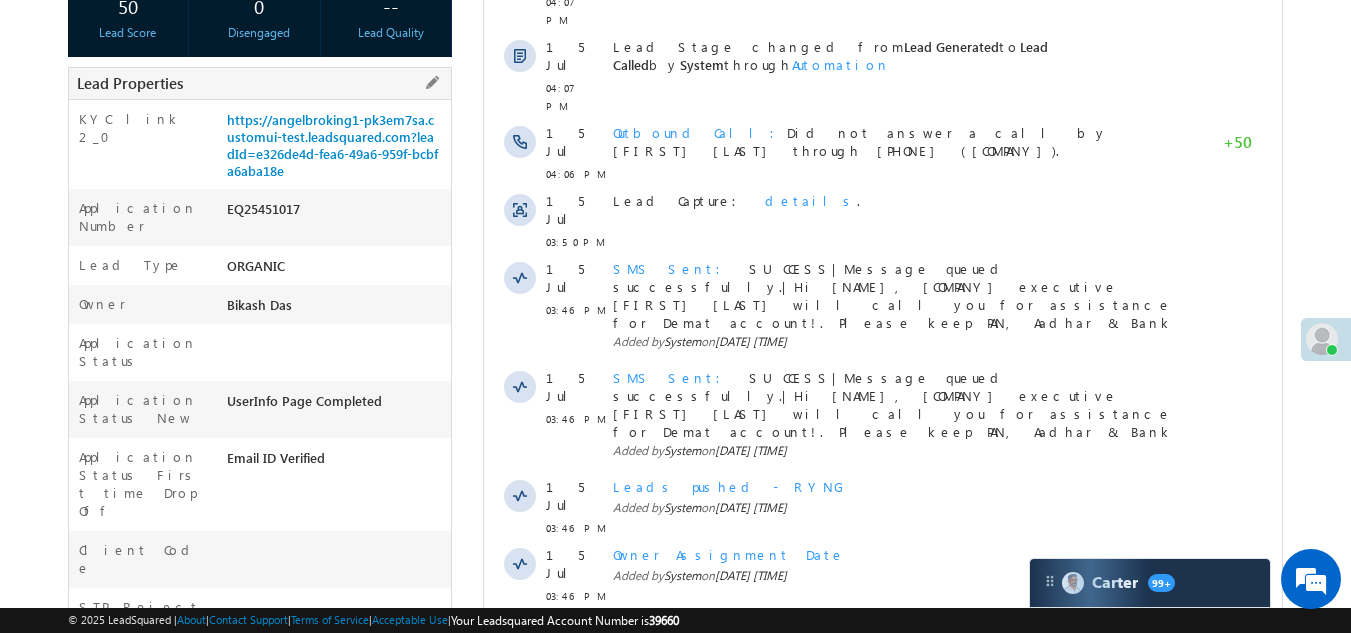 scroll, scrollTop: 100, scrollLeft: 0, axis: vertical 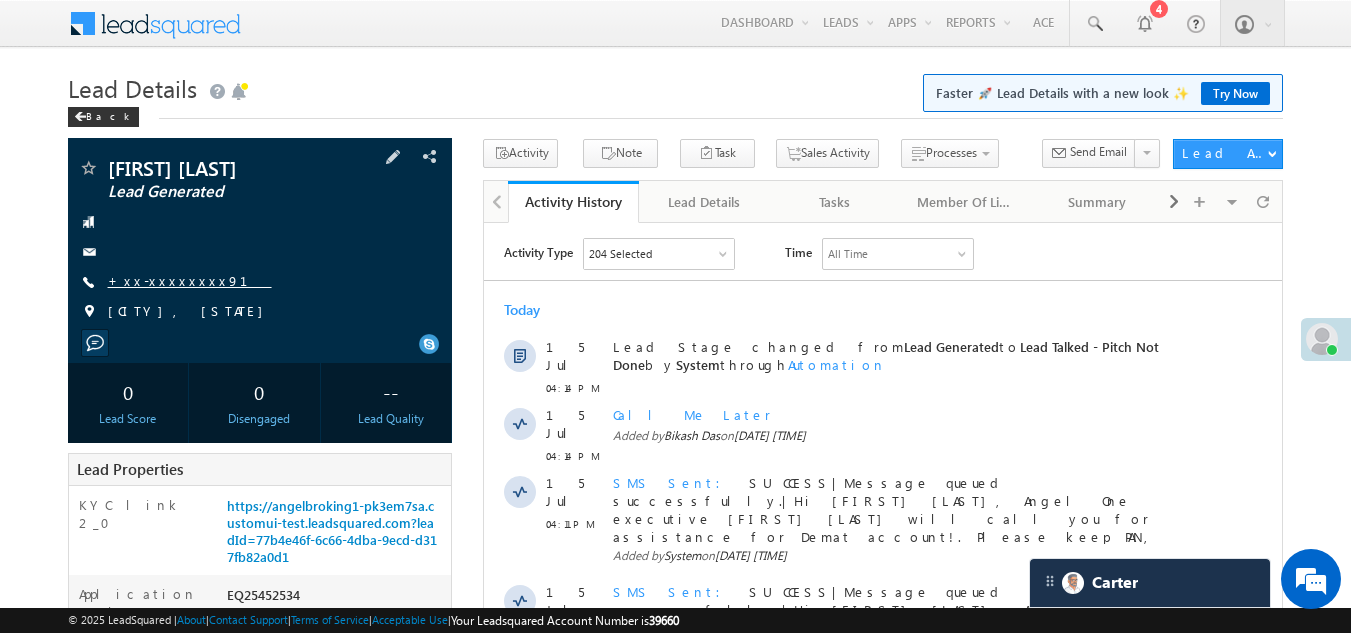 click on "+xx-xxxxxxxx91" at bounding box center (190, 280) 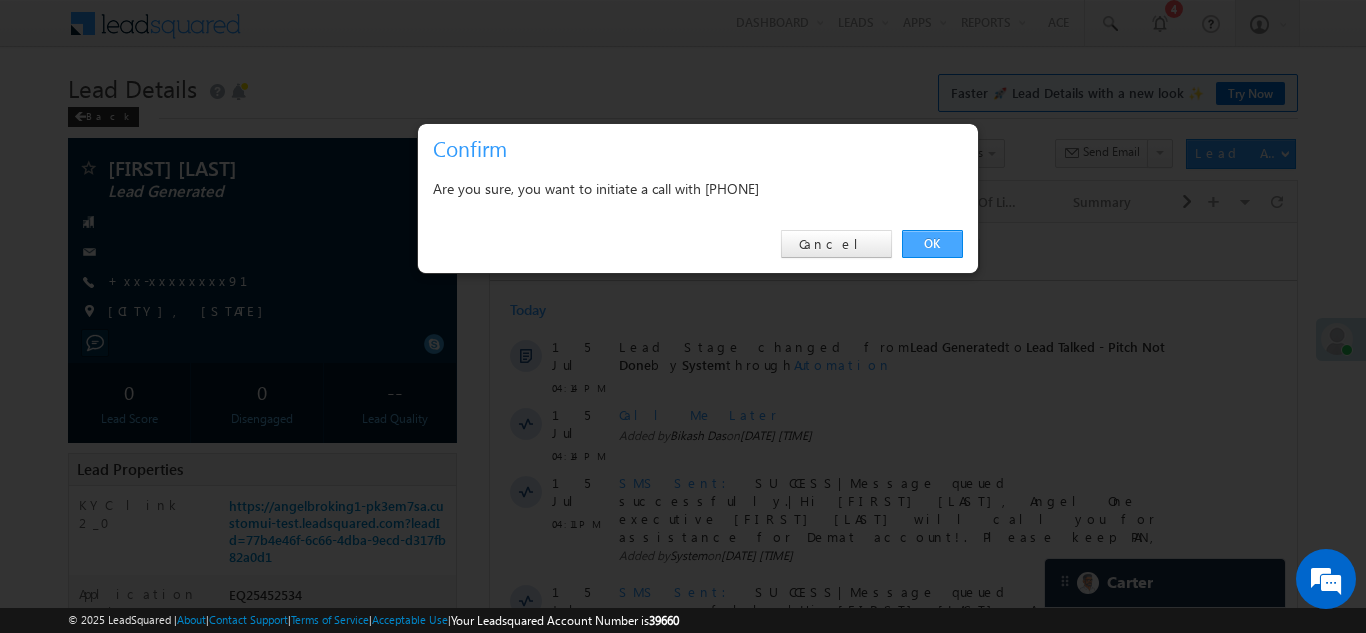 click on "OK" at bounding box center (932, 244) 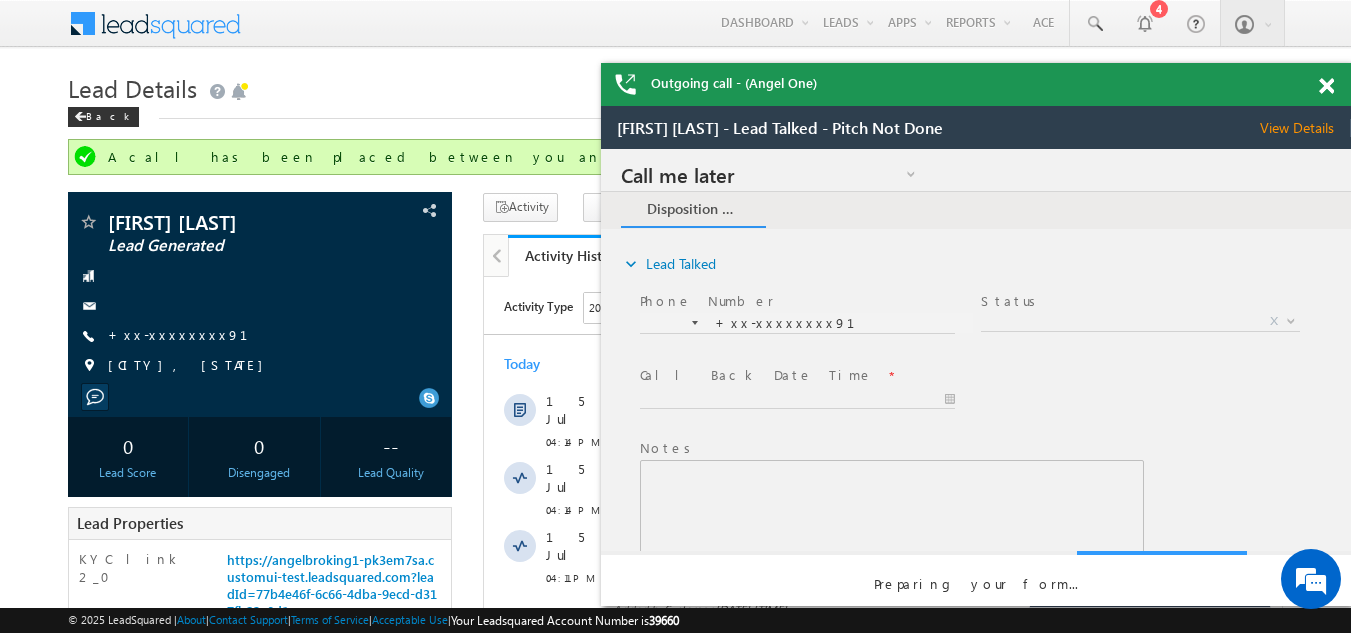 scroll, scrollTop: 0, scrollLeft: 0, axis: both 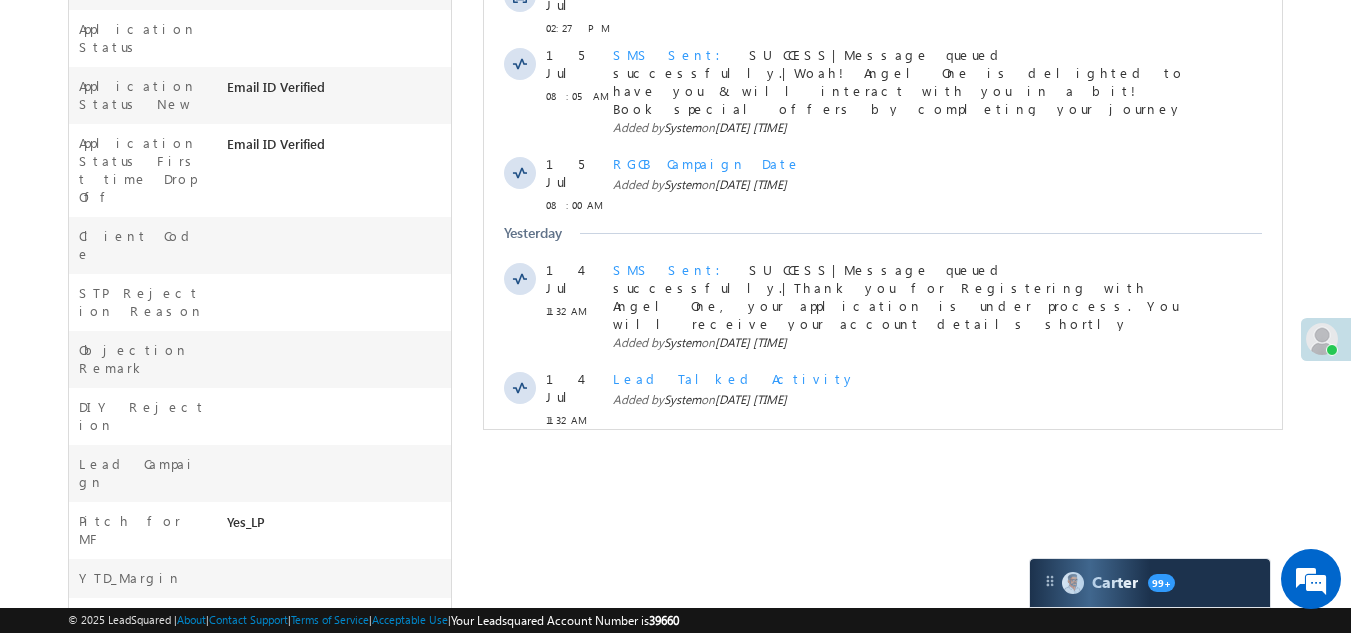 click on "Show More" at bounding box center (883, 464) 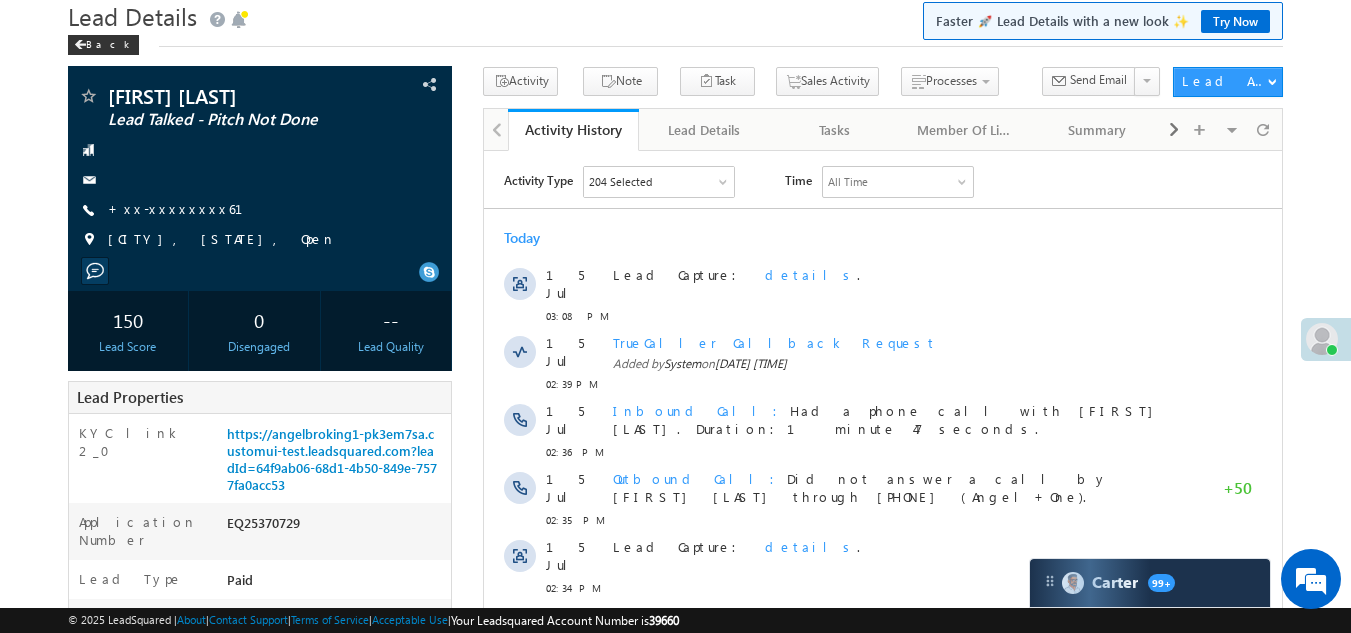 scroll, scrollTop: 0, scrollLeft: 0, axis: both 